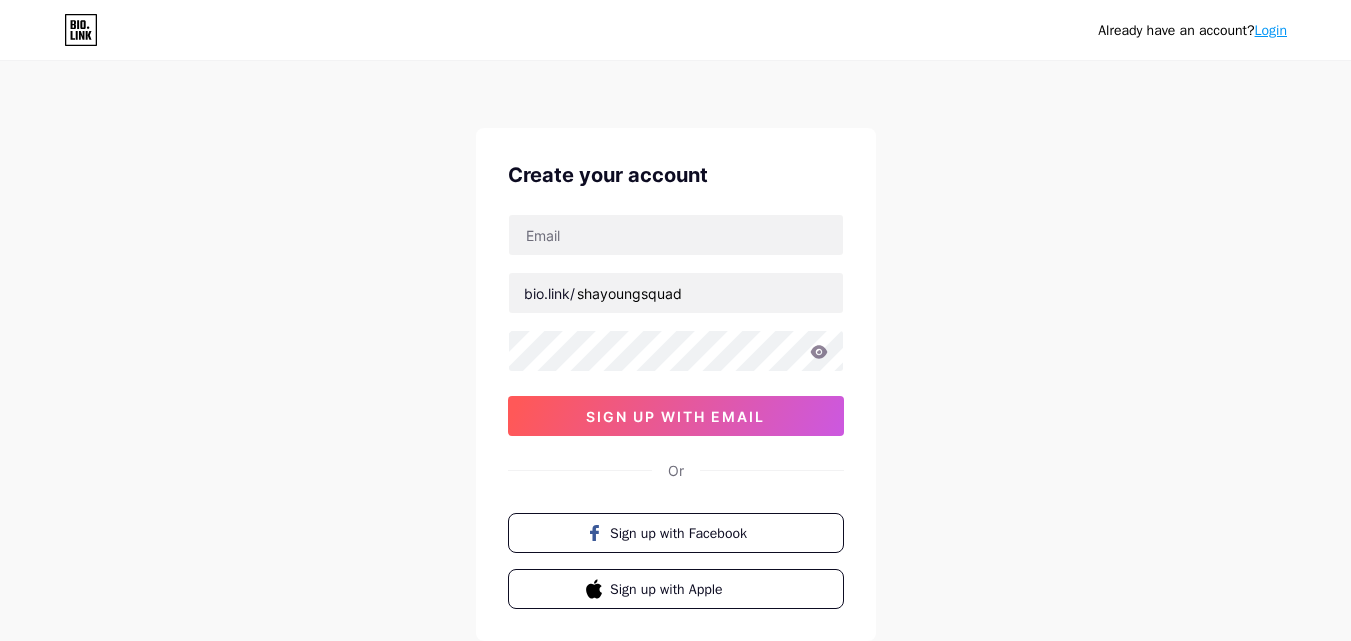 scroll, scrollTop: 0, scrollLeft: 0, axis: both 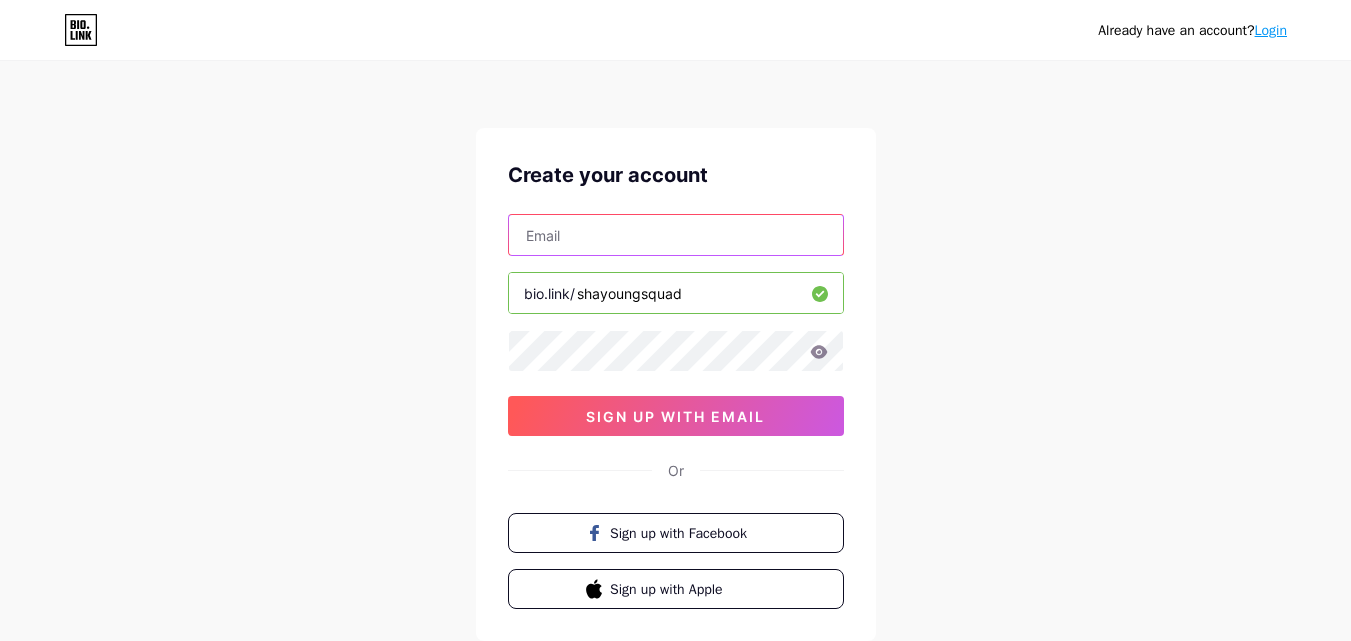 click at bounding box center (676, 235) 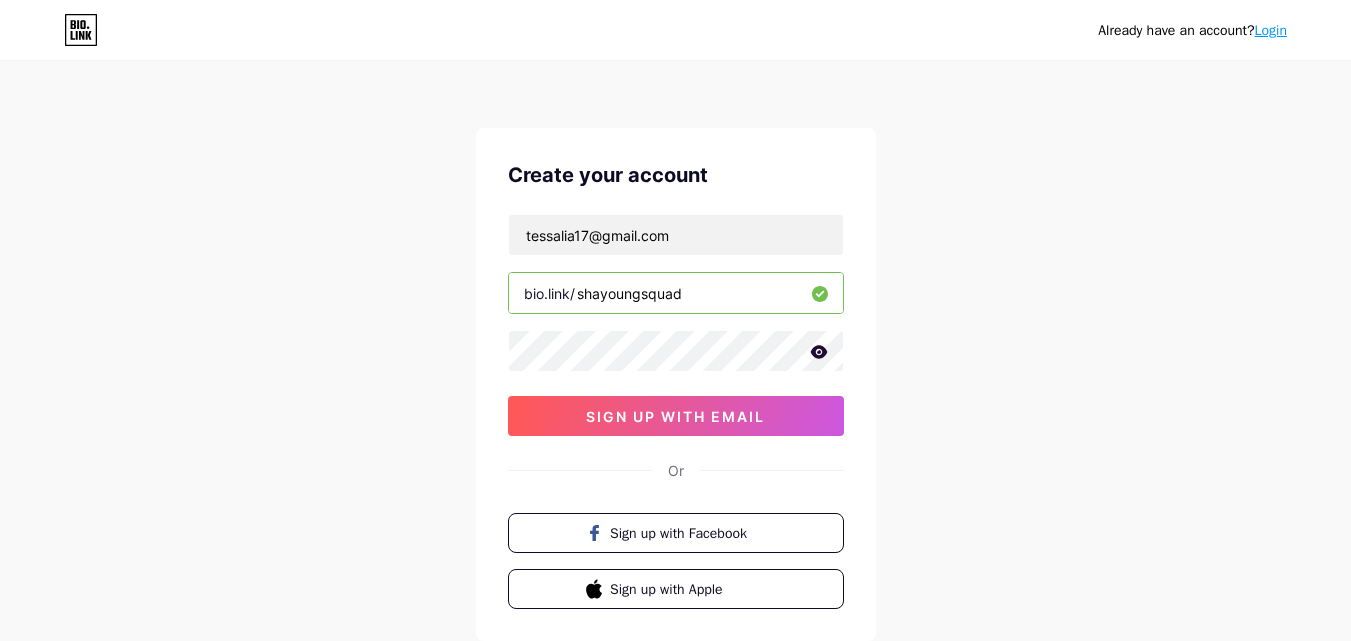 click 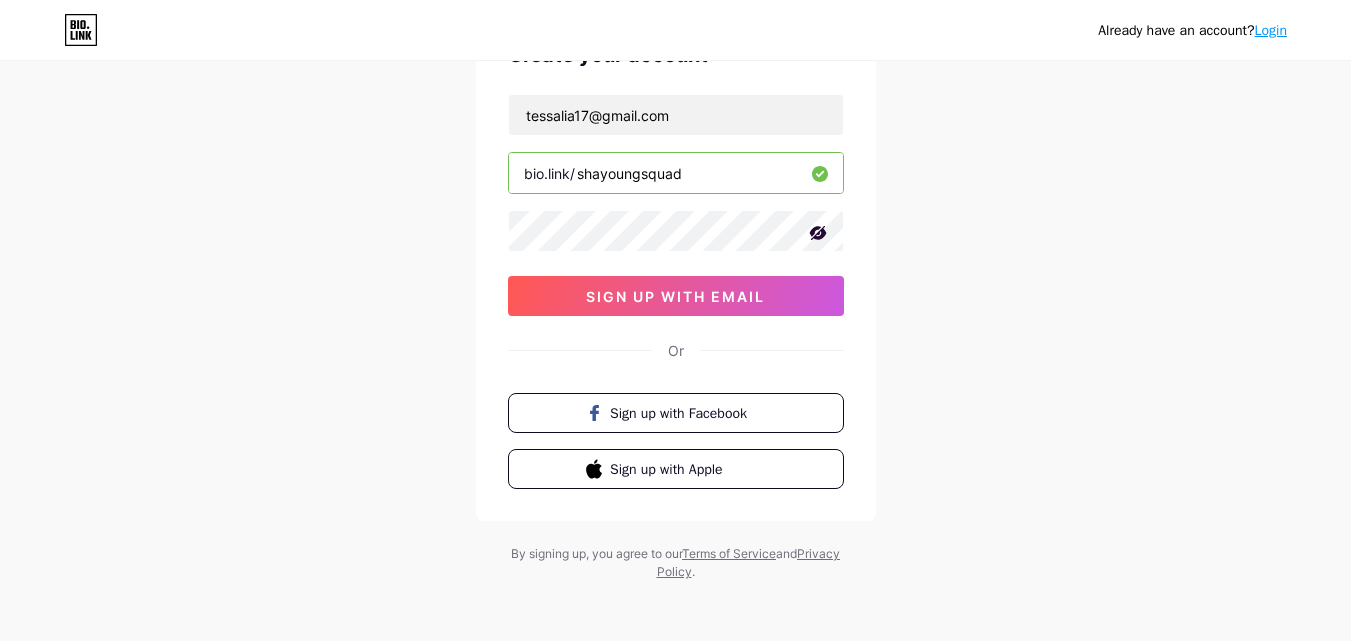 scroll, scrollTop: 124, scrollLeft: 0, axis: vertical 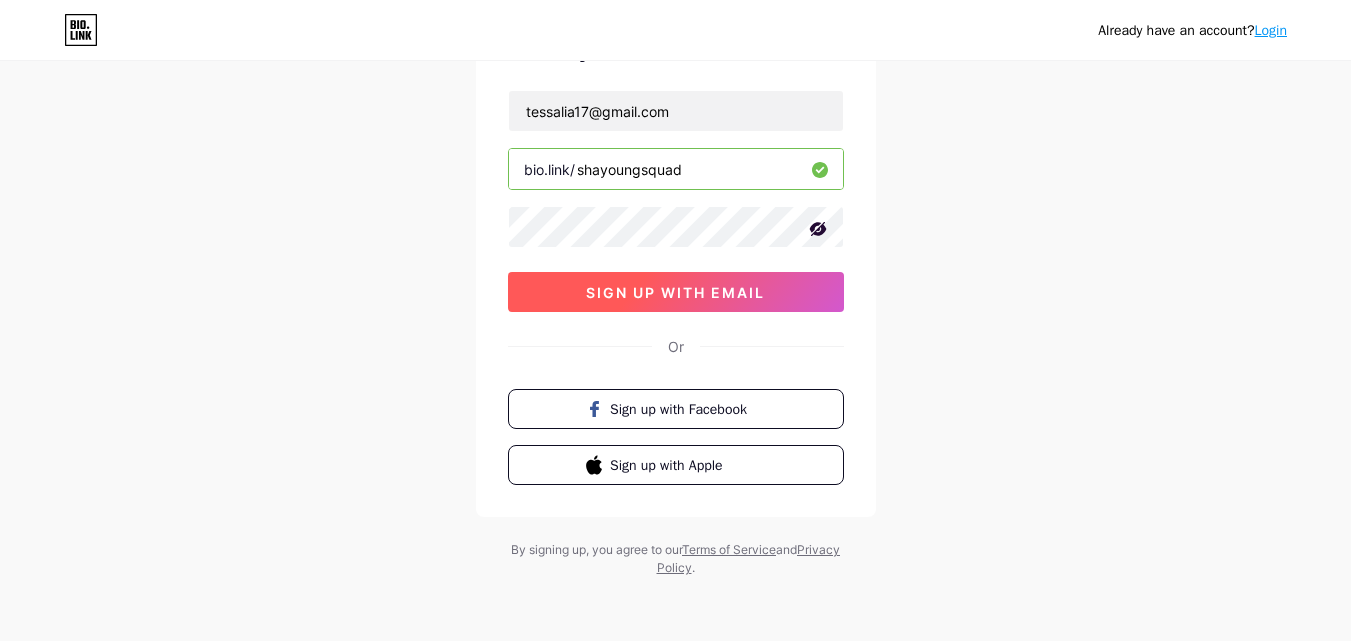 click on "sign up with email" at bounding box center (675, 292) 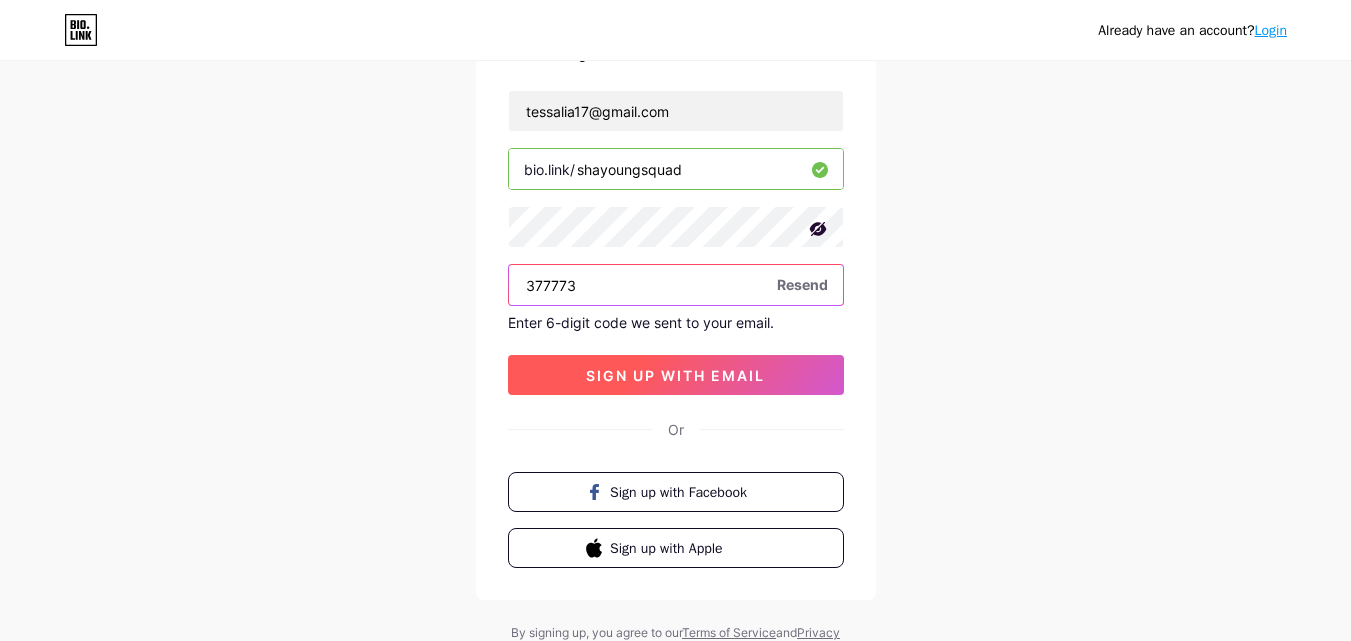 type on "377773" 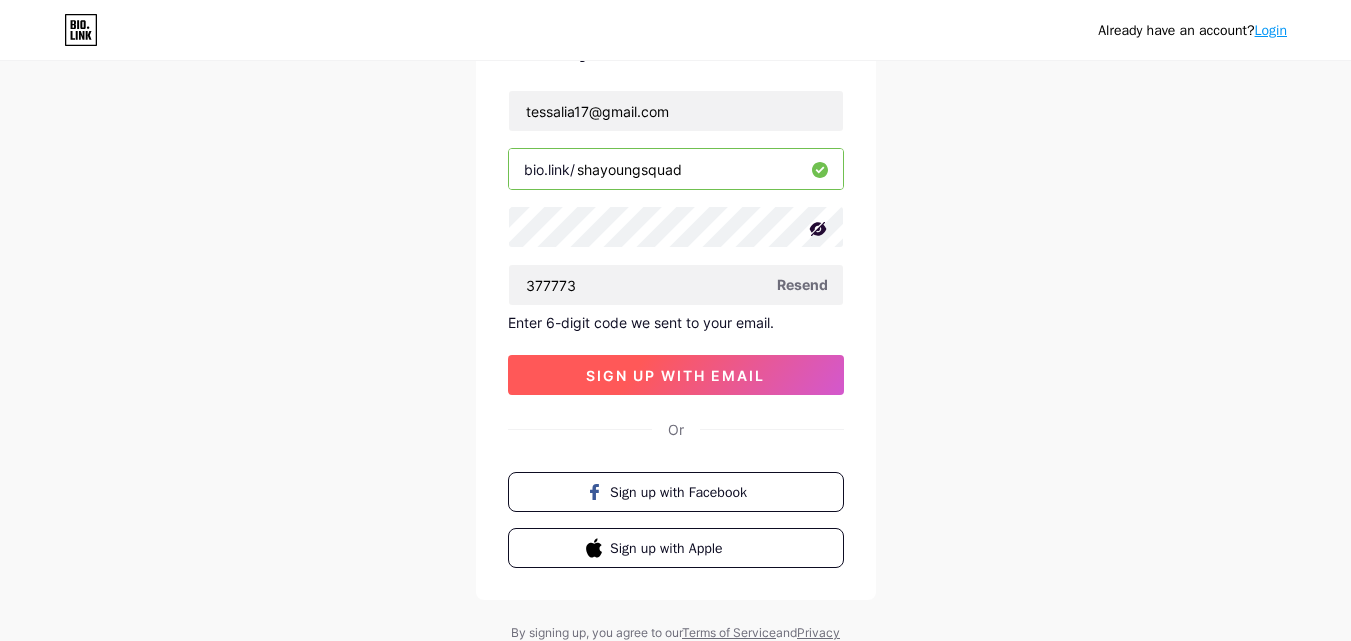 click on "sign up with email" at bounding box center (676, 375) 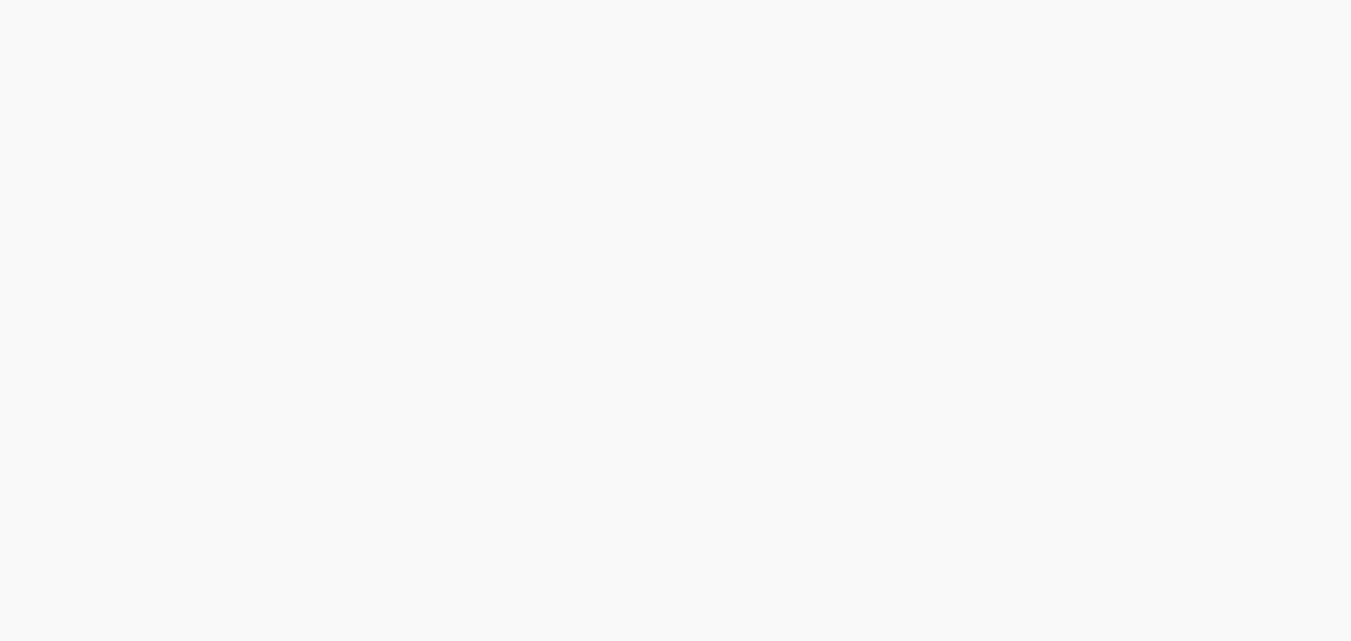 scroll, scrollTop: 0, scrollLeft: 0, axis: both 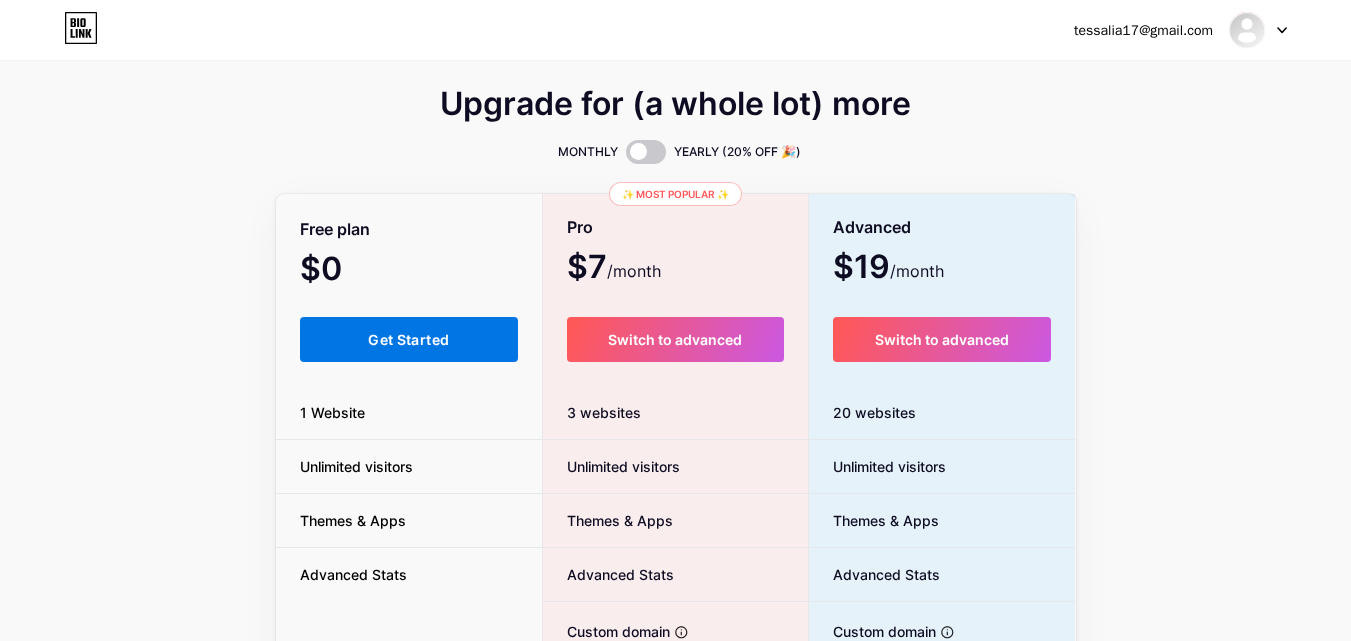 click on "Get Started" at bounding box center [408, 339] 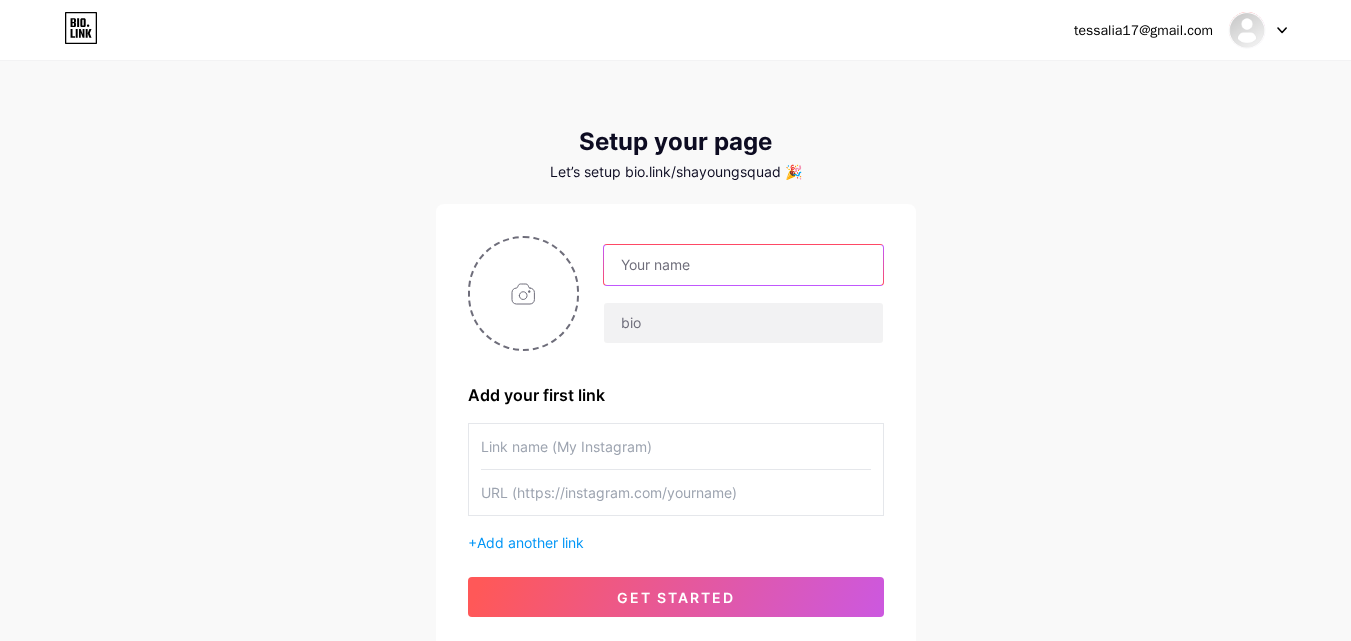 click at bounding box center (743, 265) 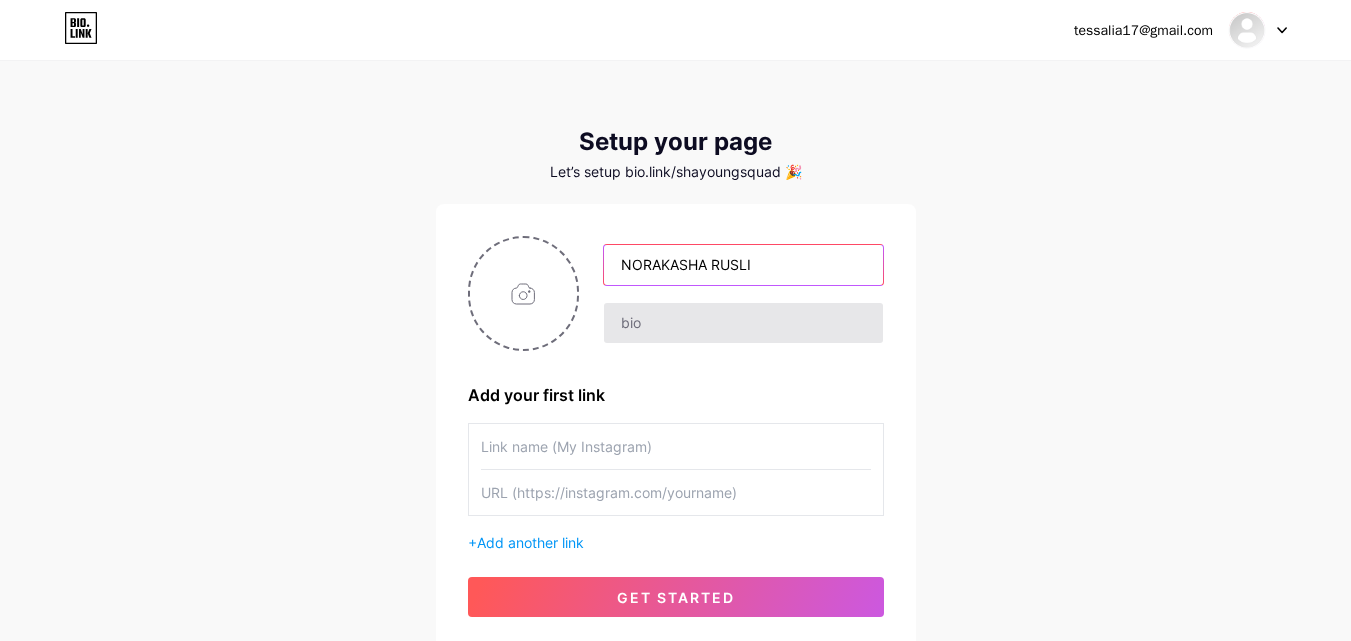 type on "NORAKASHA RUSLI" 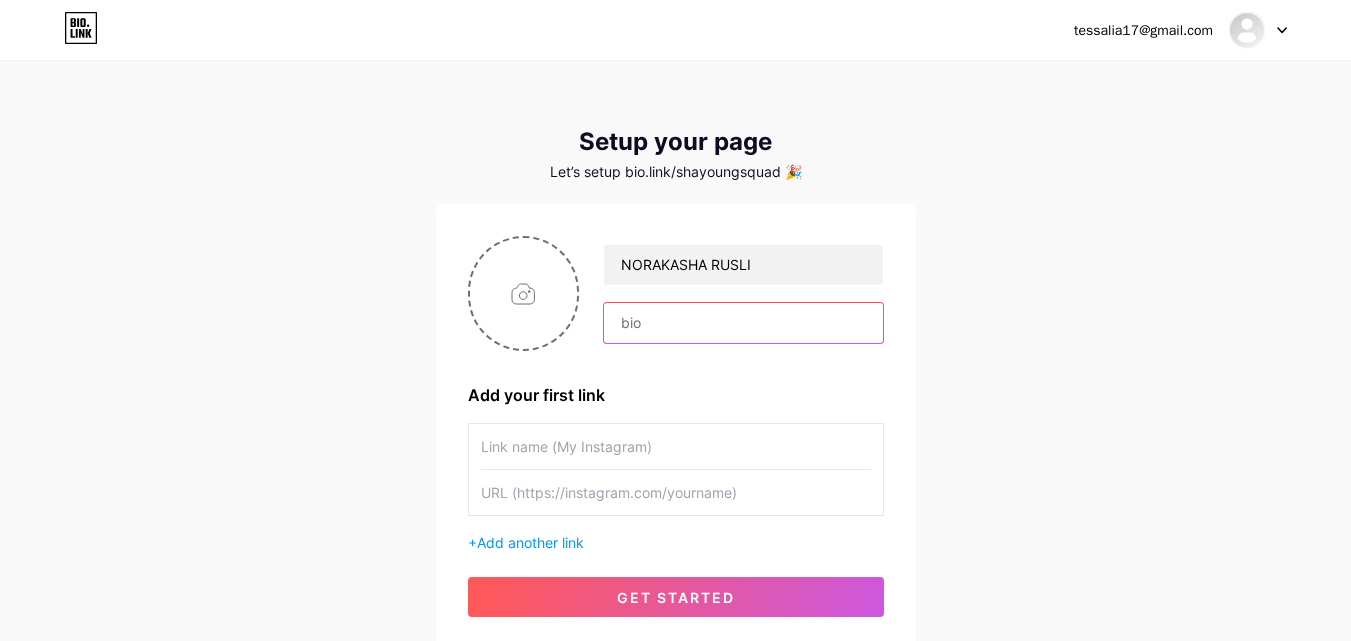 click at bounding box center (743, 323) 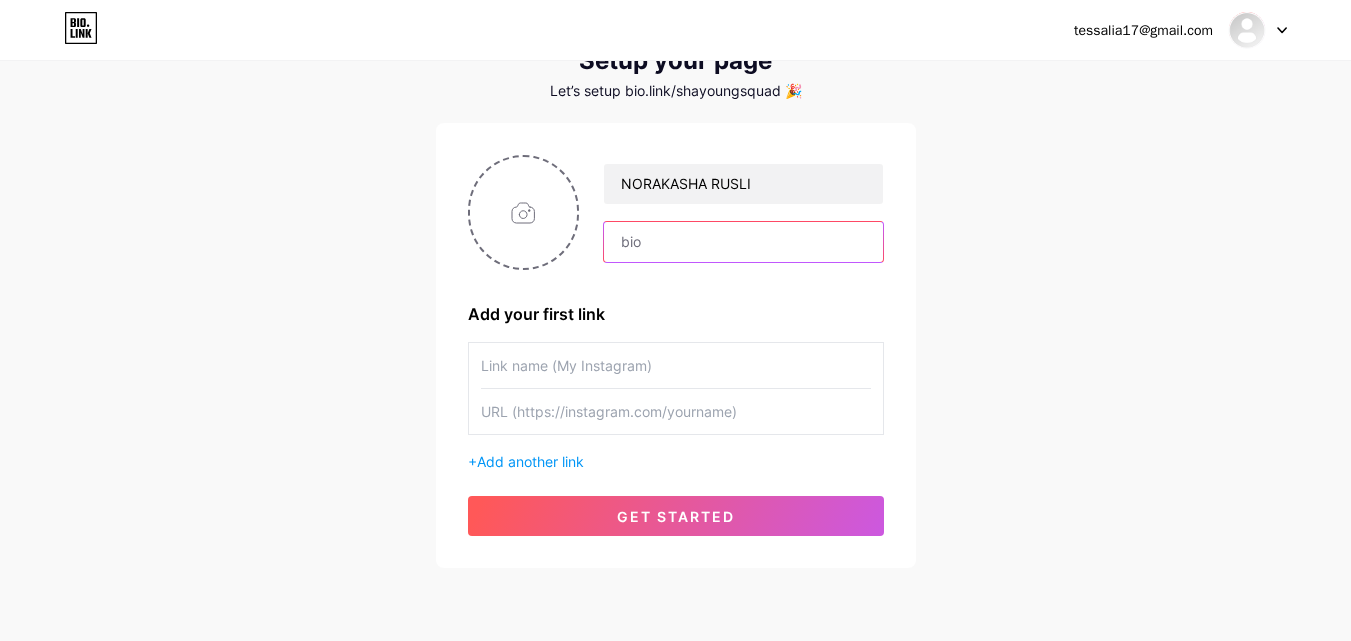 scroll, scrollTop: 82, scrollLeft: 0, axis: vertical 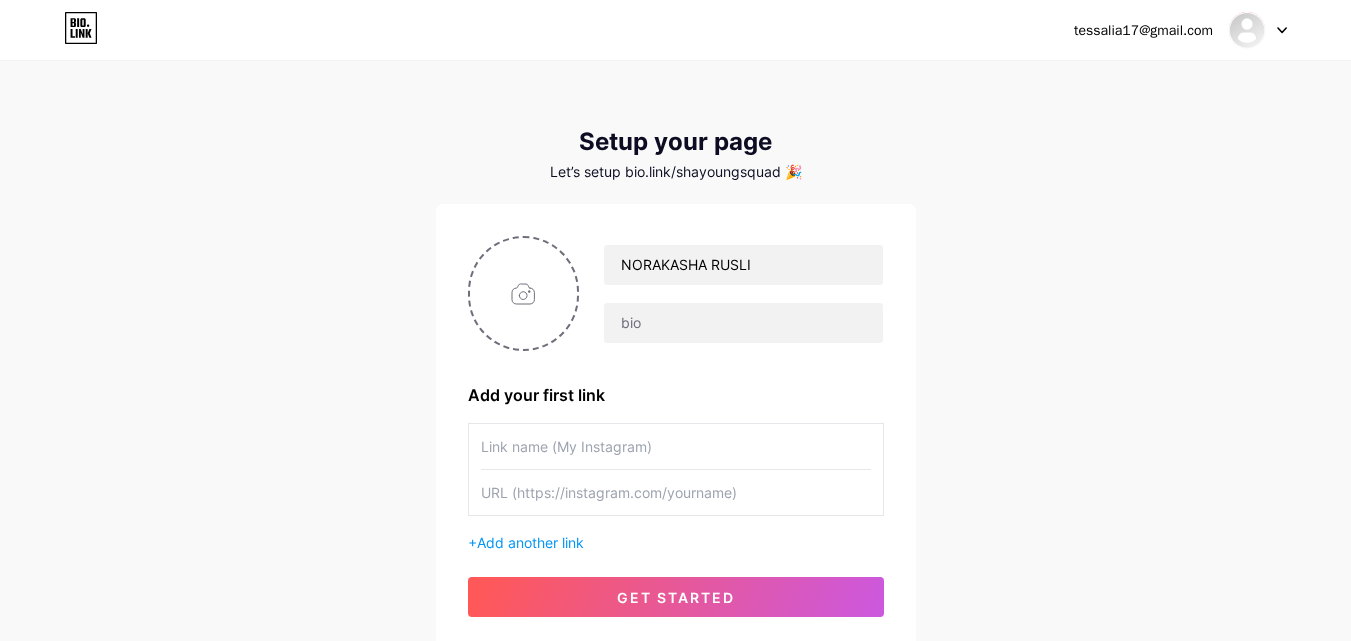 click at bounding box center [676, 446] 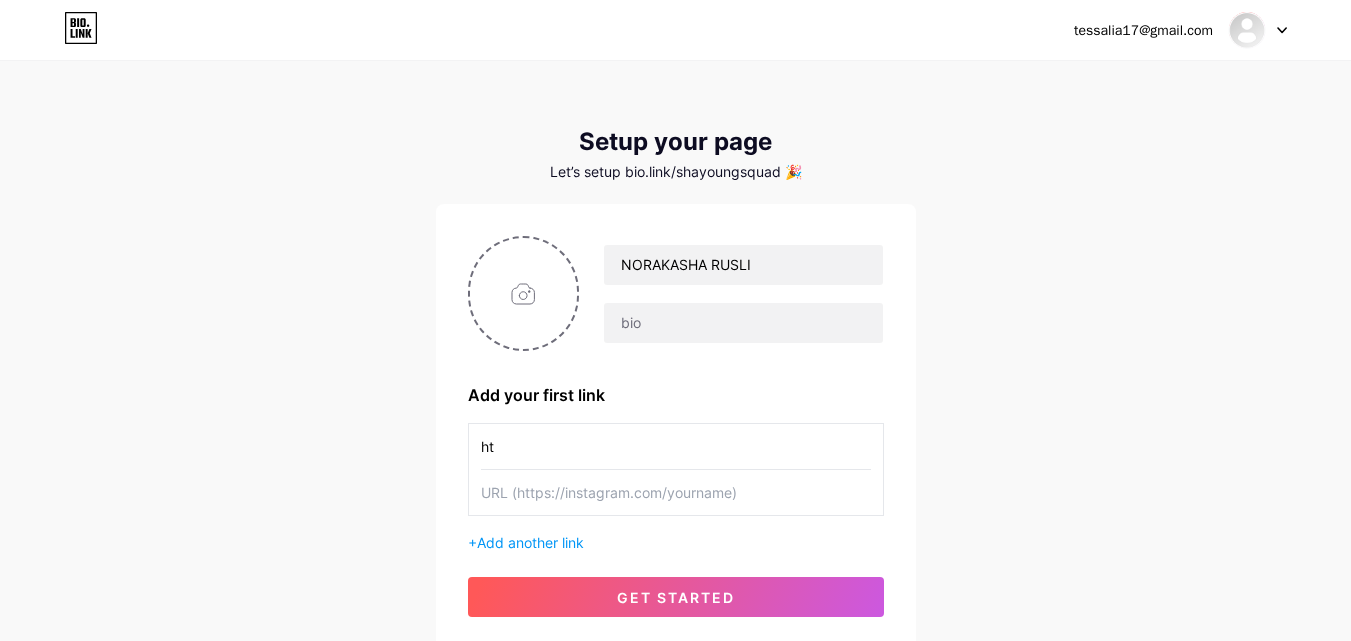 type on "h" 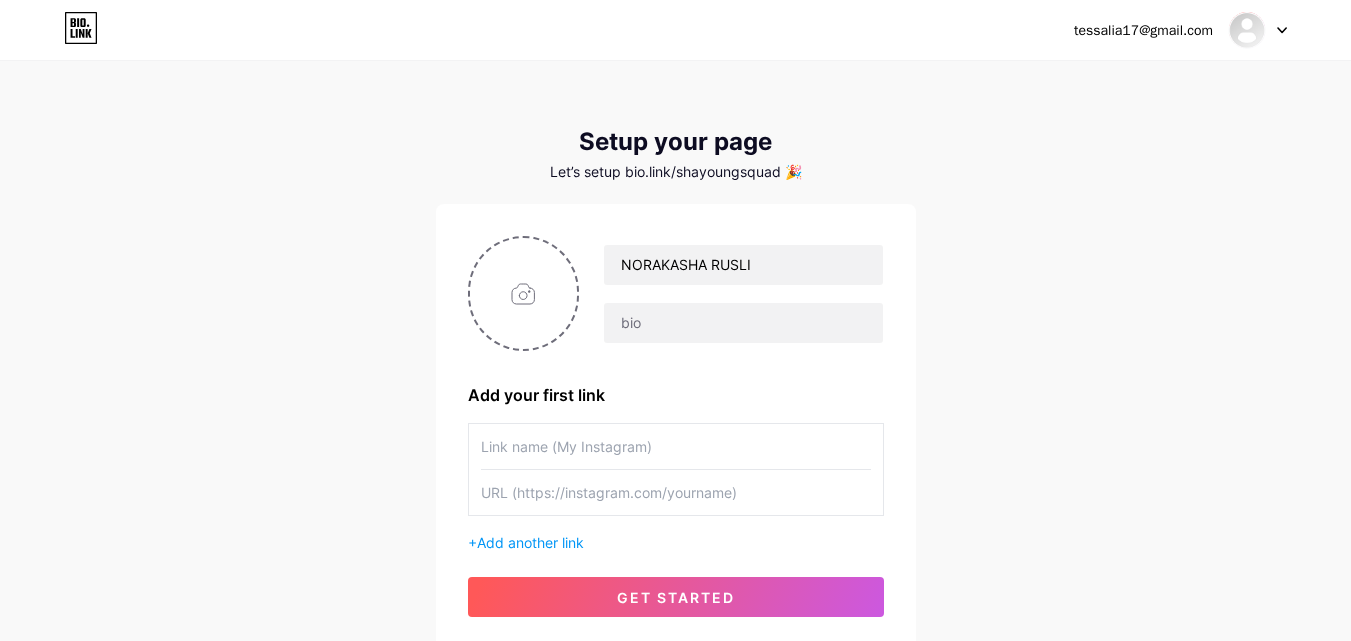 click at bounding box center [676, 446] 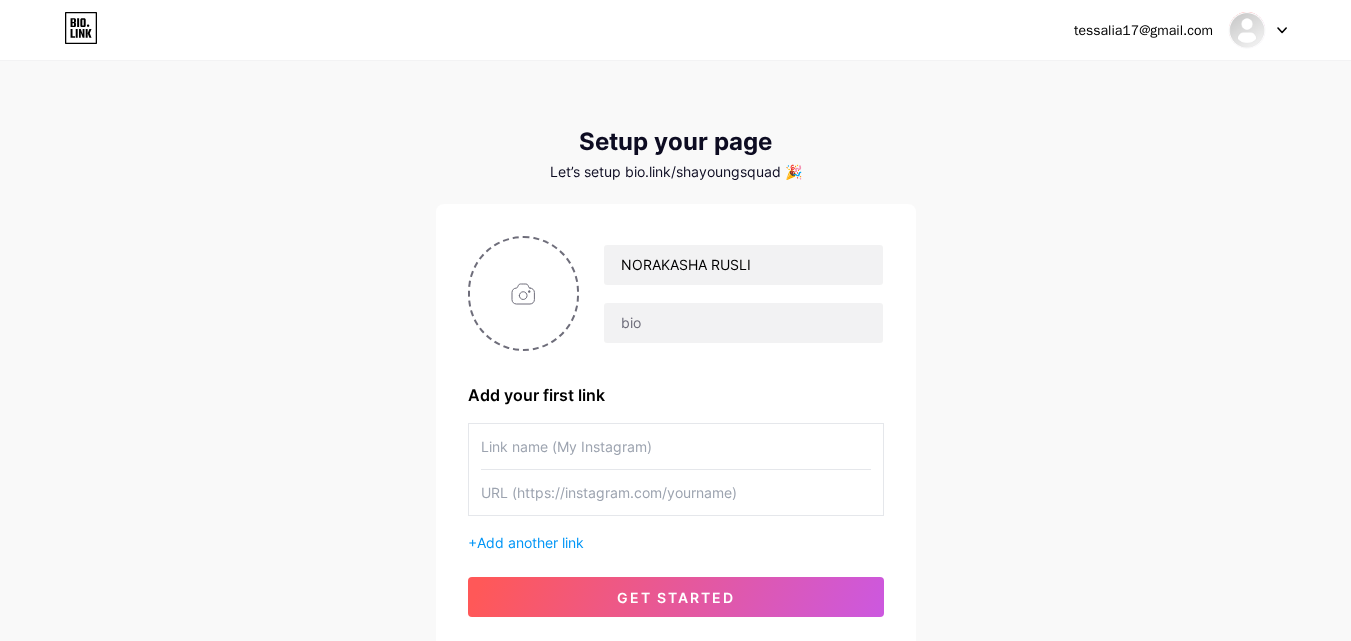 paste on "https://www.instagram.com/norakasha_rusli?igsh=ZnA1ZHJuejN5aTZq" 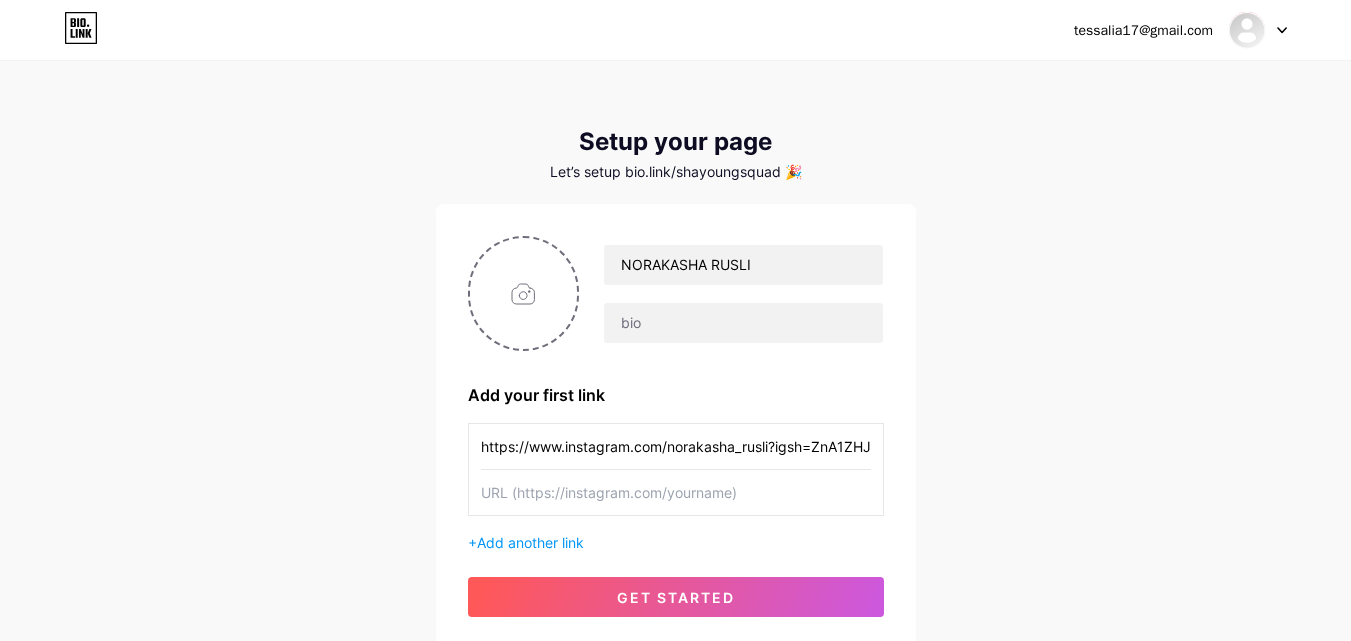 scroll, scrollTop: 0, scrollLeft: 76, axis: horizontal 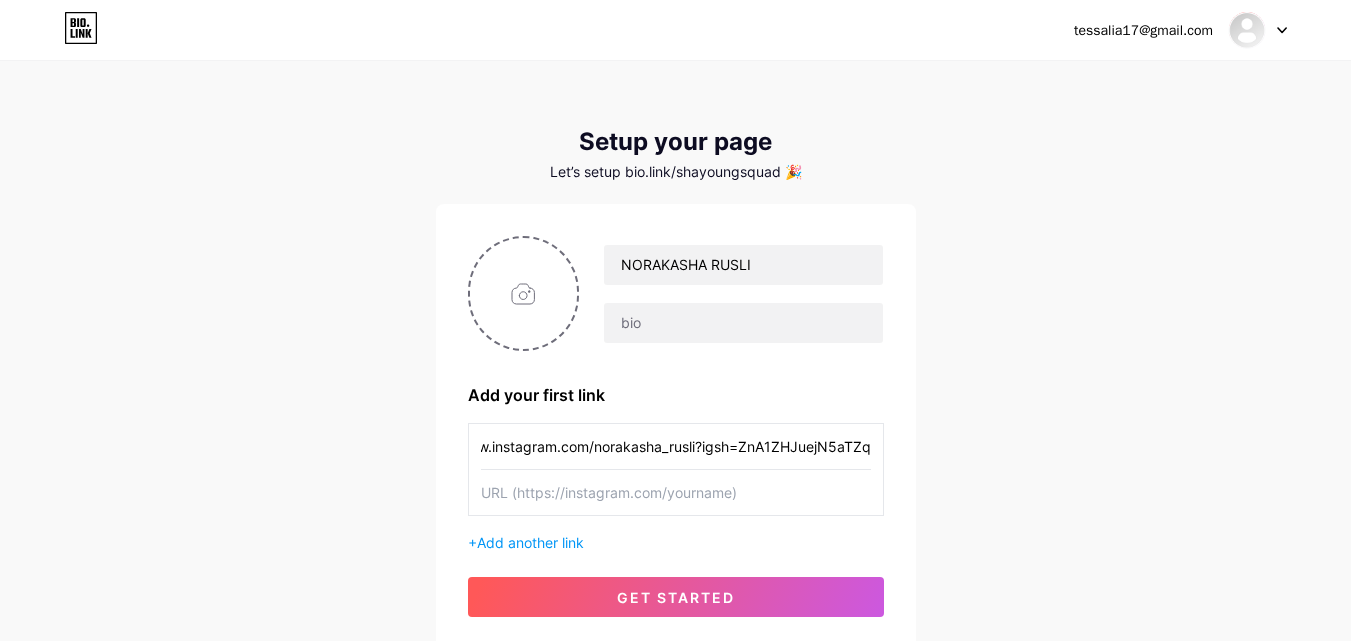 type on "https://www.instagram.com/norakasha_rusli?igsh=ZnA1ZHJuejN5aTZq" 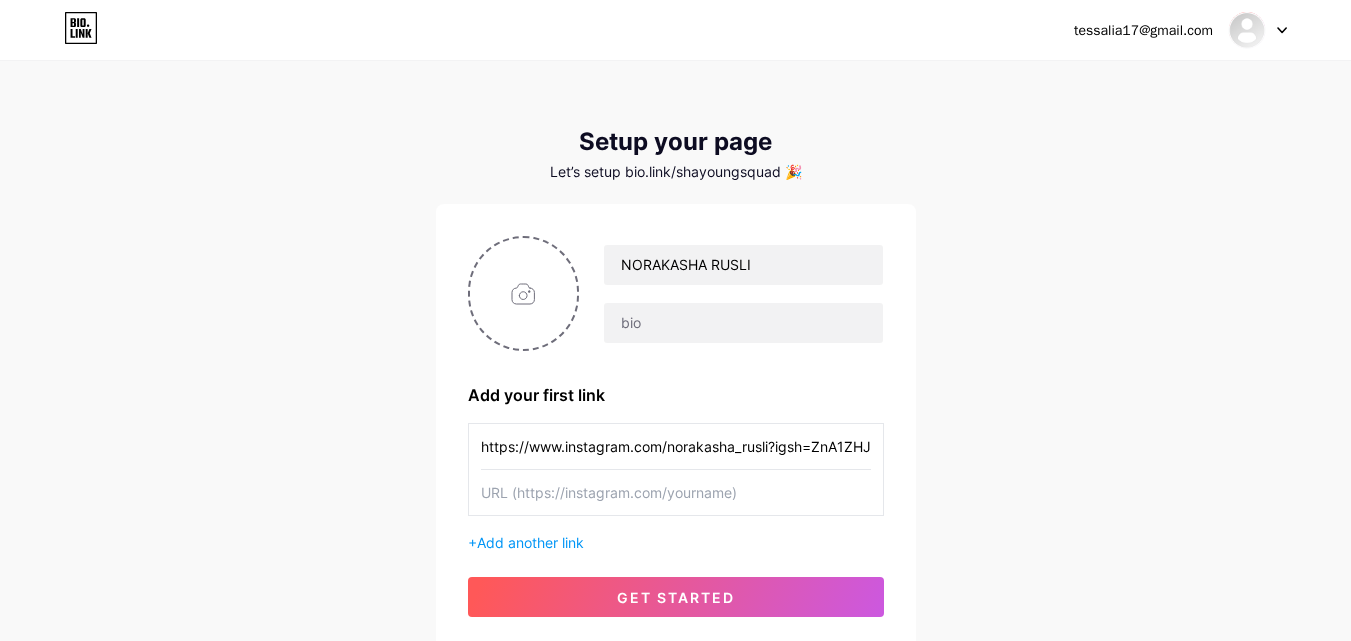 click at bounding box center (676, 492) 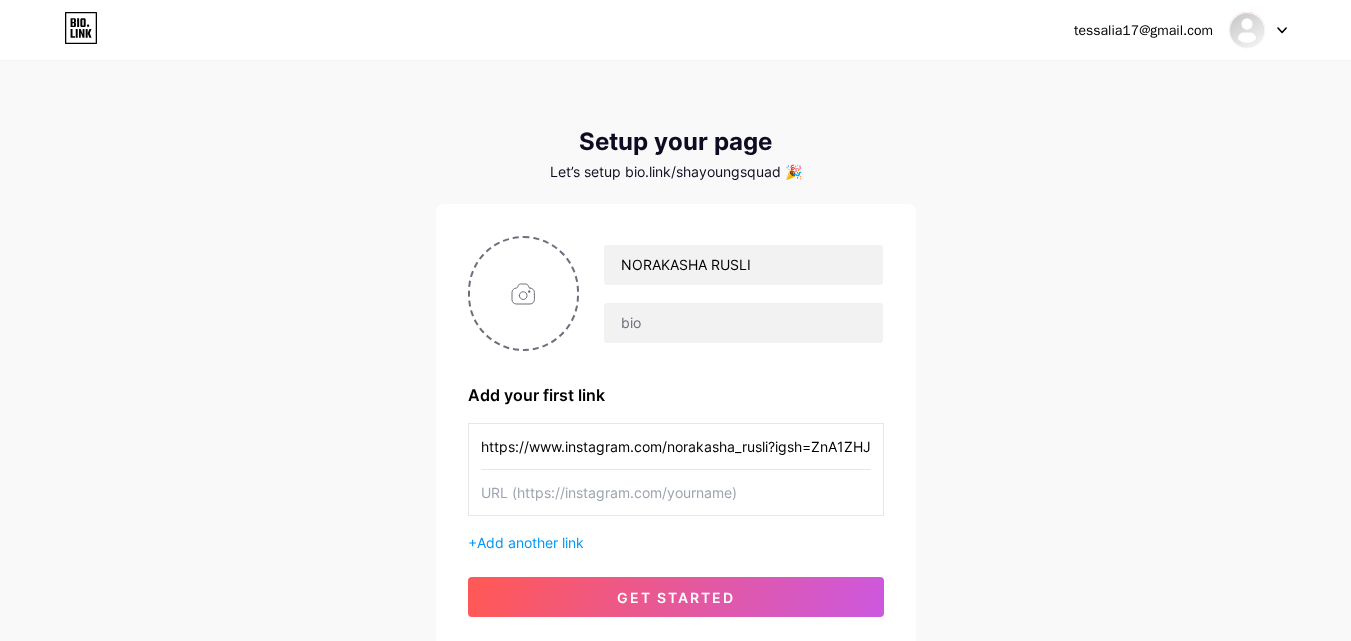 type on "t" 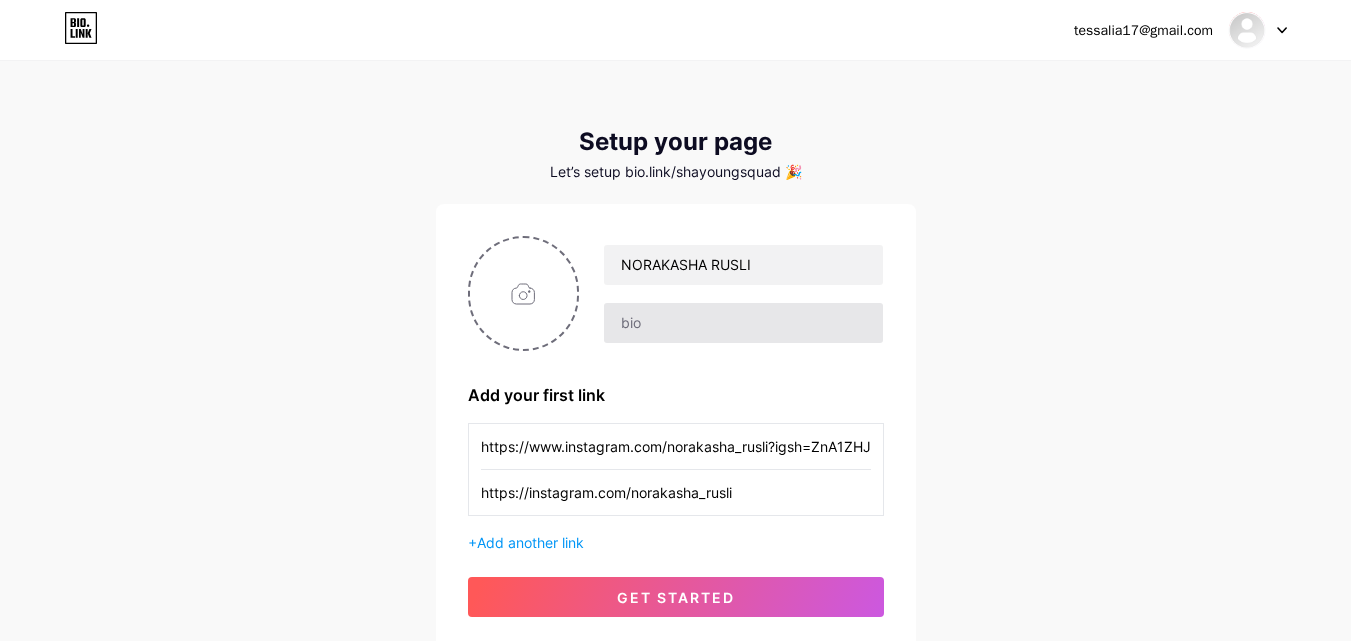 type on "https://instagram.com/norakasha_rusli" 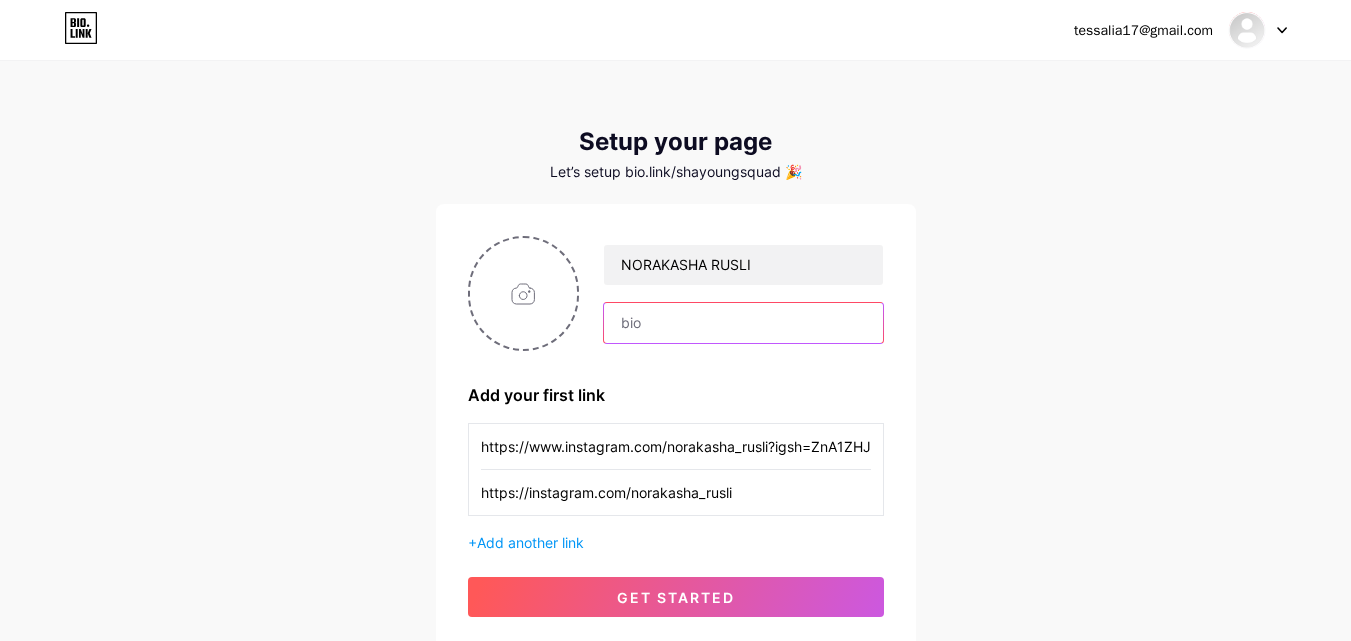 click at bounding box center (743, 323) 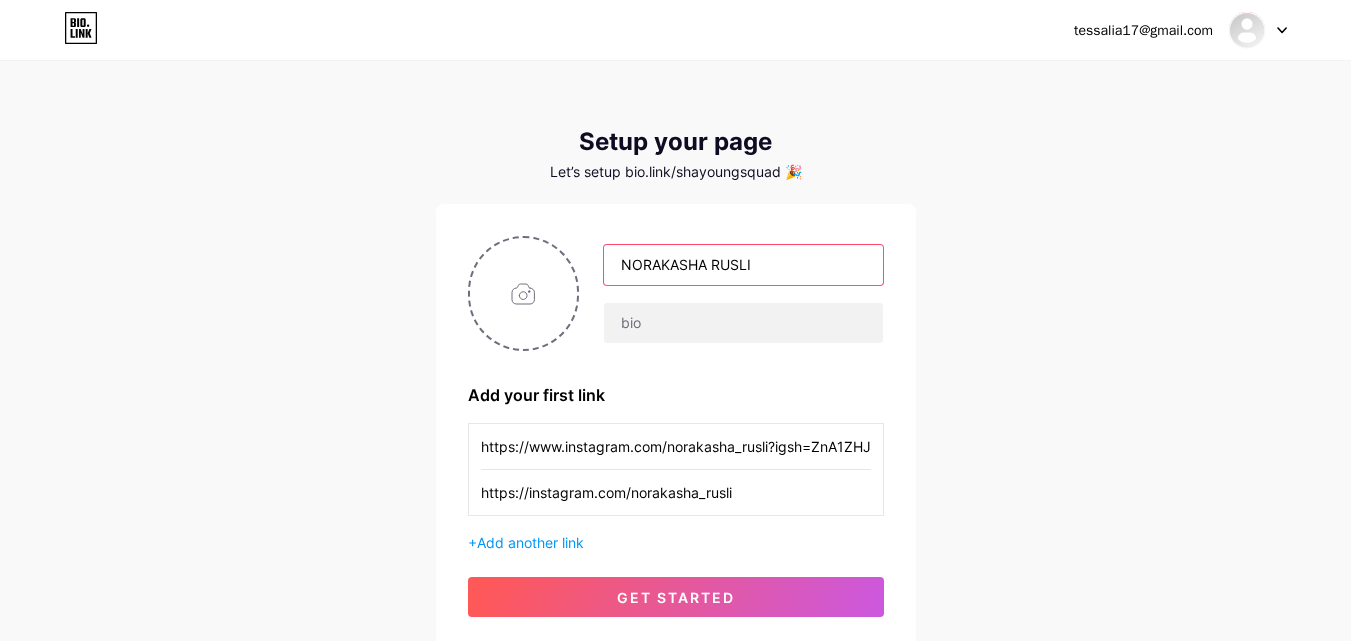 click on "NORAKASHA RUSLI" at bounding box center [743, 265] 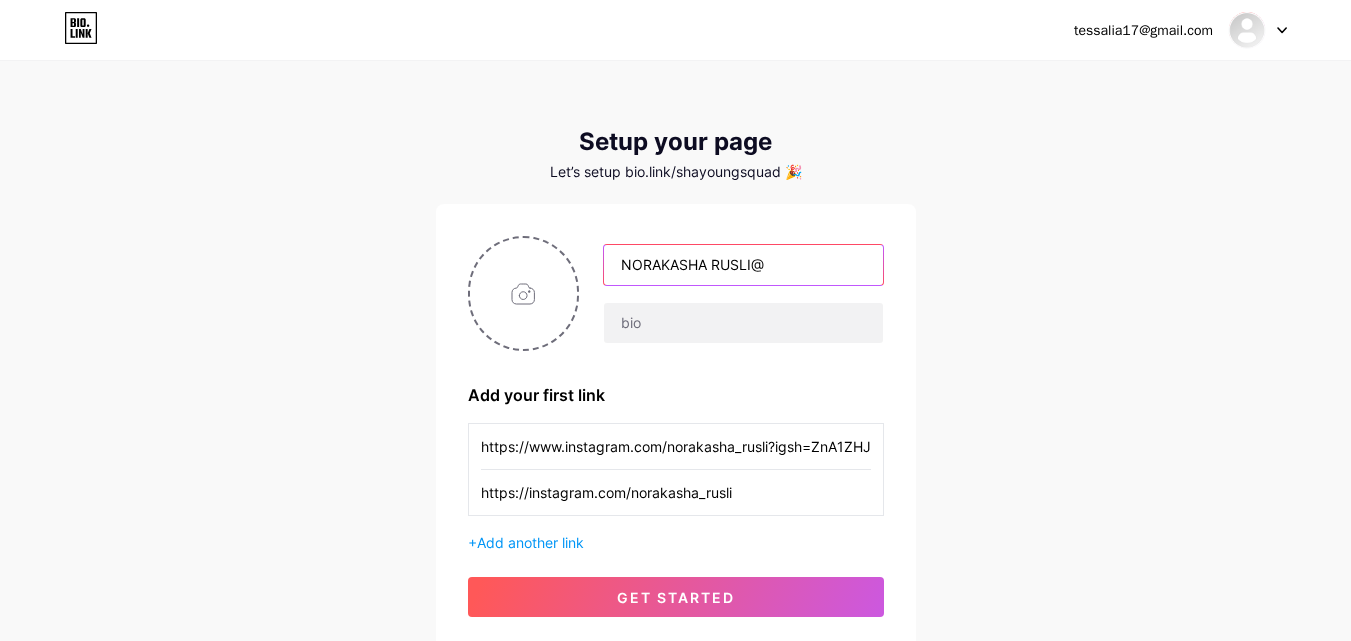 type on "NORAKASHA RUSLI" 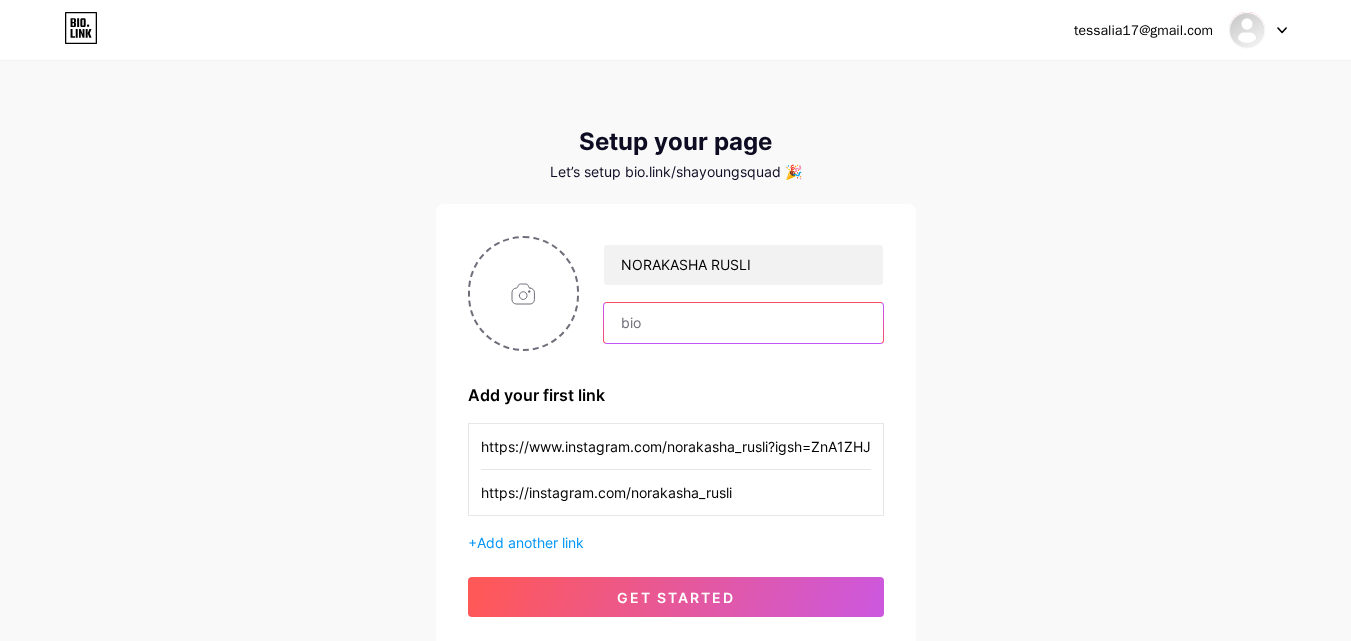click at bounding box center [743, 323] 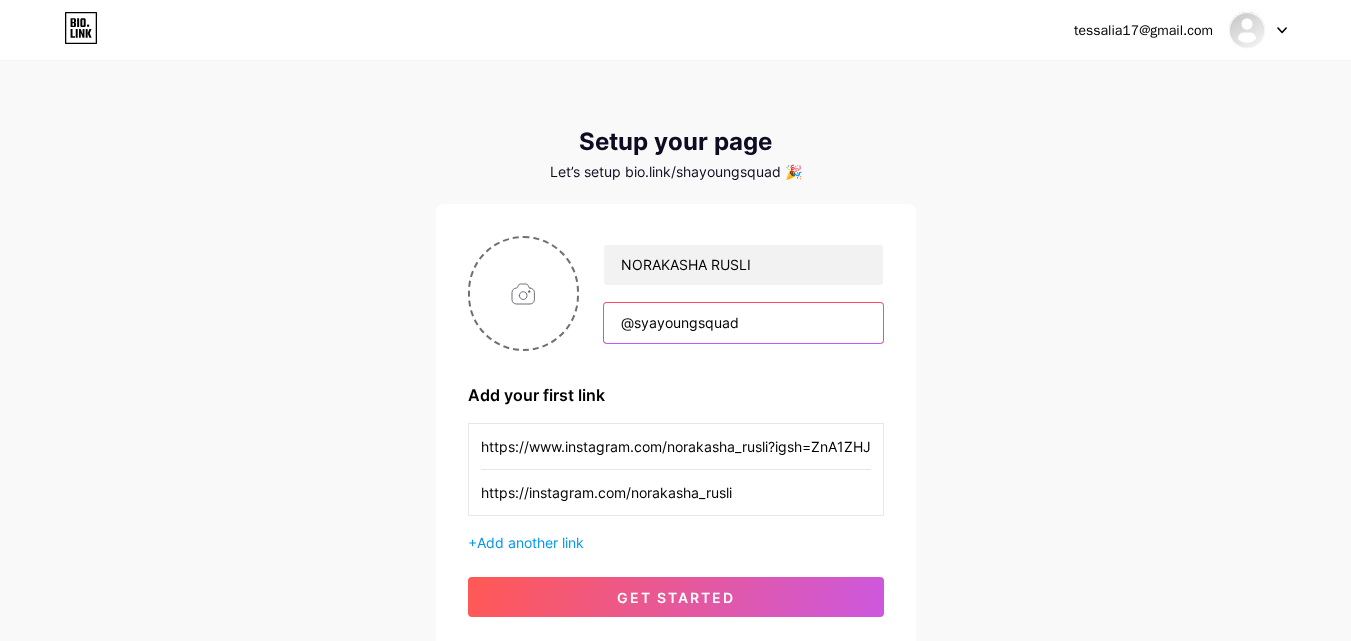 type on "@syayoungsquad" 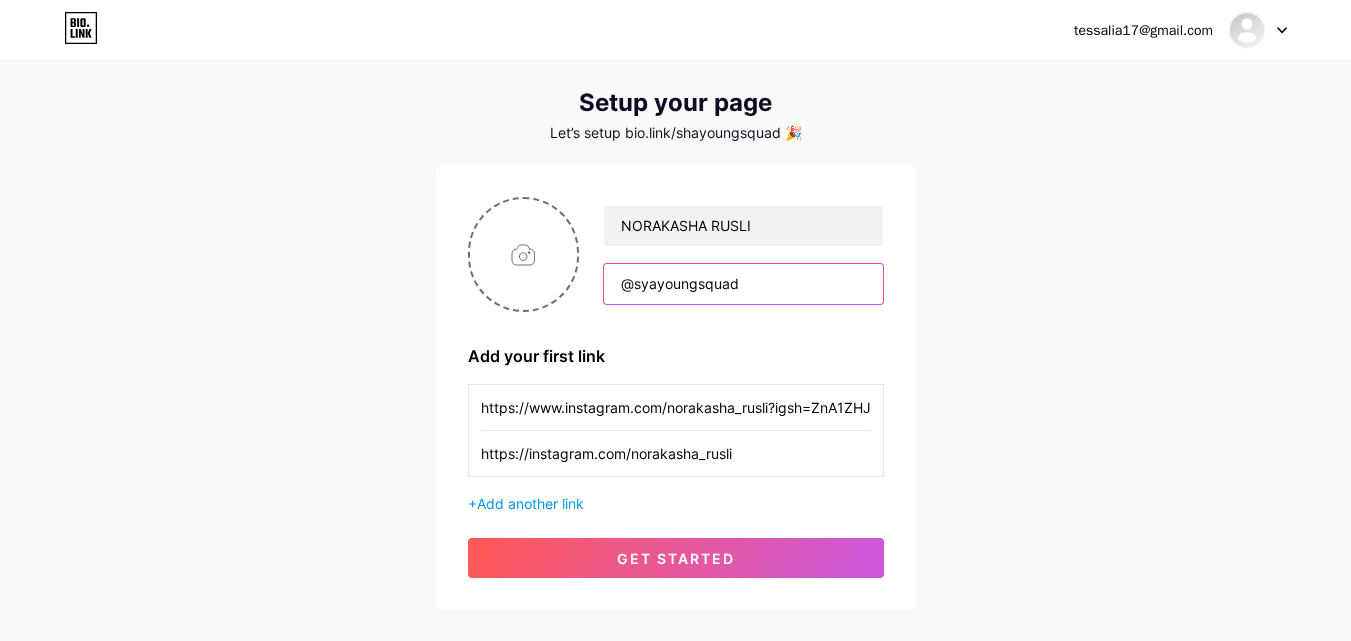 scroll, scrollTop: 0, scrollLeft: 0, axis: both 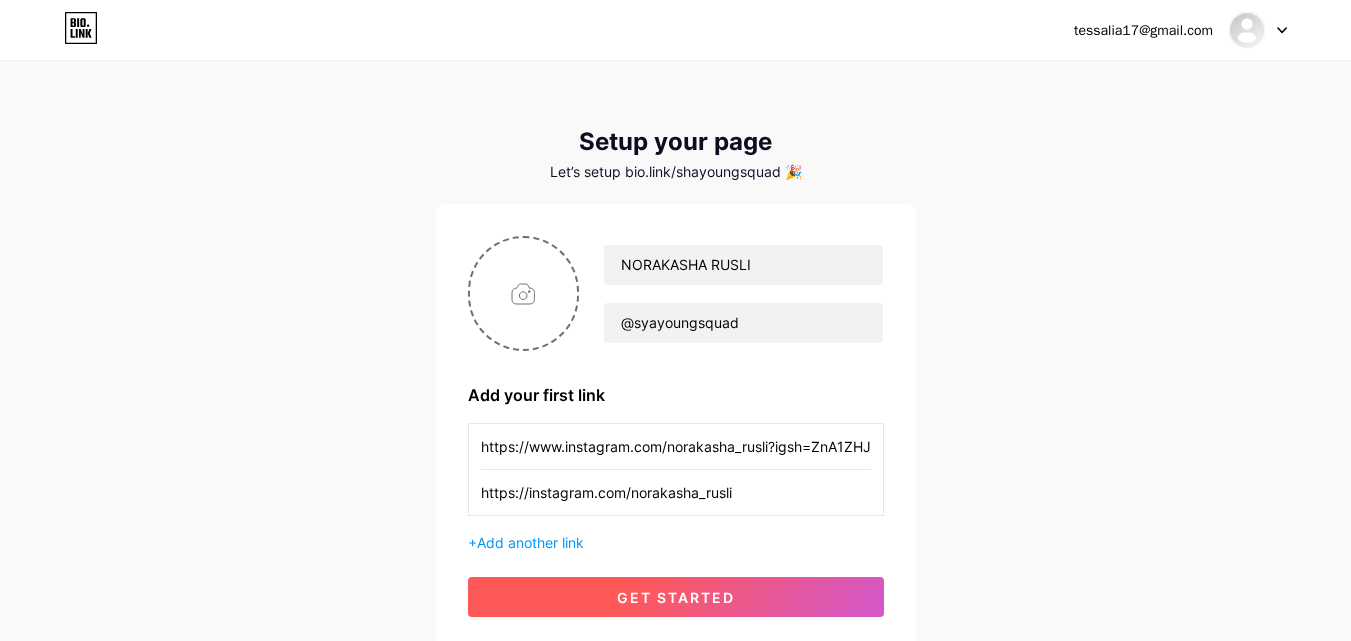 click on "get started" at bounding box center (676, 597) 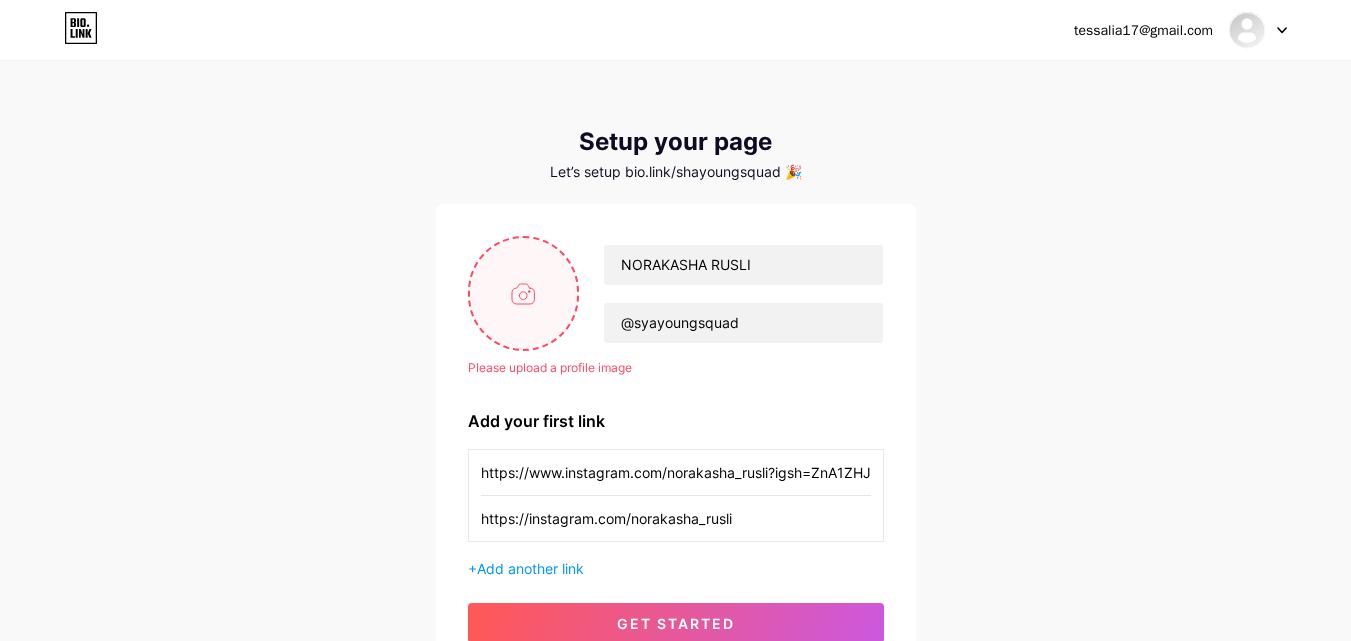 click at bounding box center (524, 293) 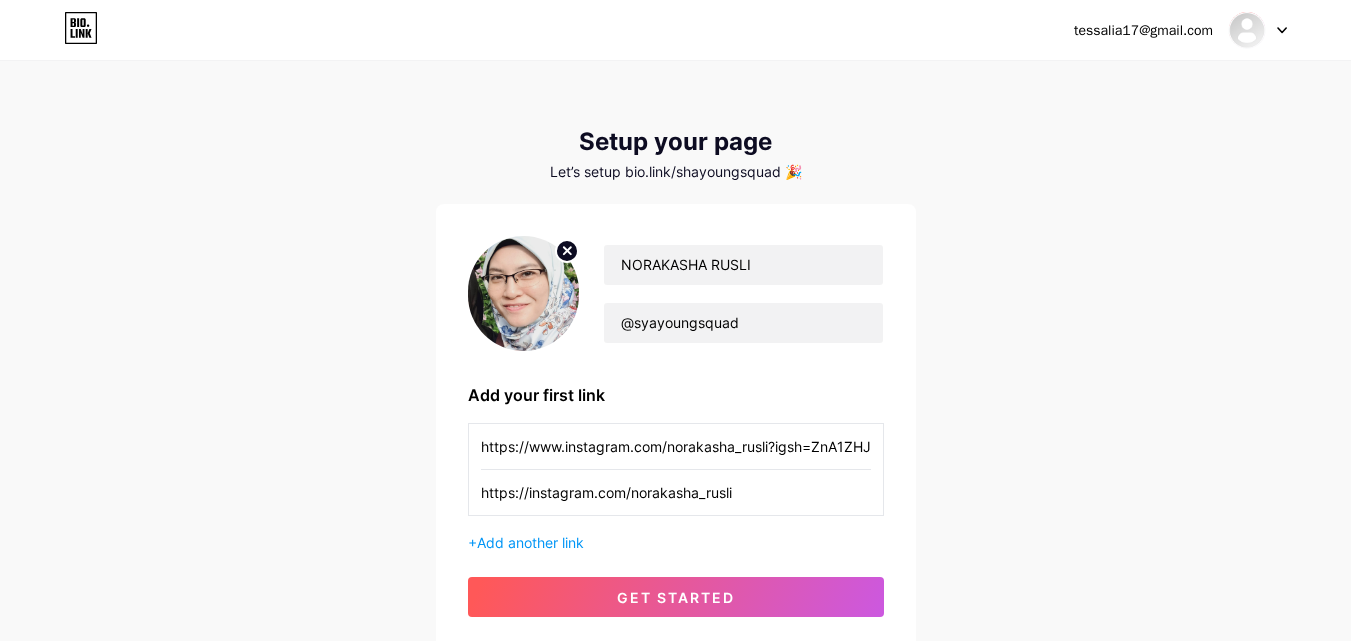 click on "tessalia17@gmail.com Dashboard Logout Setup your page Let’s setup bio.link/shayoungsquad 🎉 NORAKASHA RUSLI @syayoungsquad Add your first link https://www.instagram.com/norakasha_rusli?igsh=ZnA1ZHJuejN5aTZq https://instagram.com/norakasha_rusli + Add another link get started" at bounding box center [675, 356] 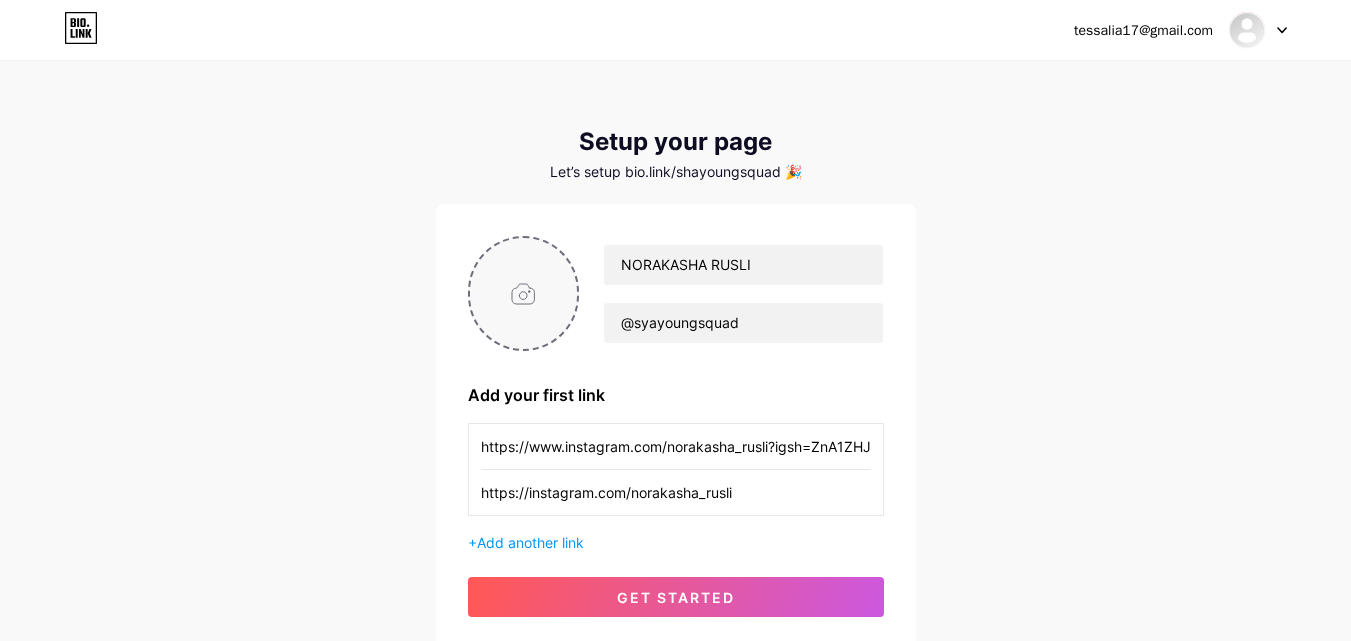 click at bounding box center [524, 293] 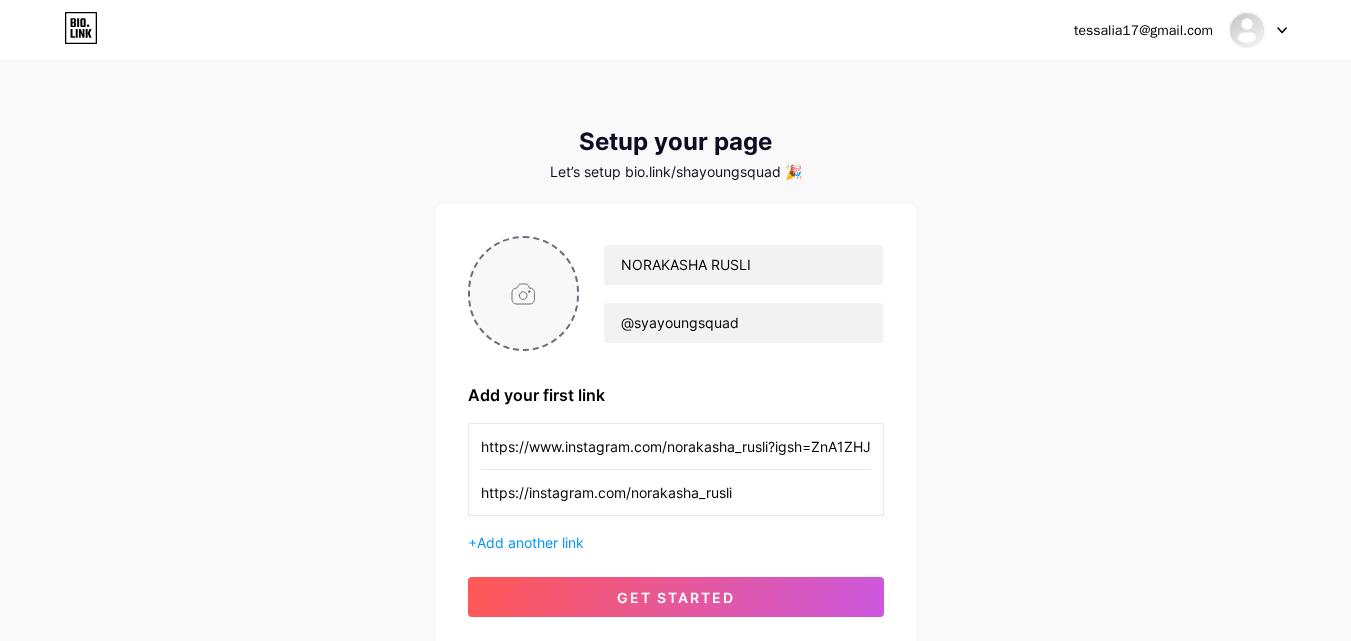 type on "C:\fakepath\WhatsApp Image 2025-08-04 at 09.14.00.jpeg" 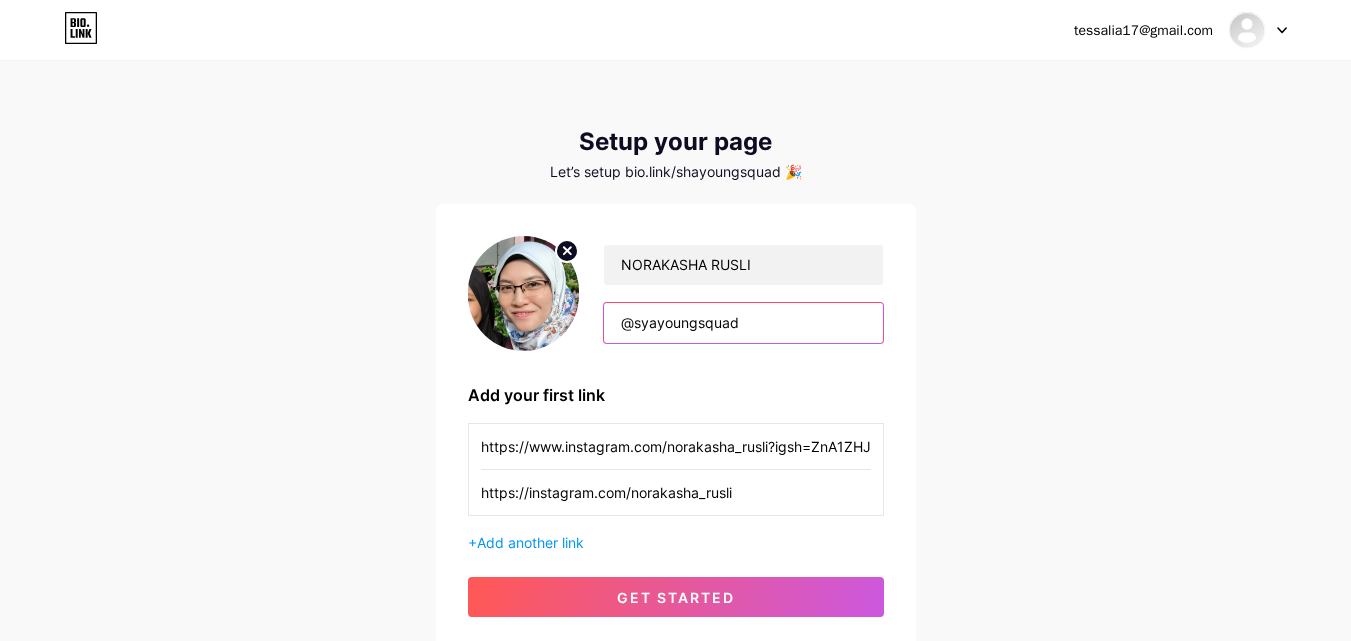 click on "@syayoungsquad" at bounding box center (743, 323) 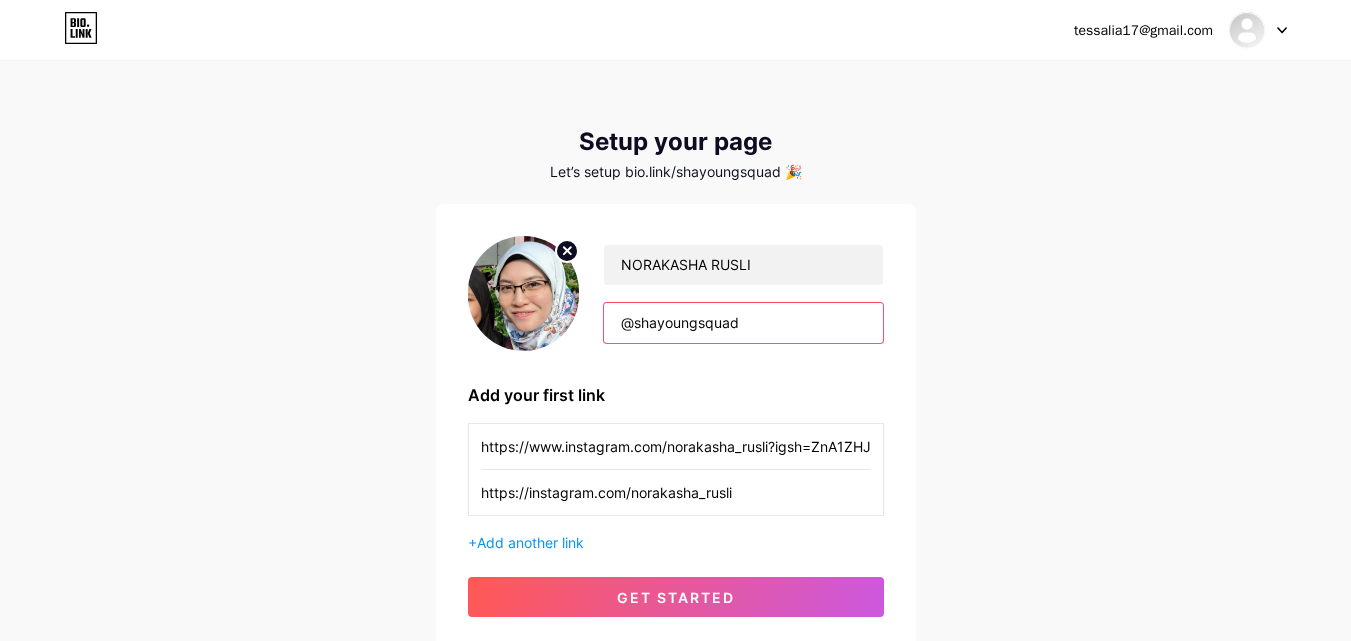 type on "@shayoungsquad" 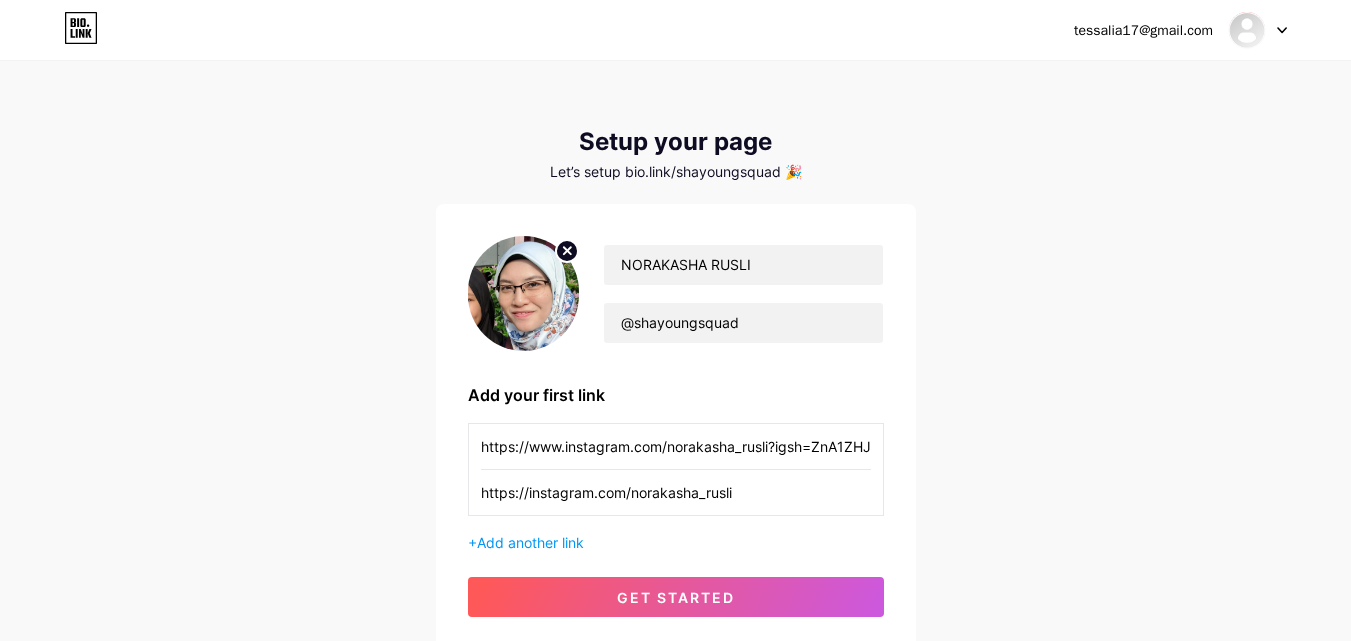 click 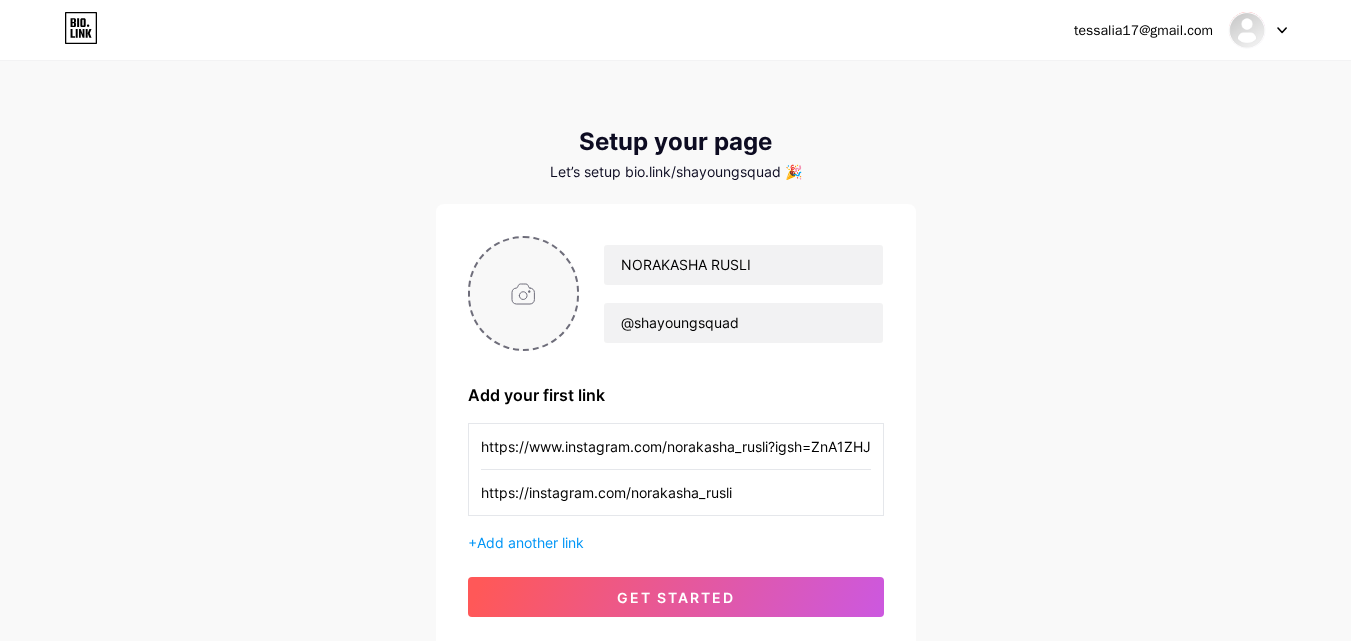 click at bounding box center [524, 293] 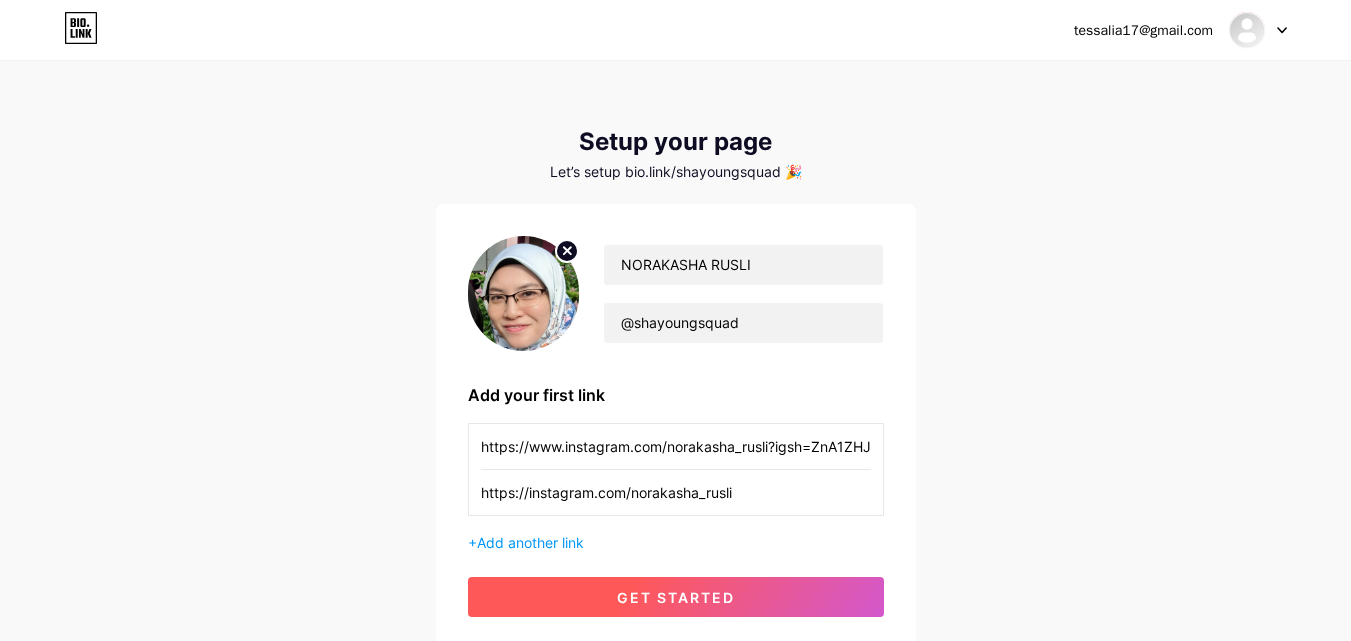 click on "get started" at bounding box center (676, 597) 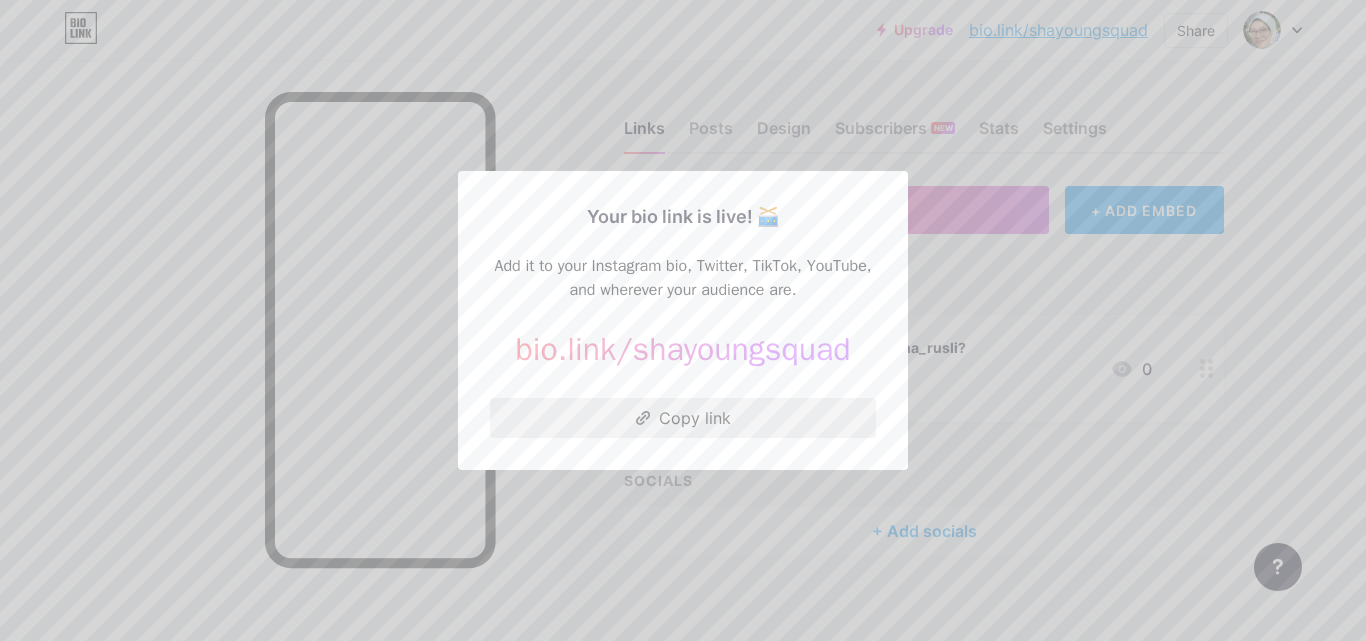 click on "Copy link" at bounding box center [683, 418] 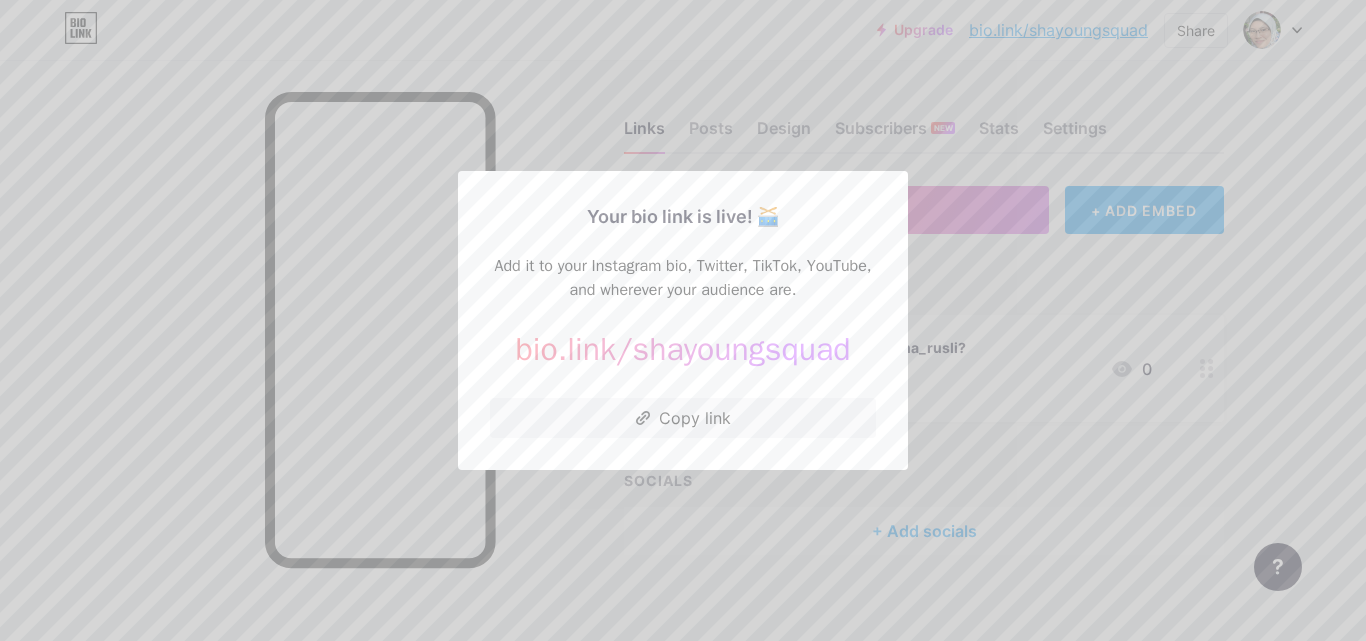 click at bounding box center (683, 320) 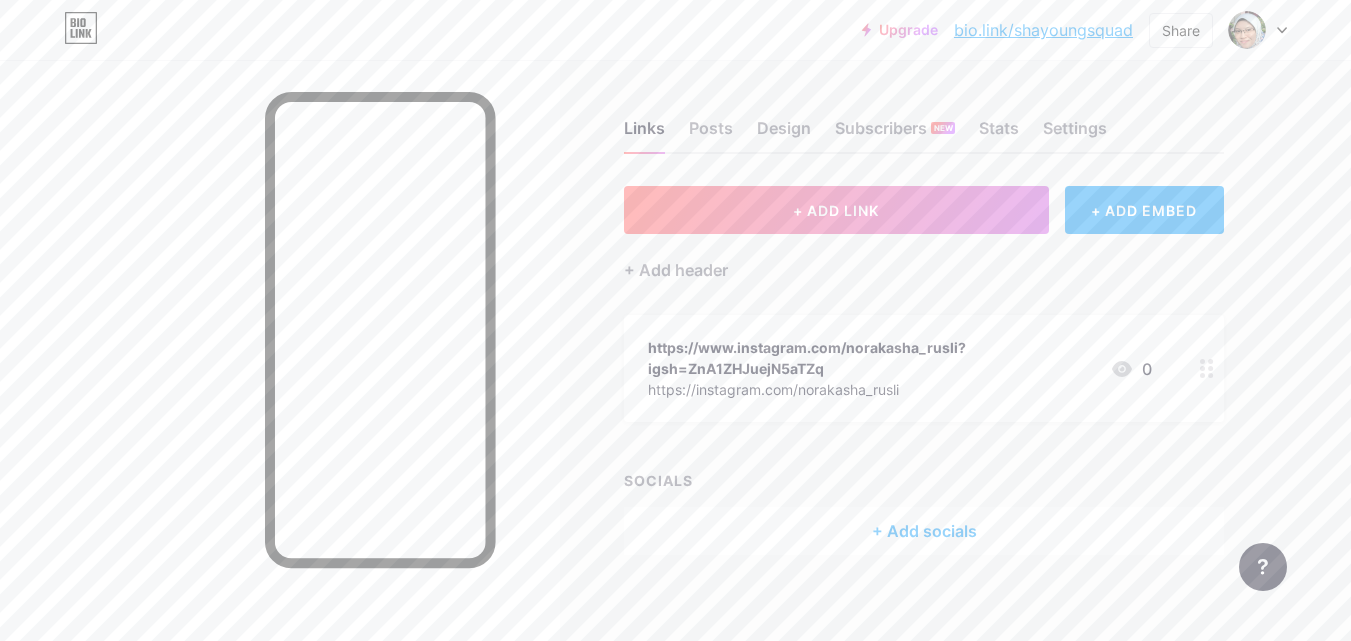 scroll, scrollTop: 13, scrollLeft: 0, axis: vertical 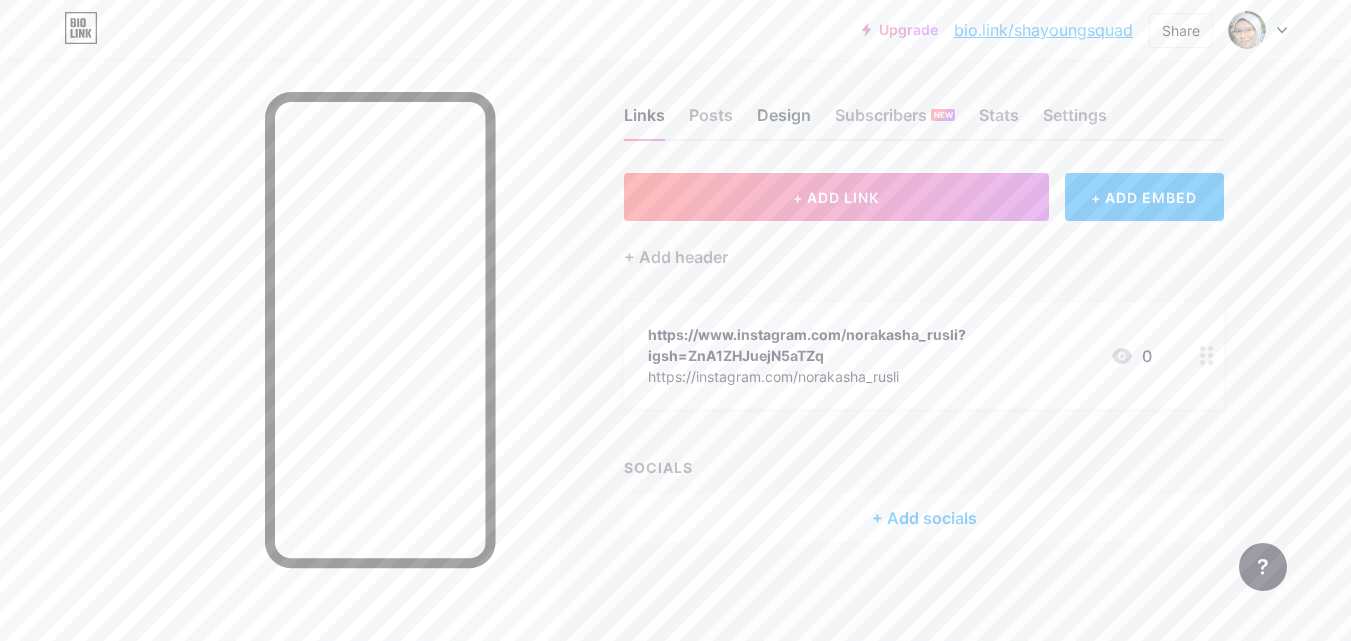 click on "Design" at bounding box center (784, 121) 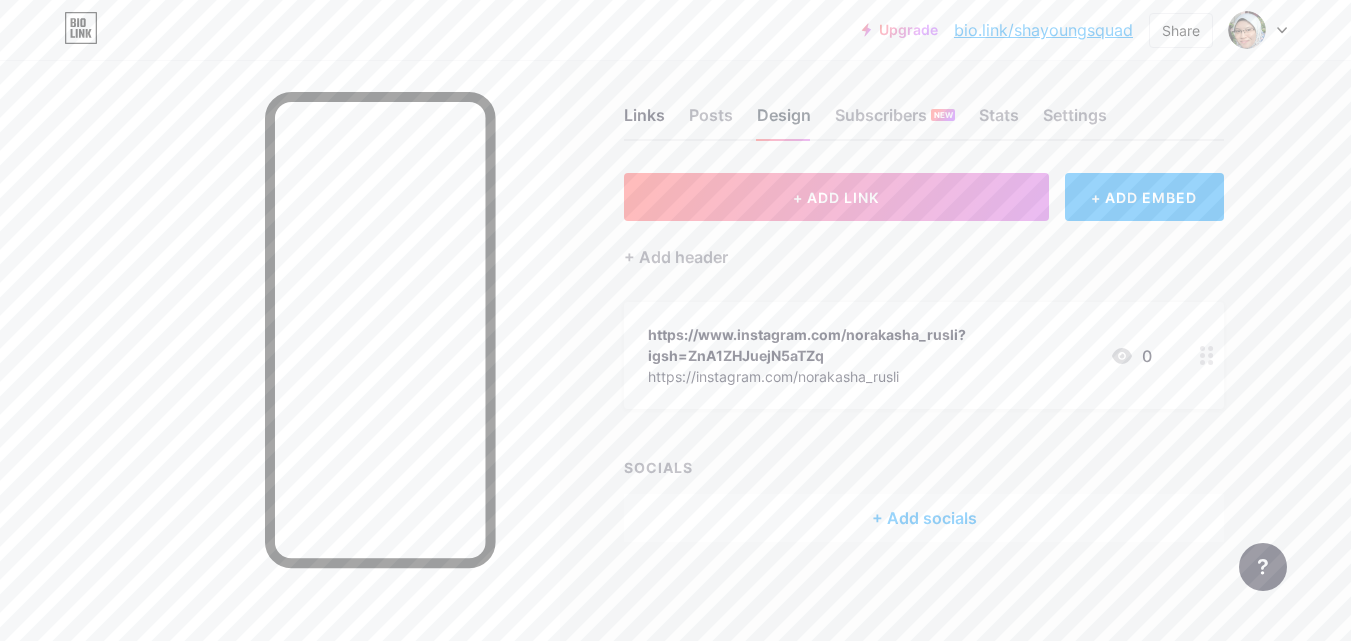scroll, scrollTop: 0, scrollLeft: 0, axis: both 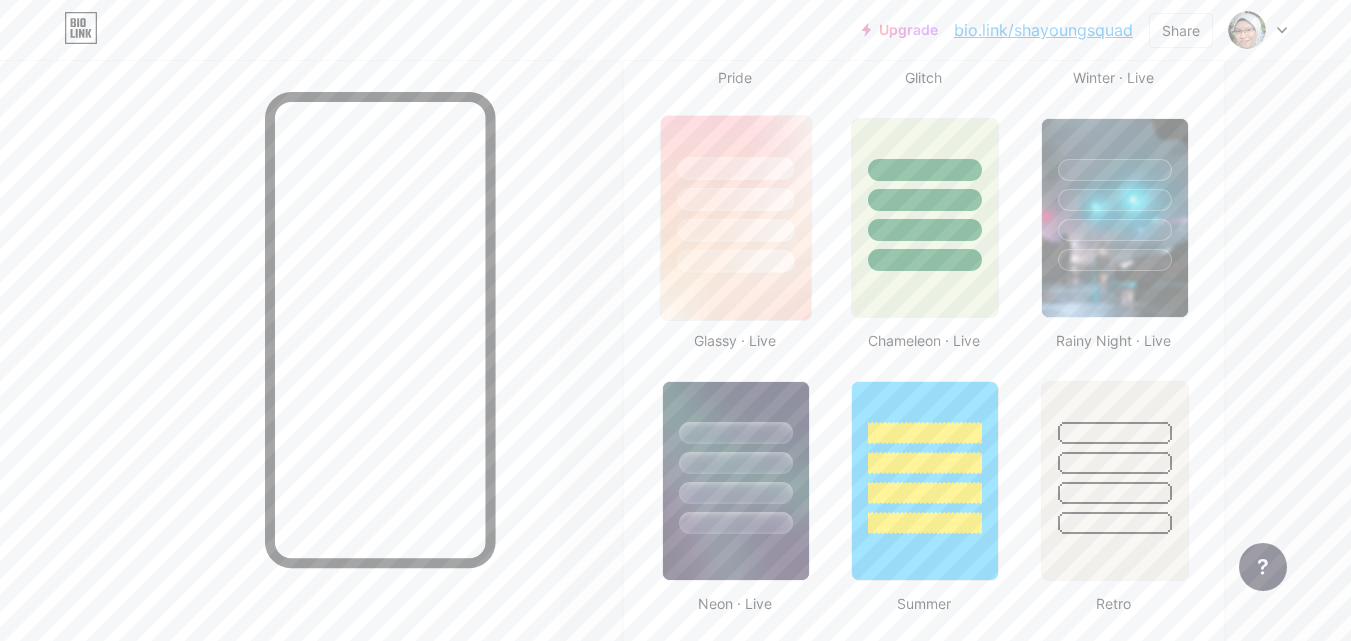 click at bounding box center [735, 230] 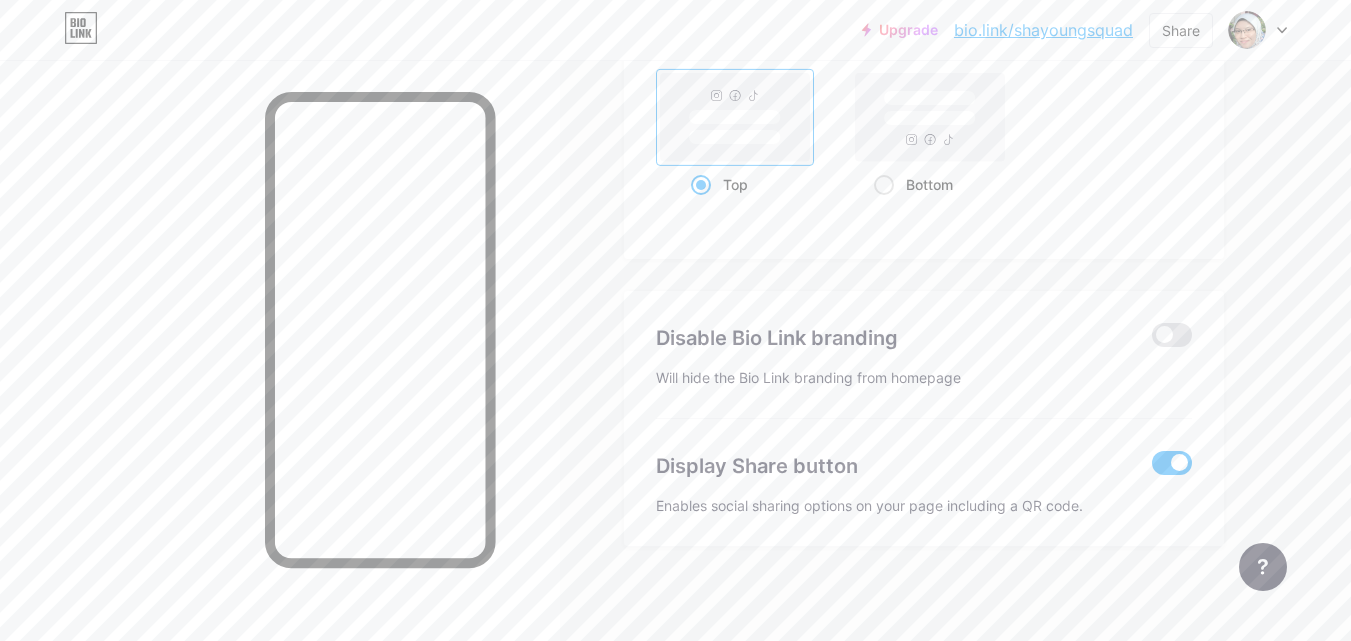 scroll, scrollTop: 2756, scrollLeft: 0, axis: vertical 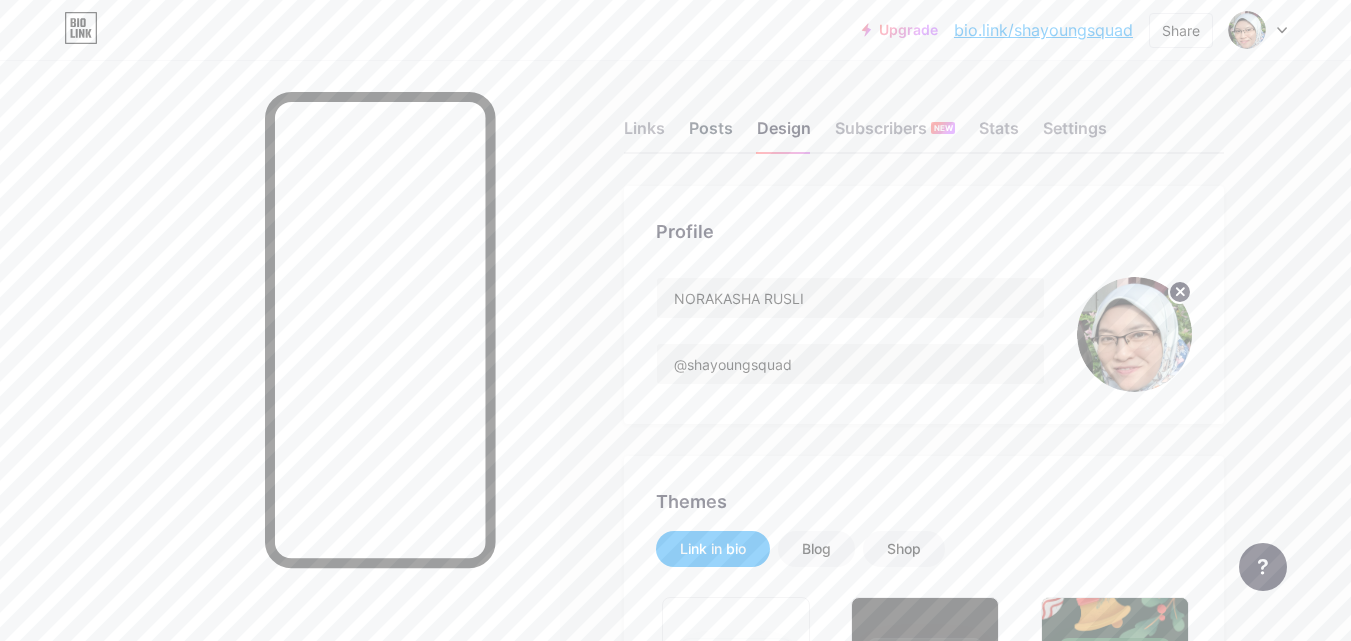 click on "Posts" at bounding box center (711, 134) 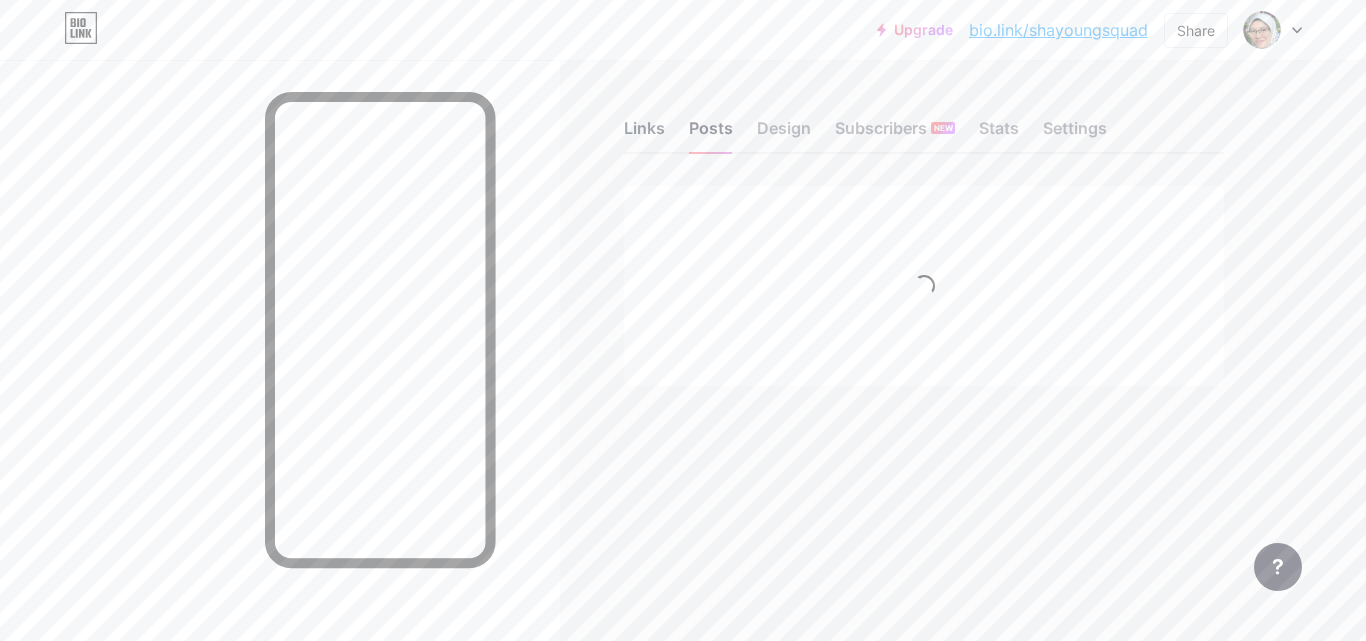 click on "Links" at bounding box center (644, 134) 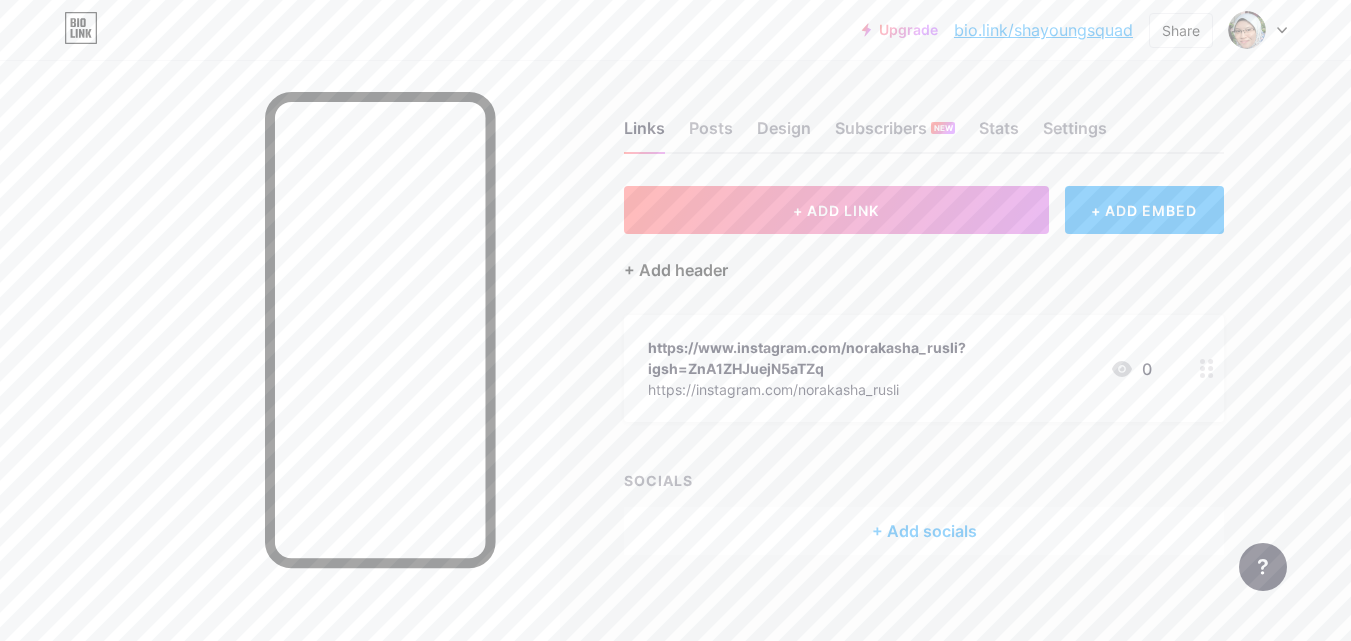 click on "+ Add header" at bounding box center (676, 270) 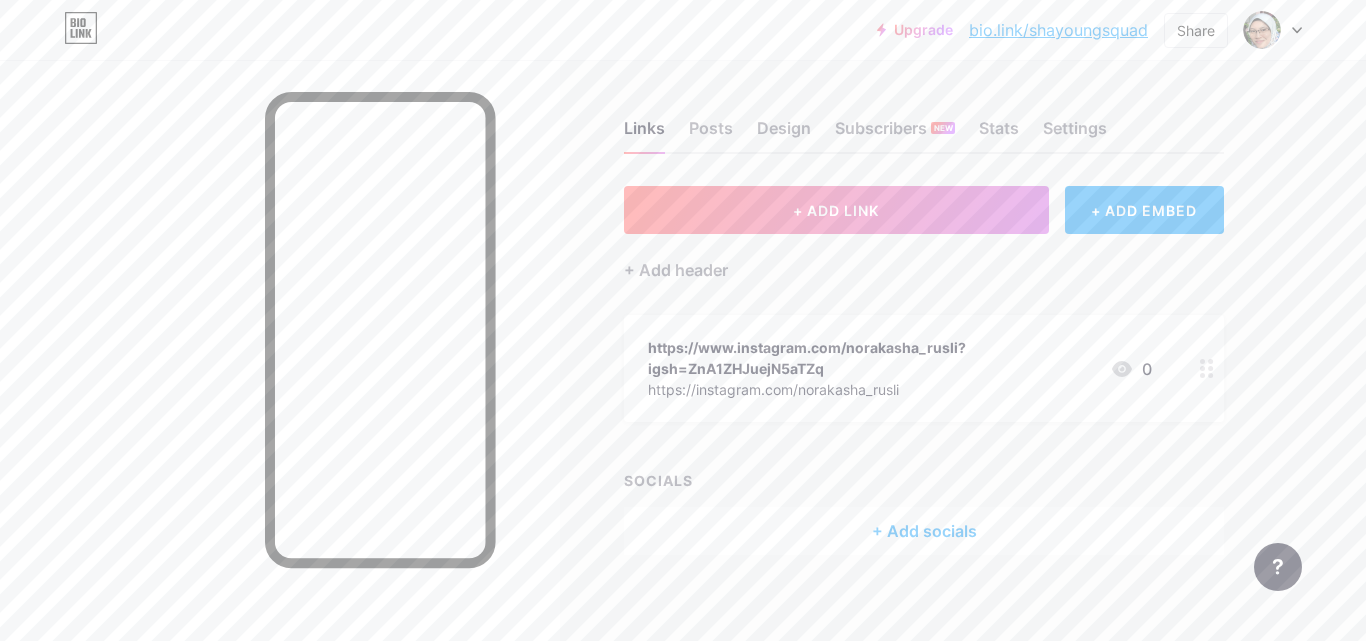 click at bounding box center (683, 321) 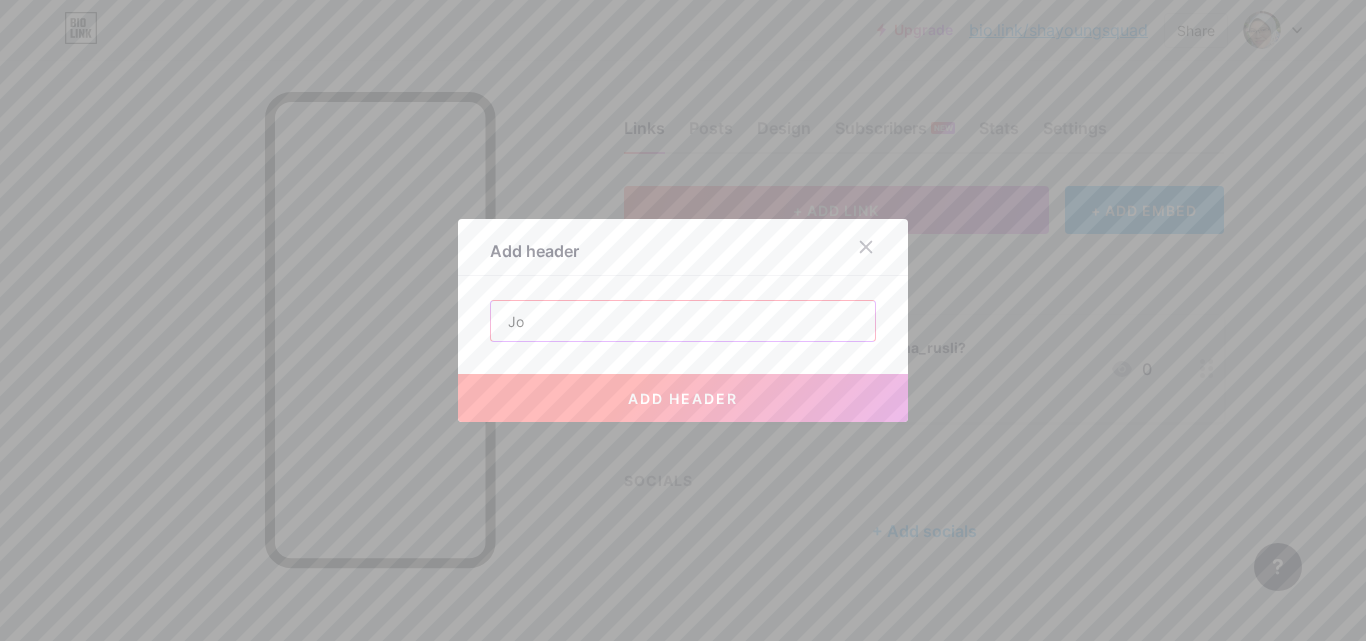 type on "J" 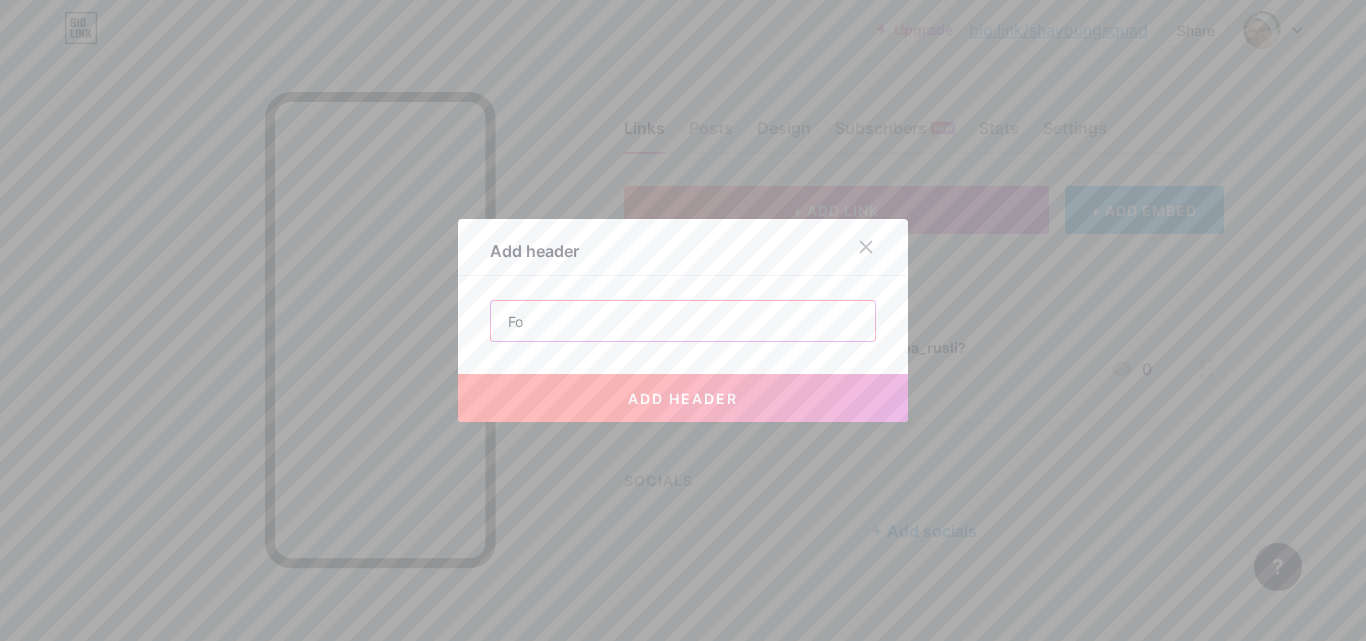 type on "F" 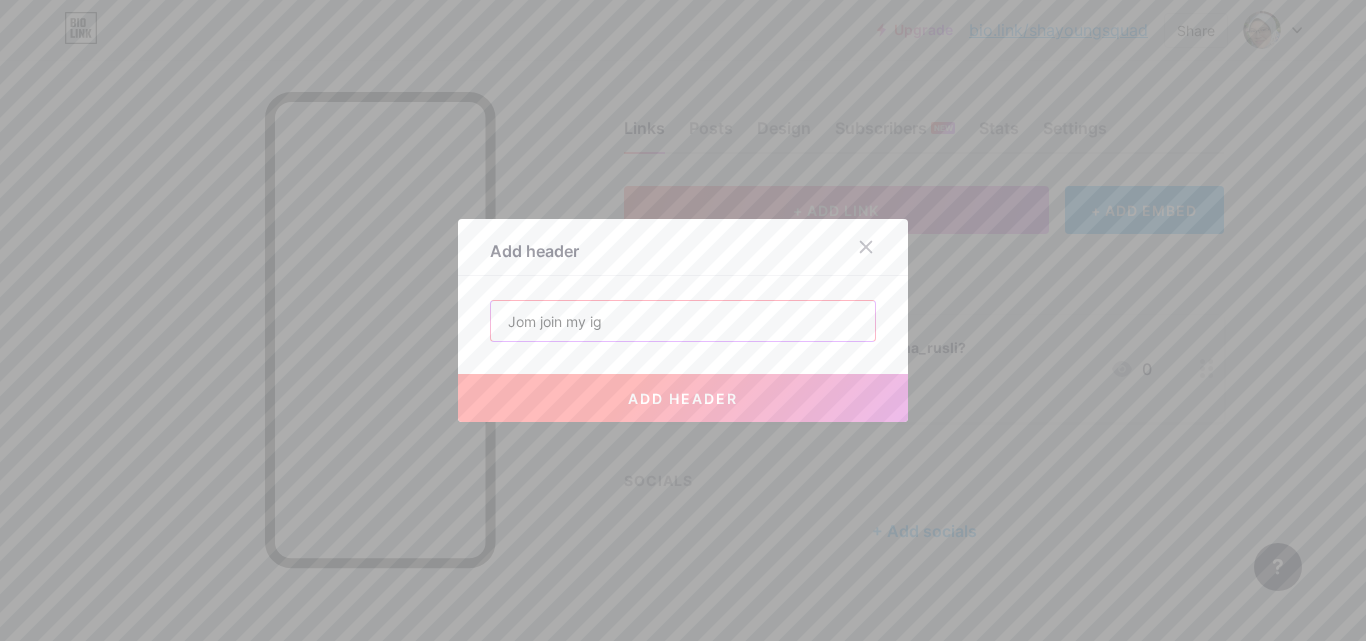 type on "Jom join my ig" 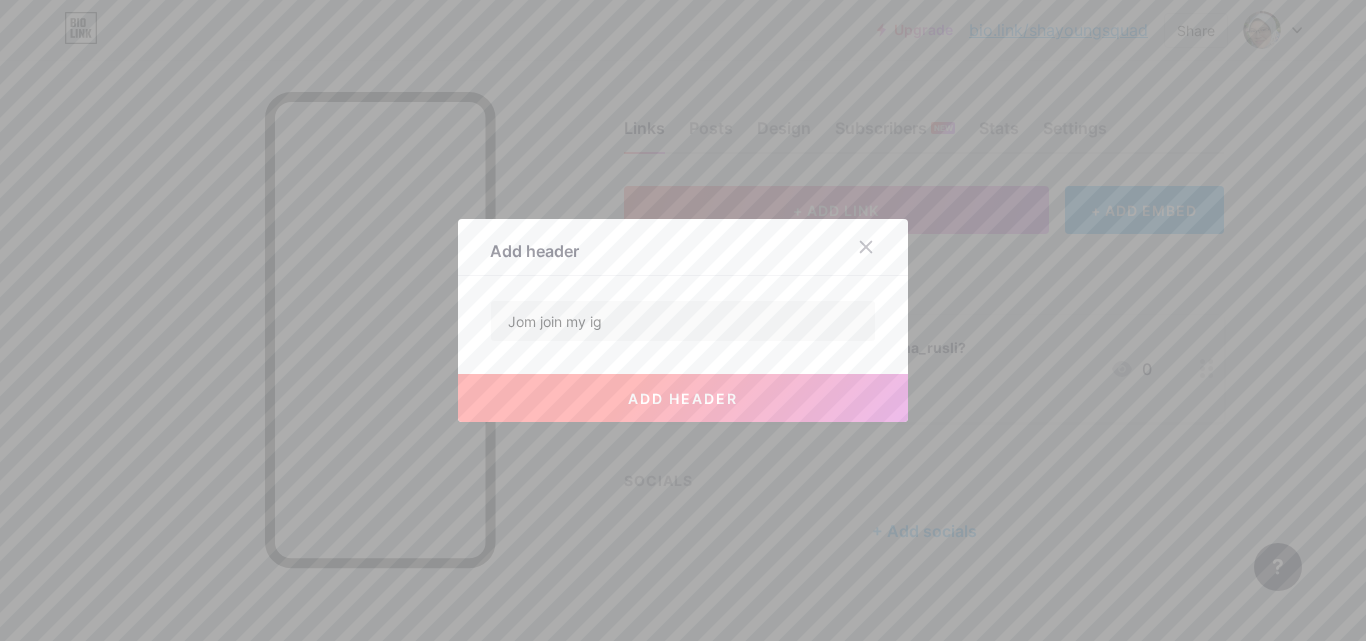click on "add header" at bounding box center [683, 398] 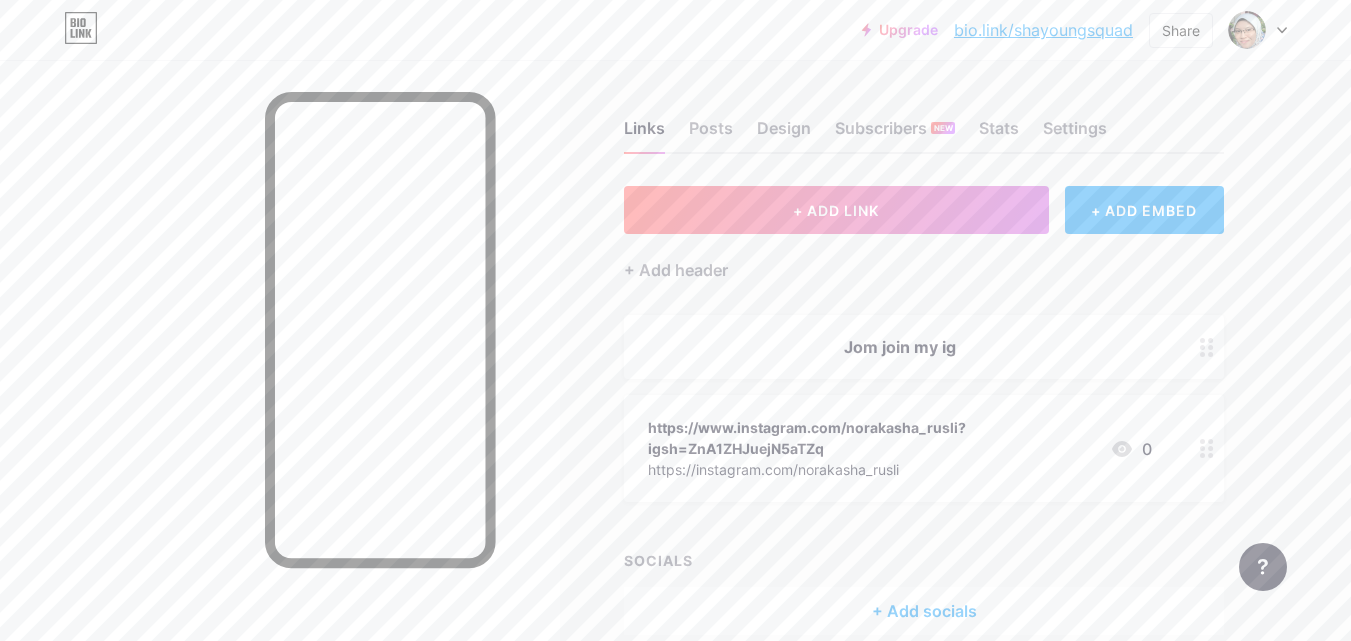 click on "https://www.instagram.com/norakasha_rusli?igsh=ZnA1ZHJuejN5aTZq" at bounding box center (871, 438) 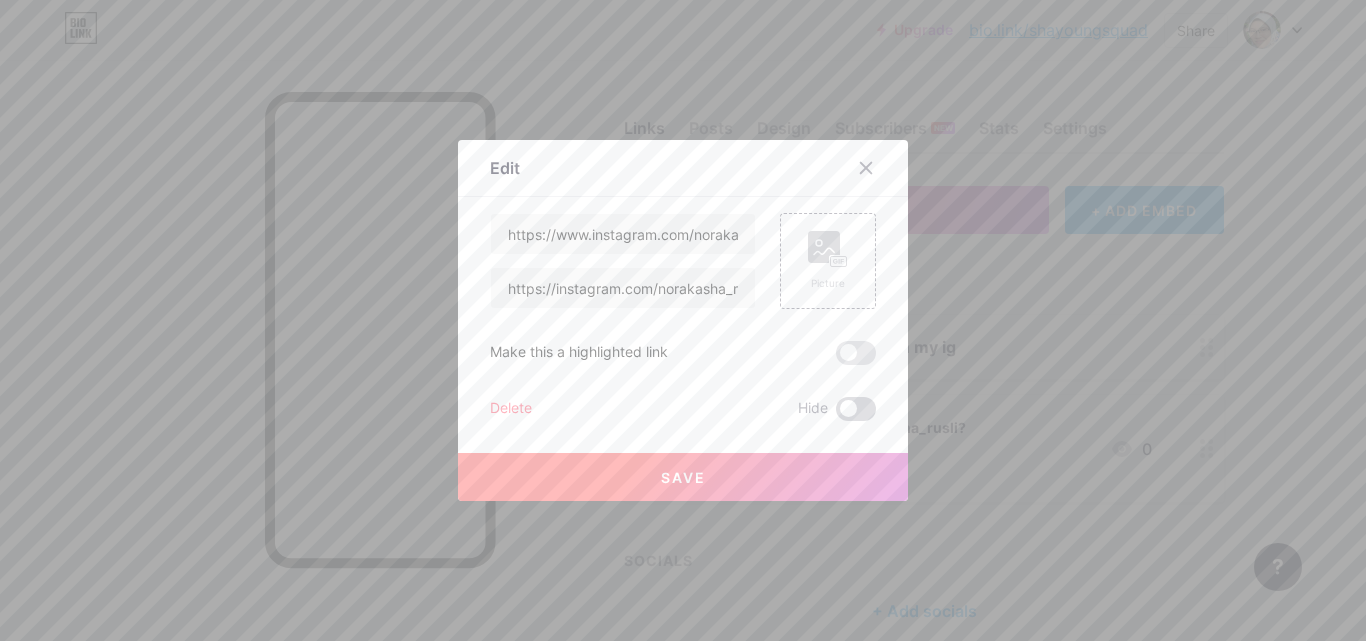 click at bounding box center (856, 409) 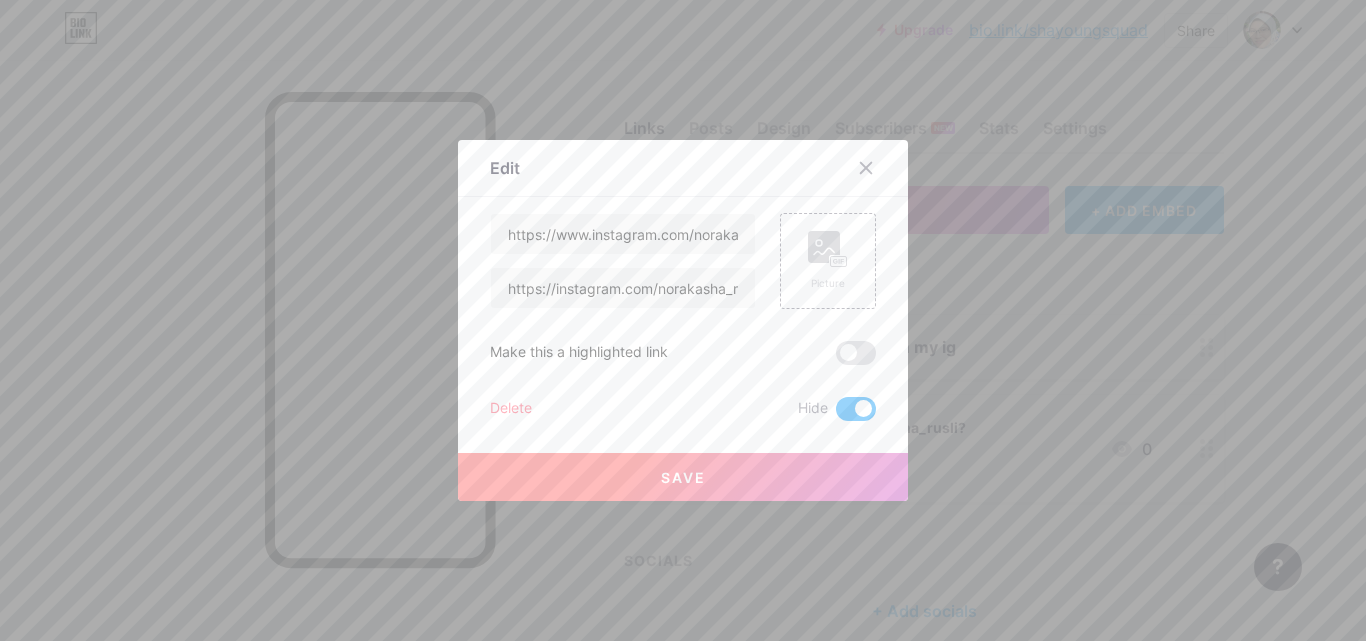click at bounding box center (856, 409) 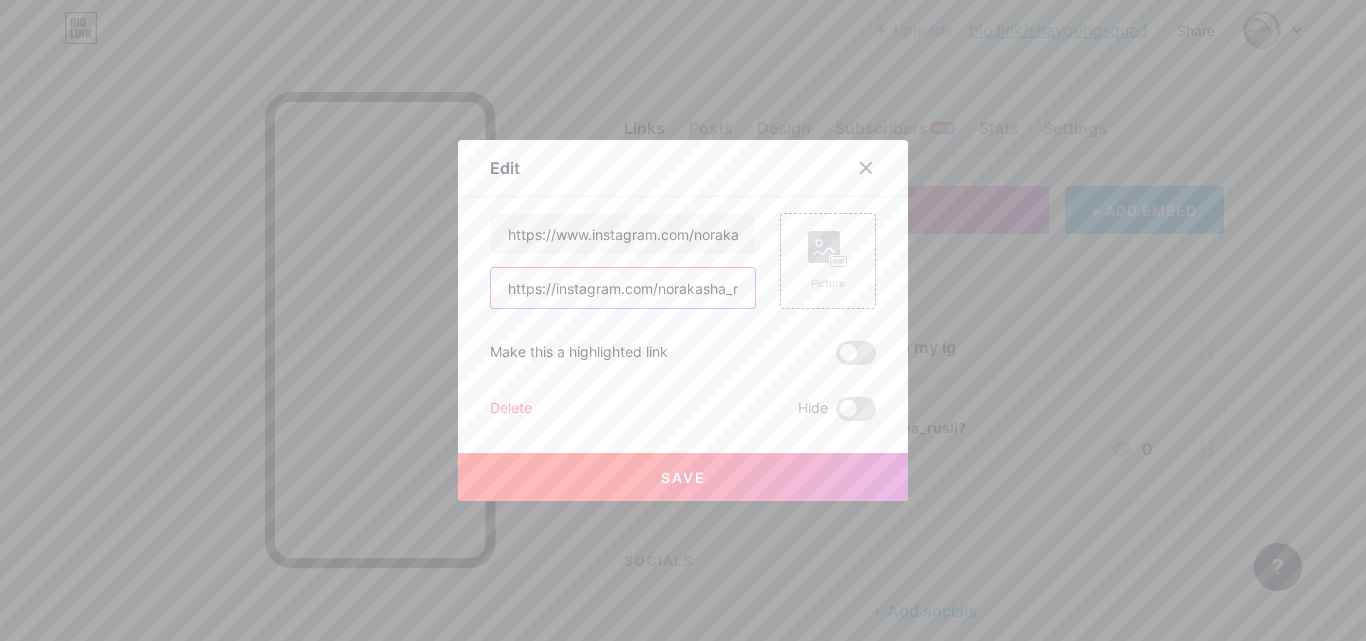 click on "https://instagram.com/norakasha_rusli" at bounding box center [623, 288] 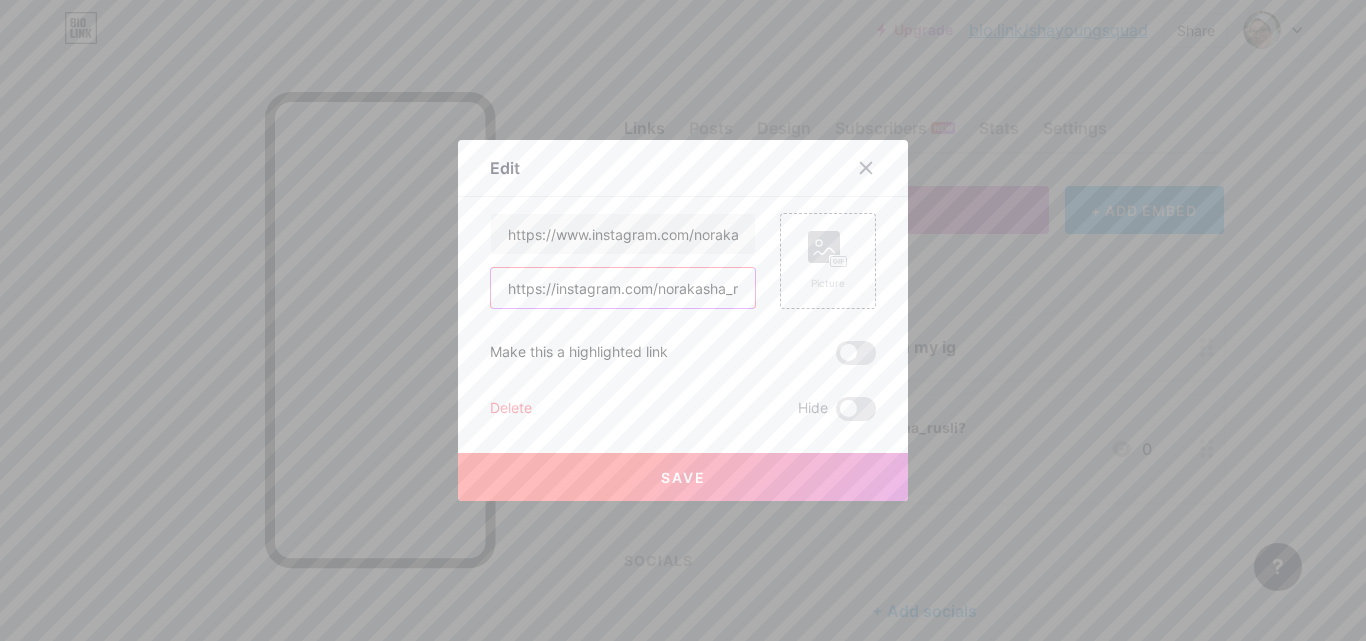 scroll, scrollTop: 0, scrollLeft: 24, axis: horizontal 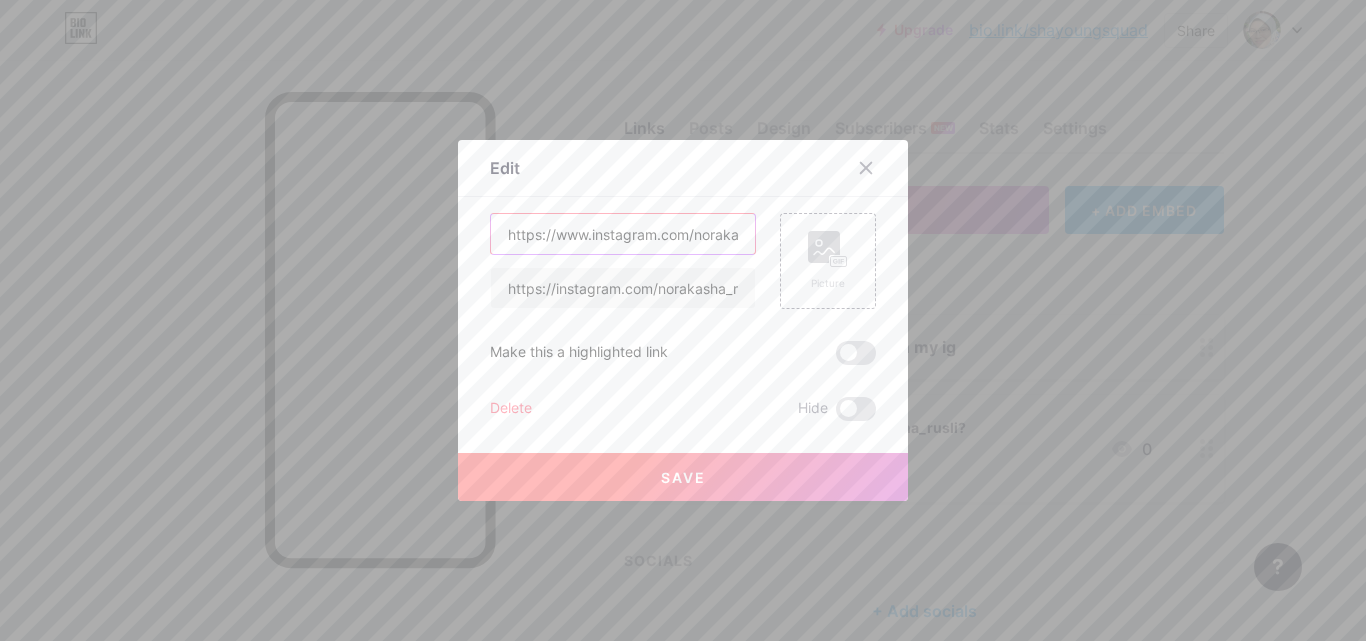 click on "https://www.instagram.com/norakasha_rusli?igsh=ZnA1ZHJuejN5aTZq" at bounding box center (623, 234) 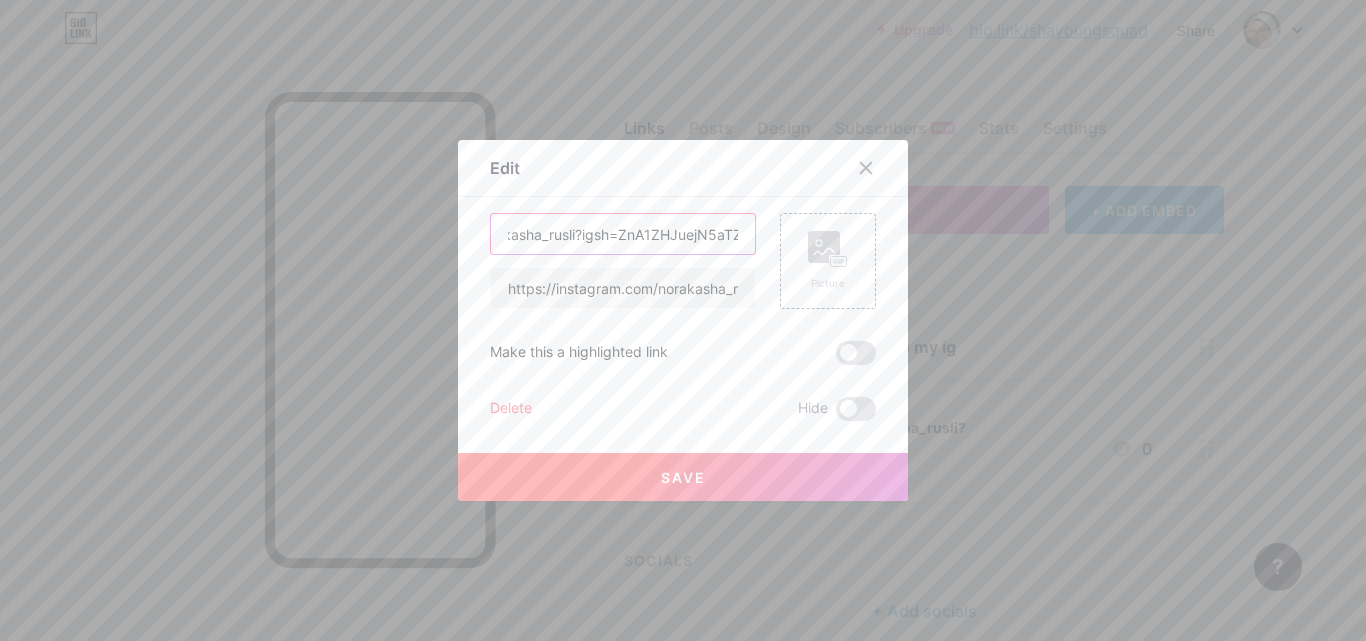 scroll, scrollTop: 0, scrollLeft: 236, axis: horizontal 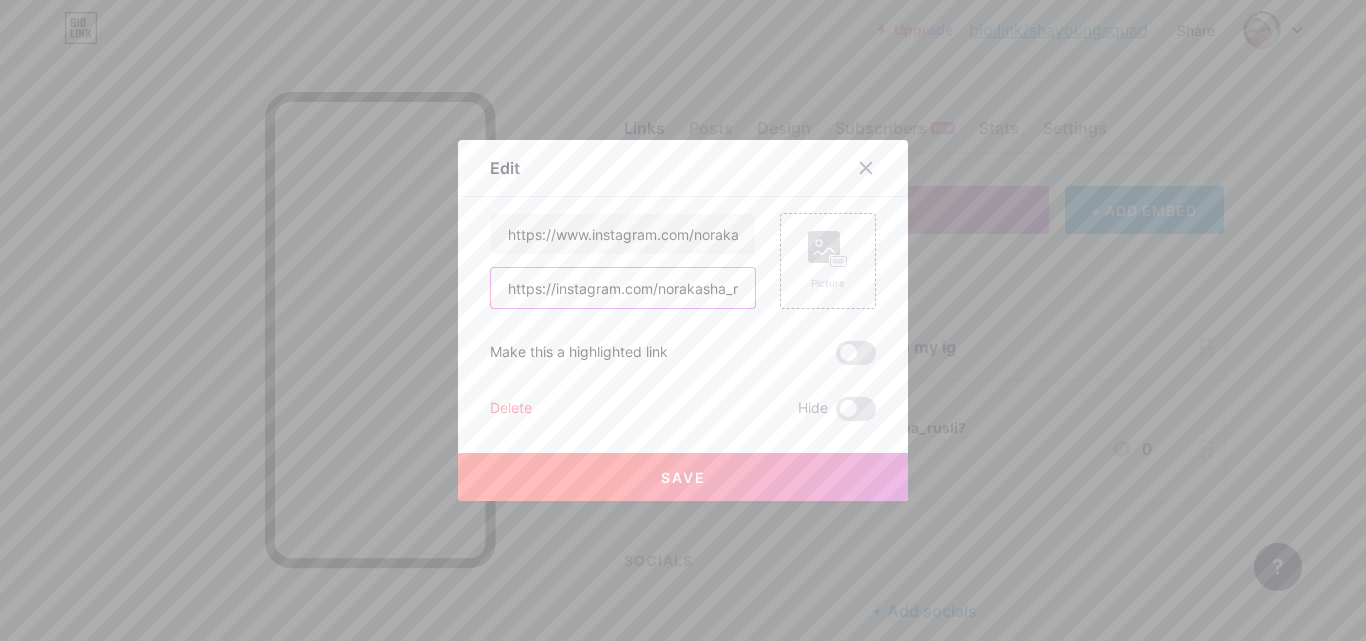 click on "https://instagram.com/norakasha_rusli" at bounding box center [623, 288] 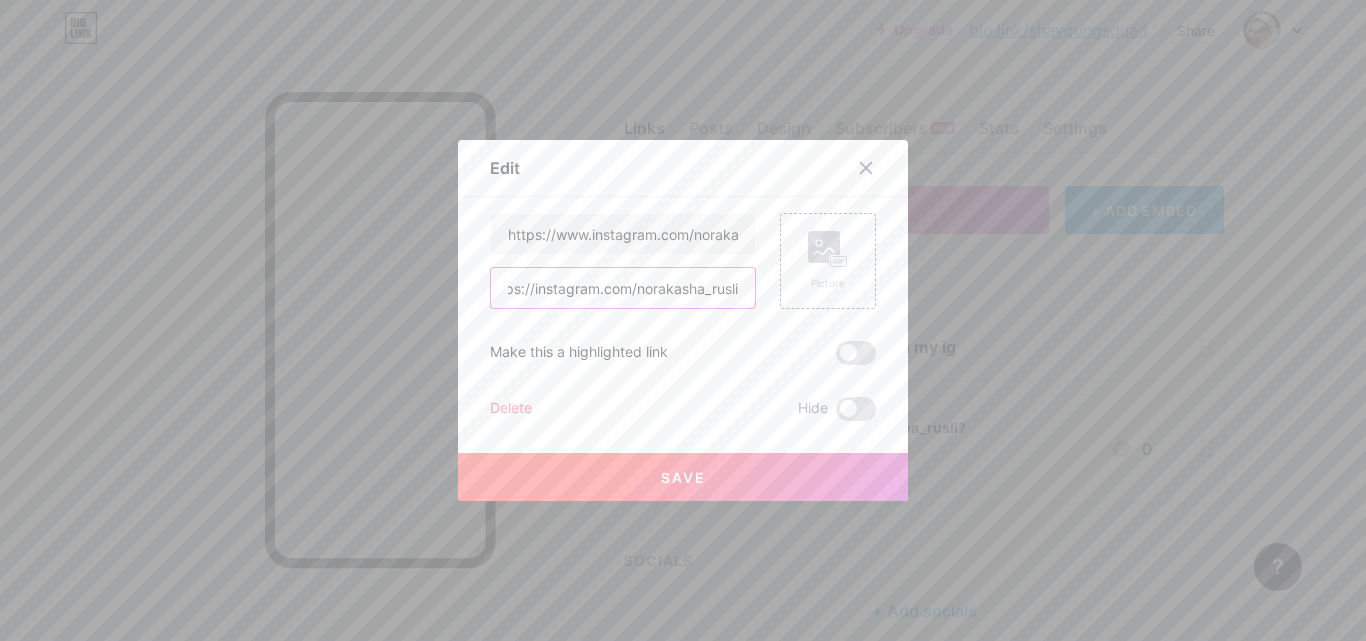 drag, startPoint x: 504, startPoint y: 291, endPoint x: 761, endPoint y: 293, distance: 257.00778 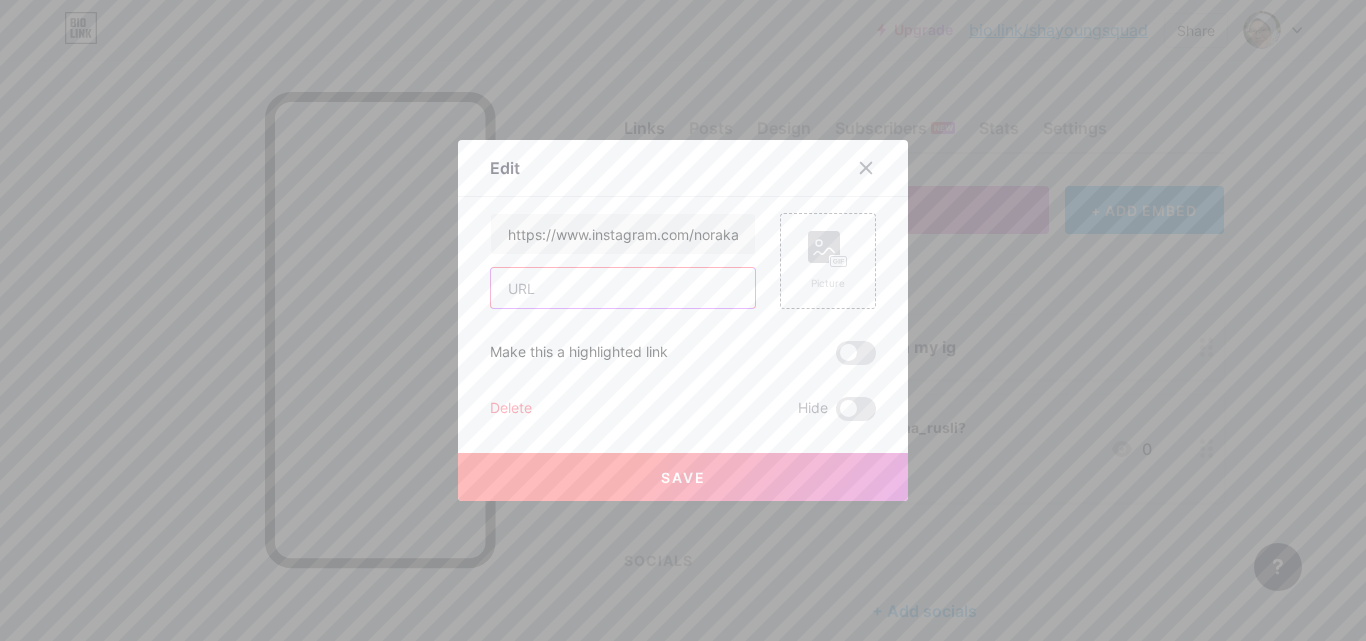 scroll, scrollTop: 0, scrollLeft: 0, axis: both 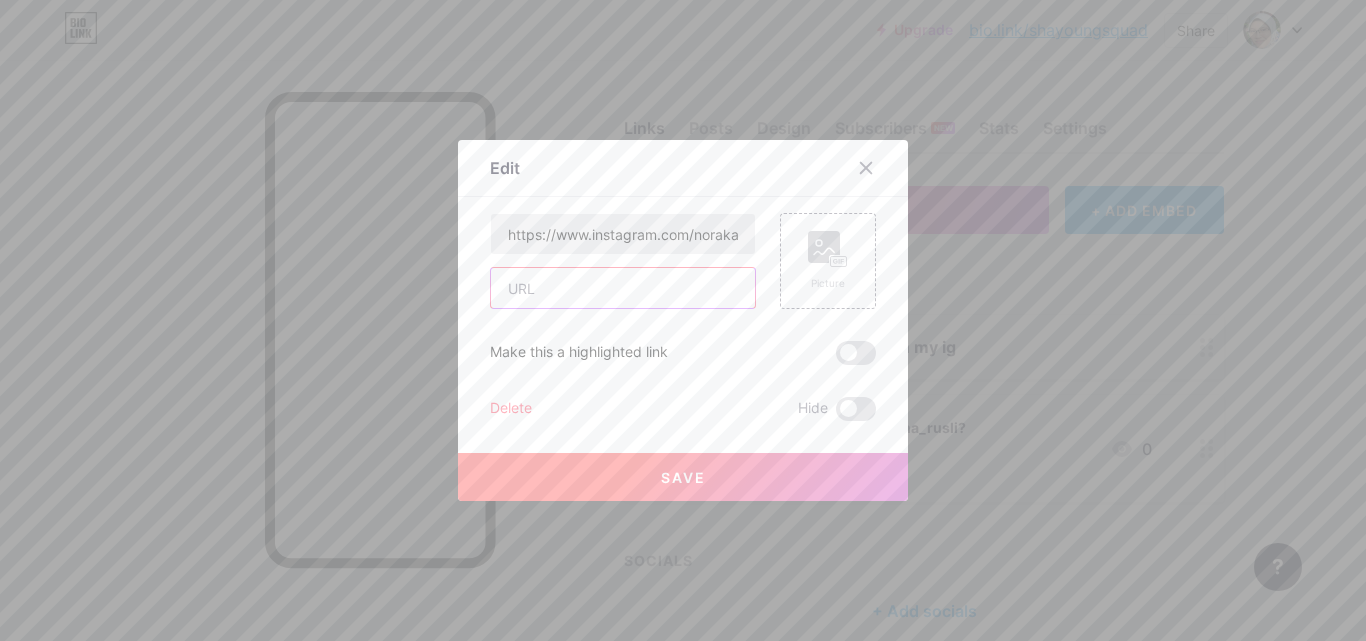 type 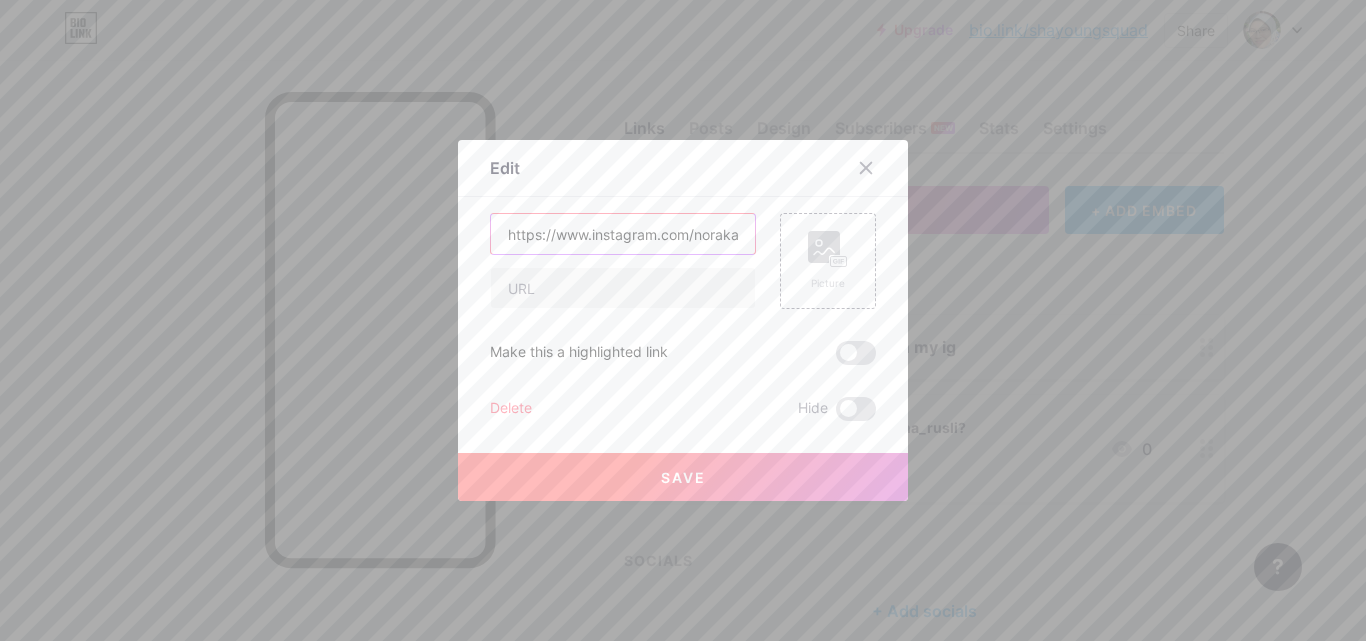 click on "https://www.instagram.com/norakasha_rusli?igsh=ZnA1ZHJuejN5aTZq" at bounding box center (623, 234) 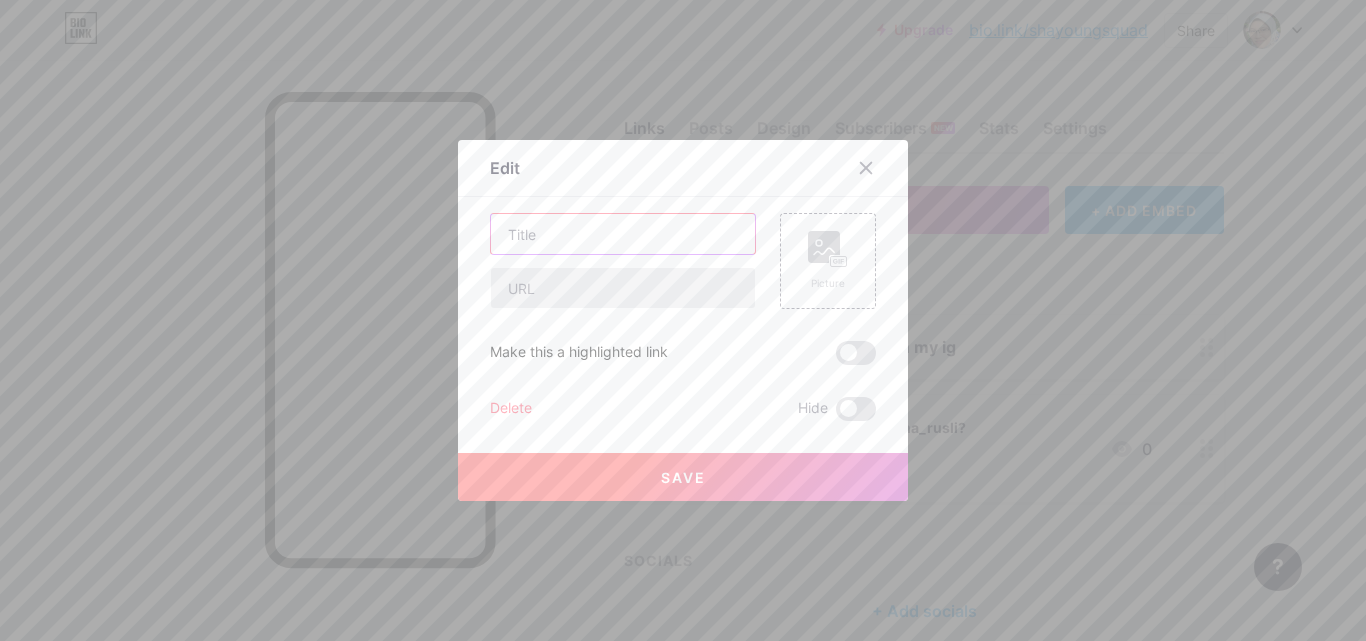 type 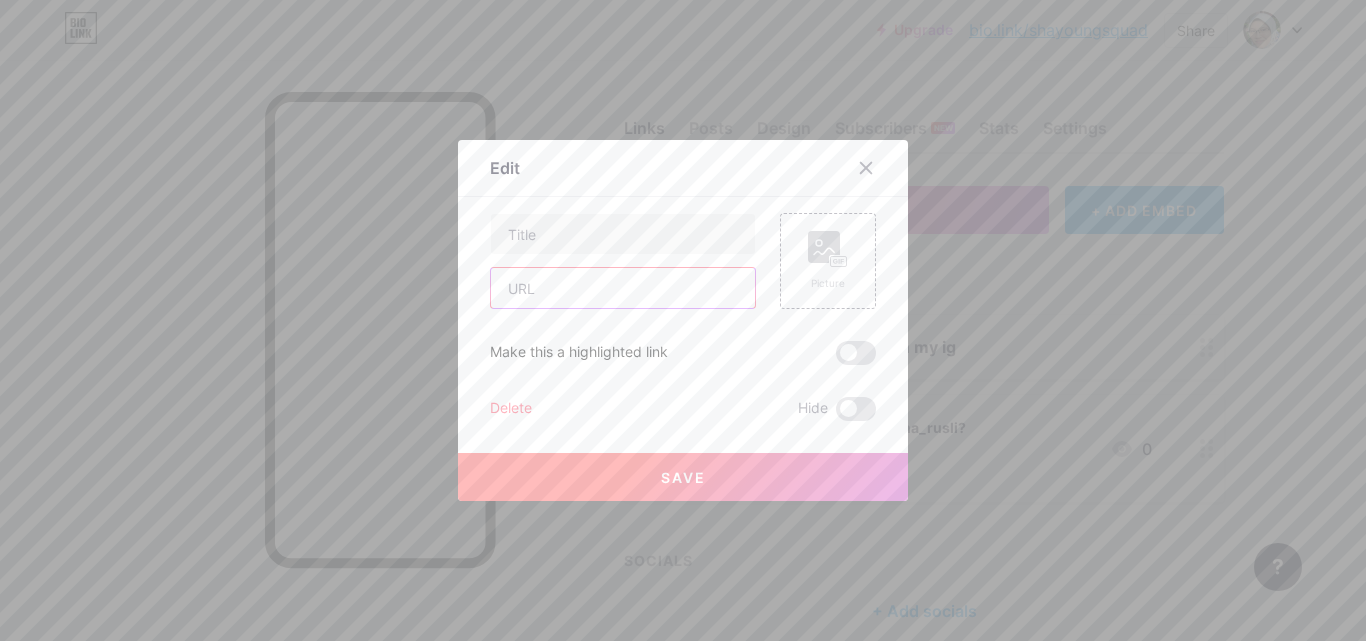 click at bounding box center (623, 288) 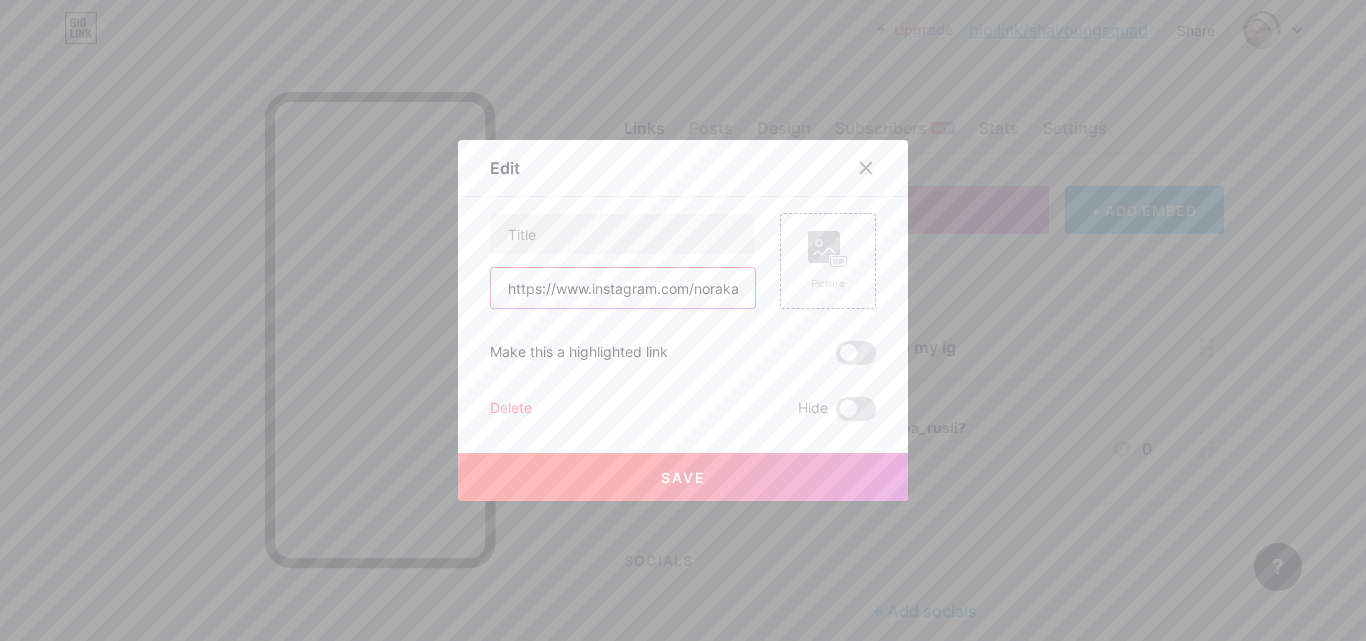 scroll, scrollTop: 0, scrollLeft: 236, axis: horizontal 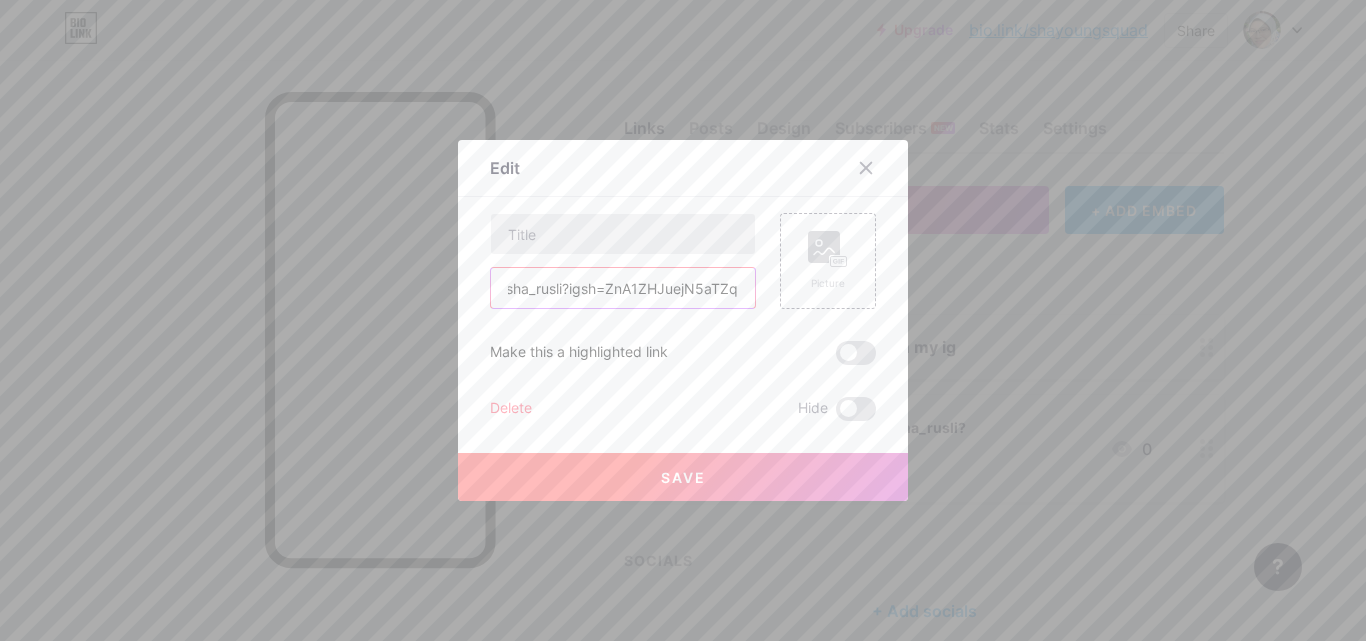 type on "https://www.instagram.com/norakasha_rusli?igsh=ZnA1ZHJuejN5aTZq" 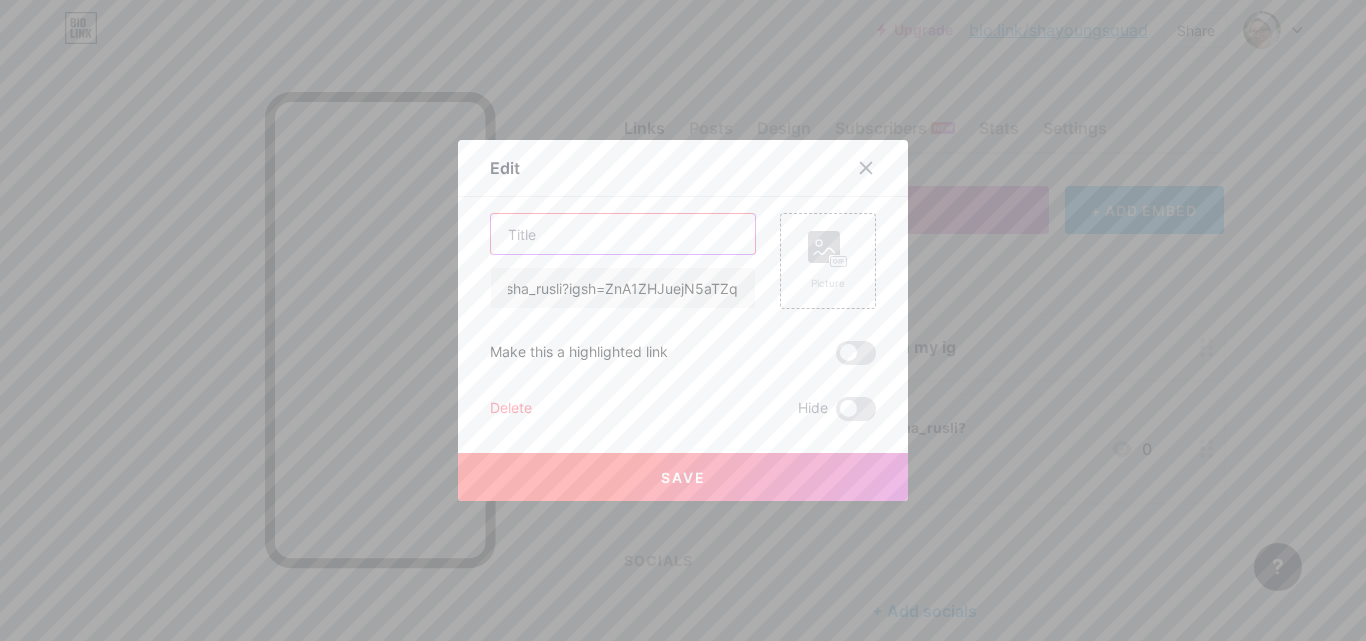 scroll, scrollTop: 0, scrollLeft: 0, axis: both 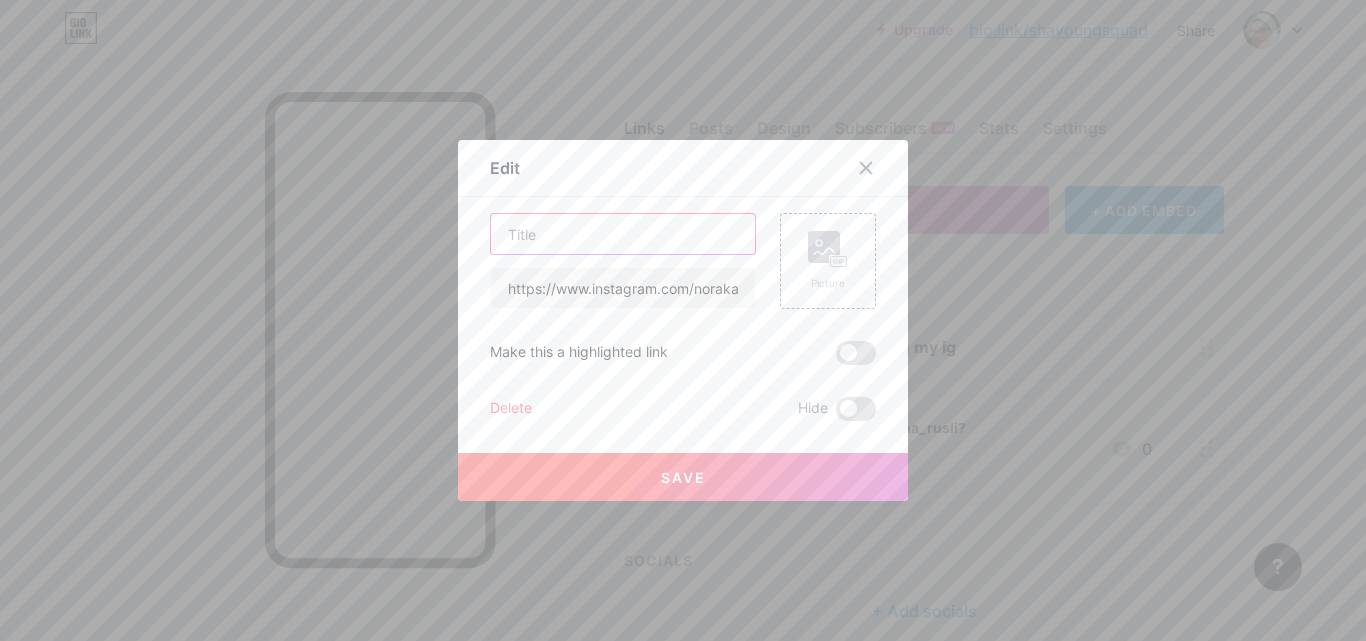 click at bounding box center [623, 234] 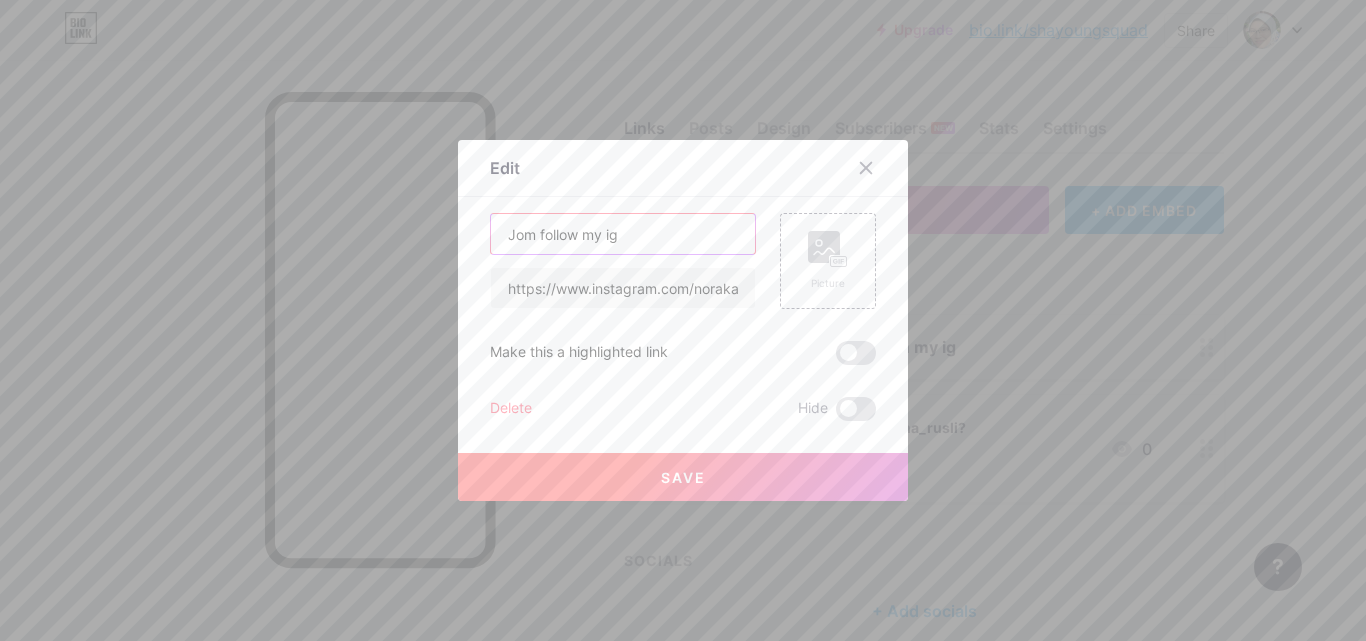 type on "Jom follow my ig" 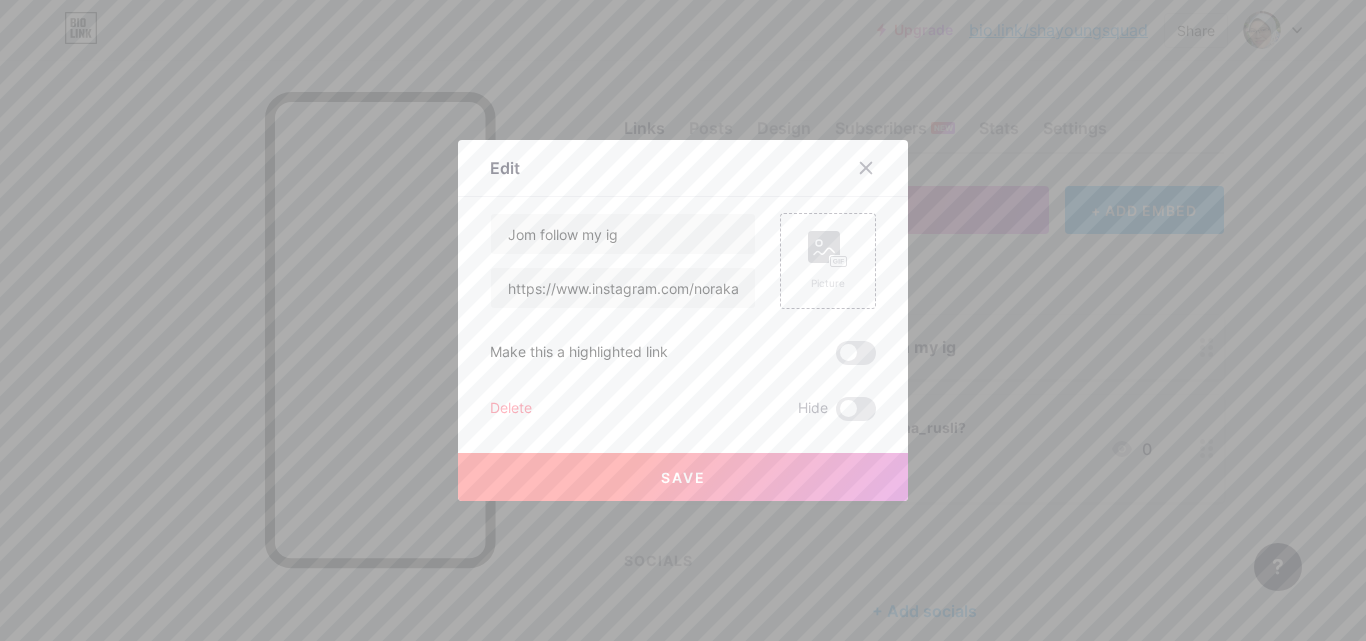 click on "Save" at bounding box center [683, 477] 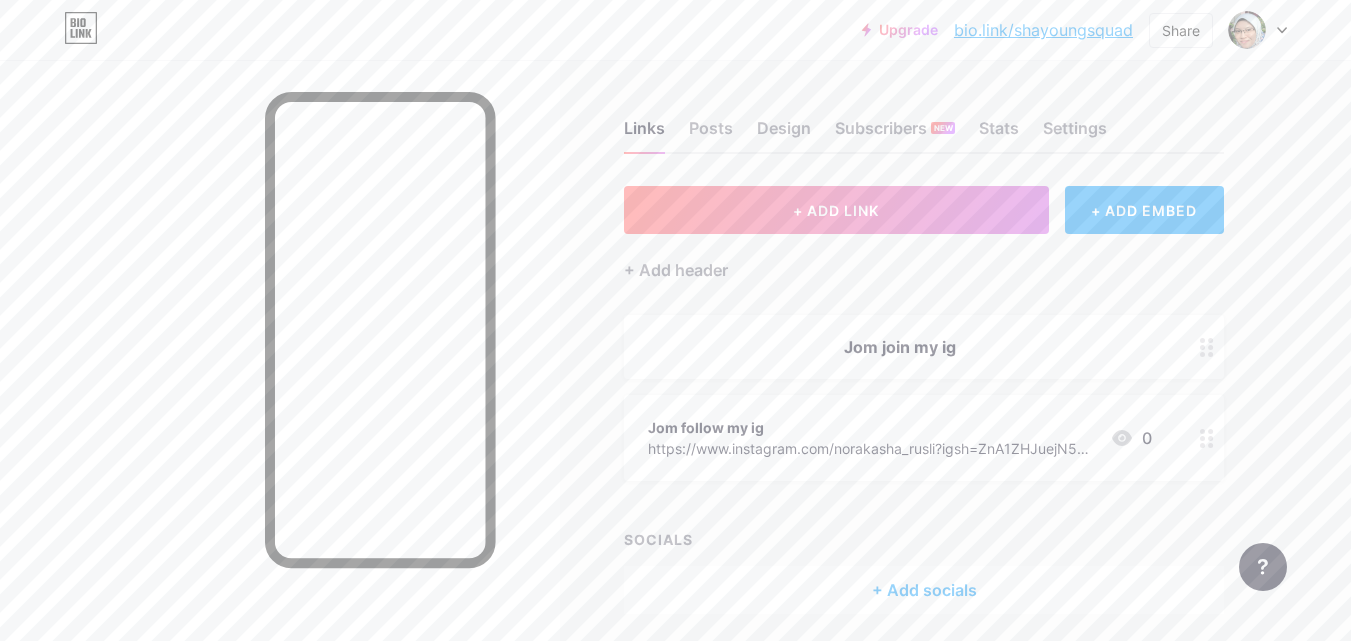 click 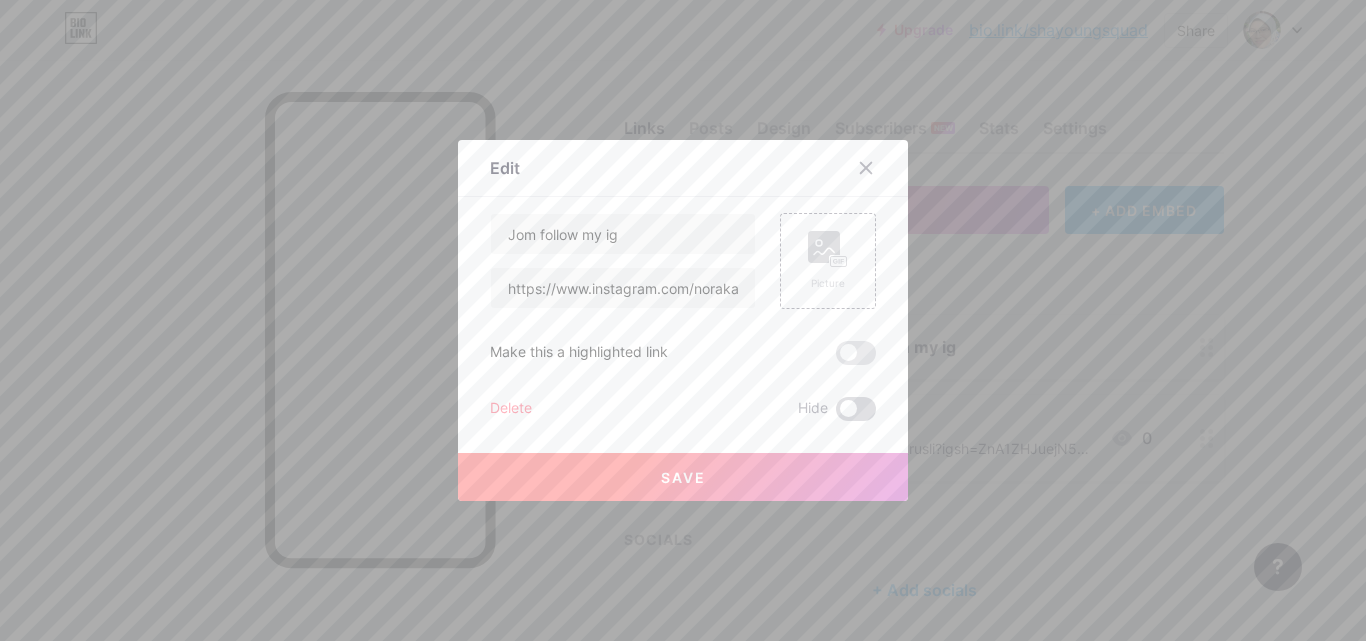 click at bounding box center (856, 409) 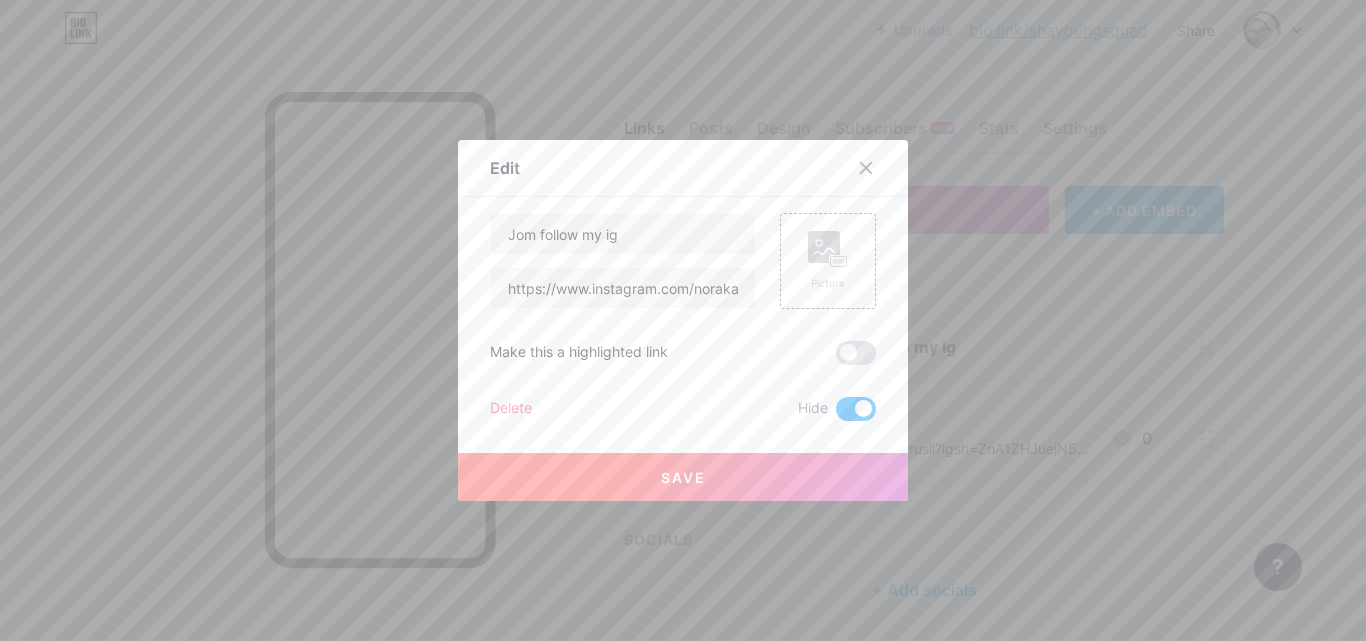 click on "Save" at bounding box center (683, 477) 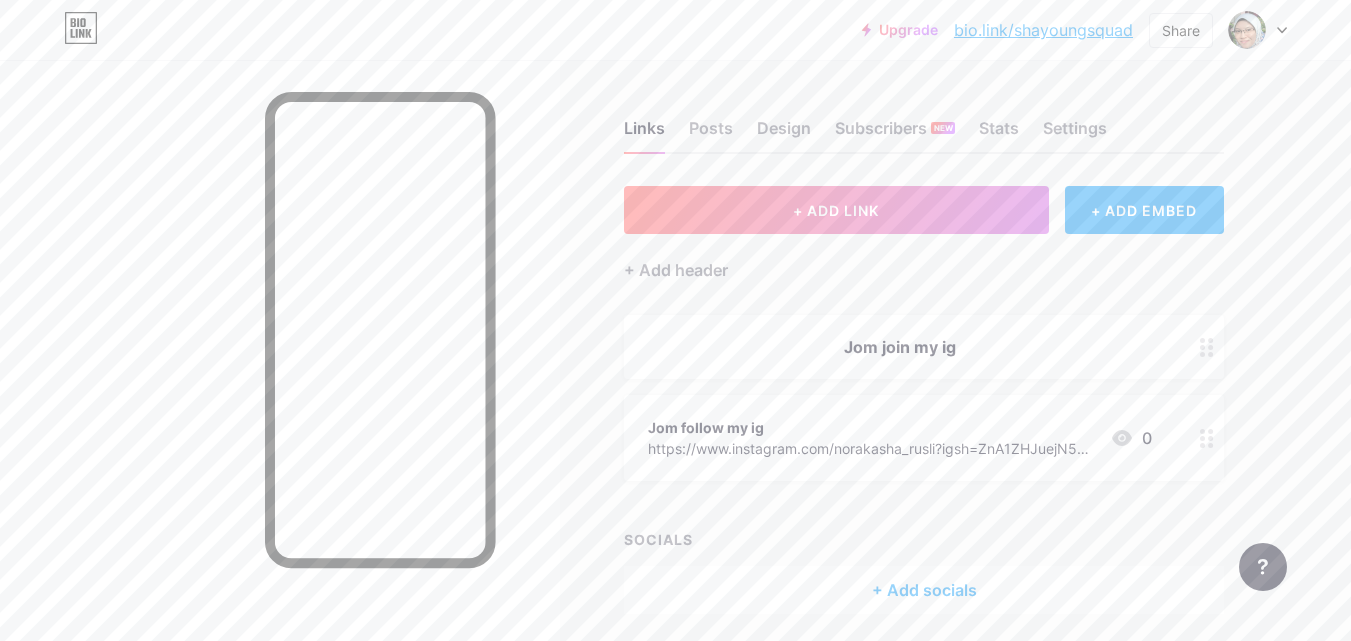 click 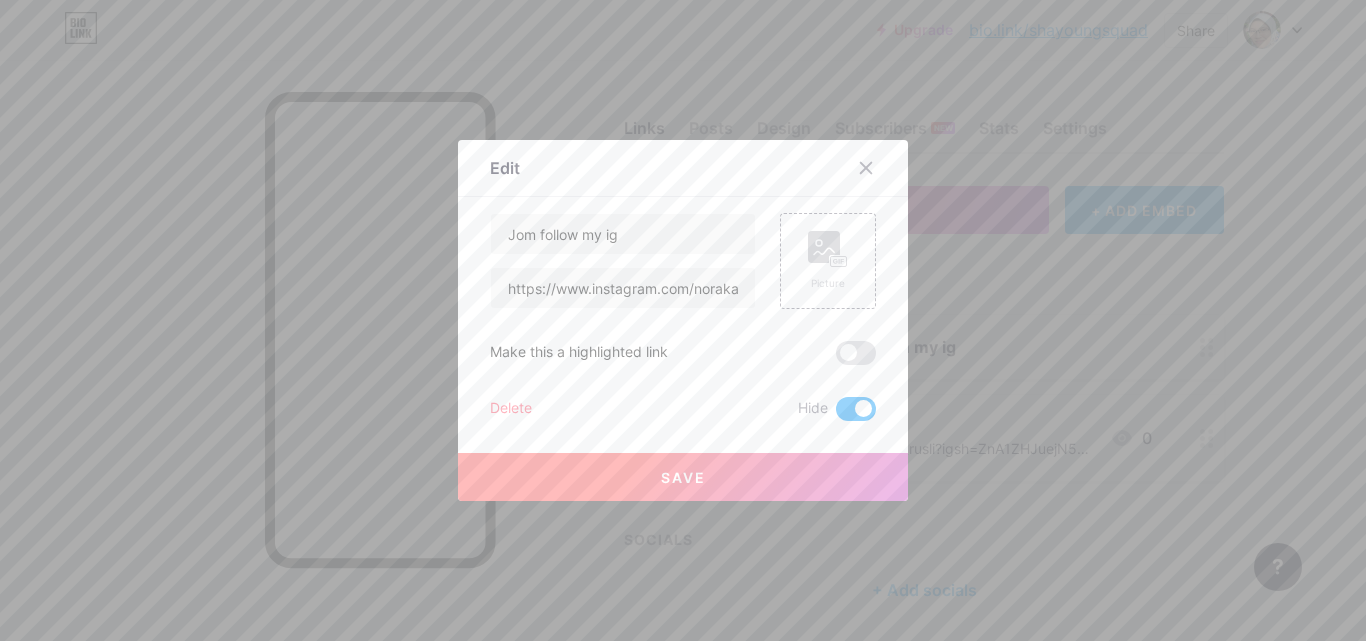click at bounding box center [856, 409] 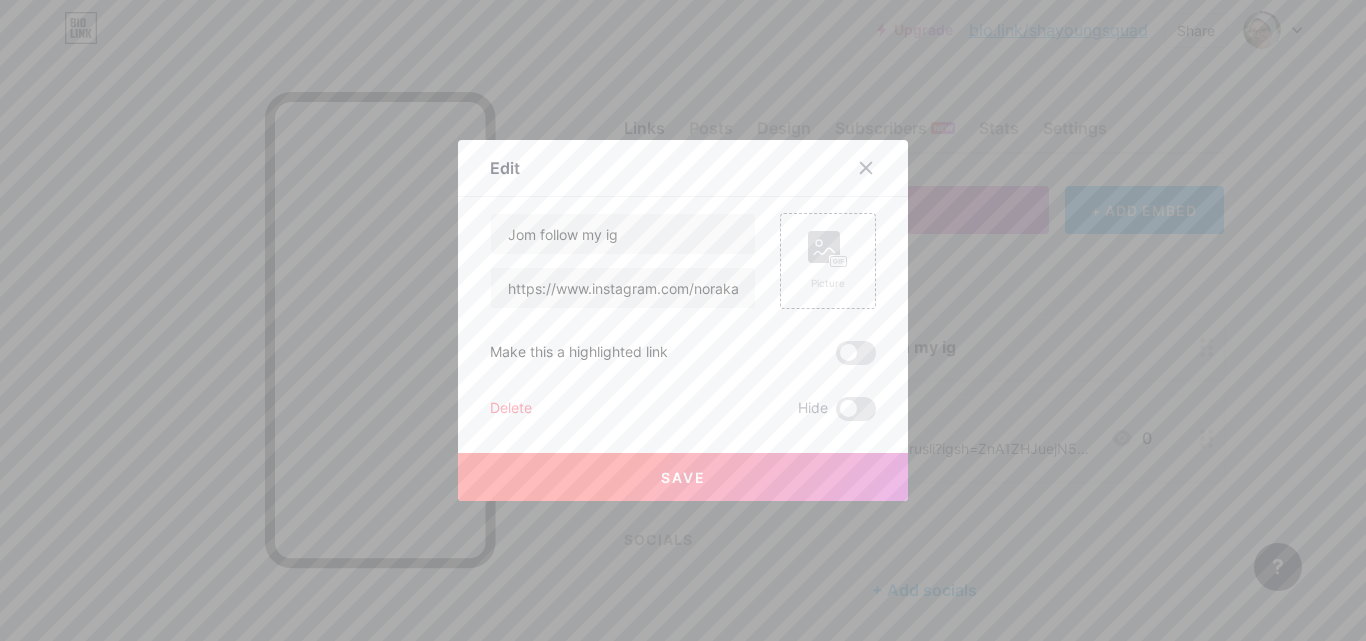 click on "Save" at bounding box center [683, 477] 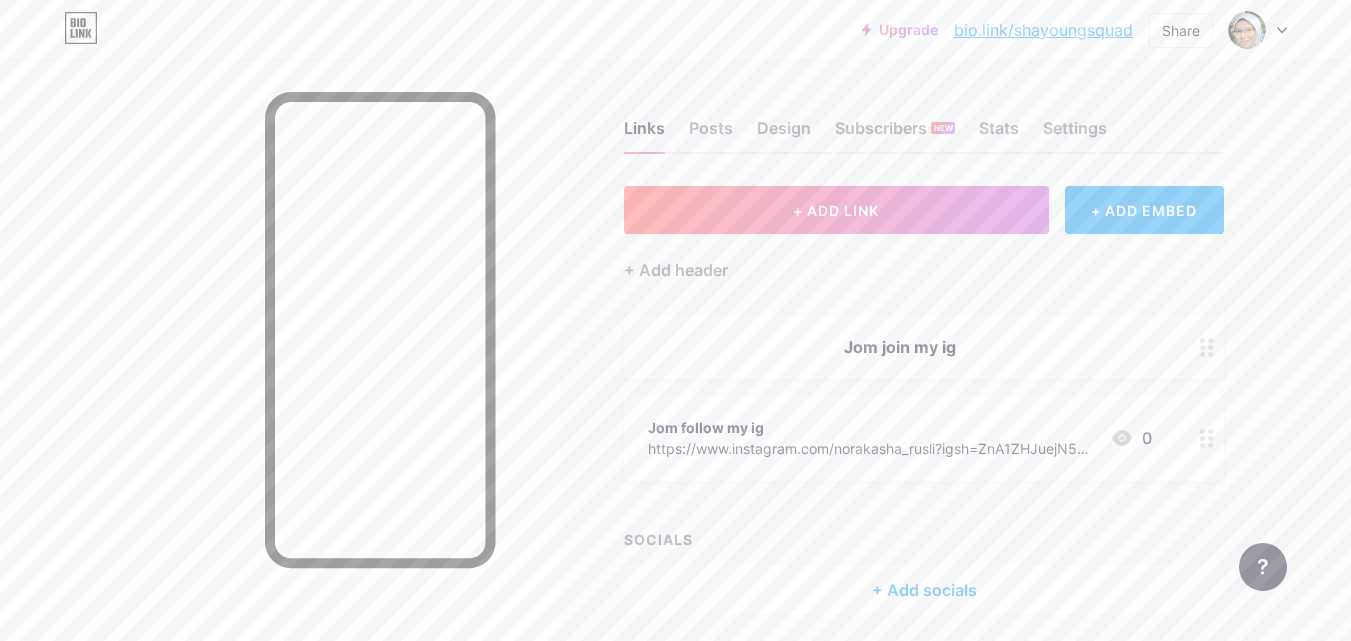 click 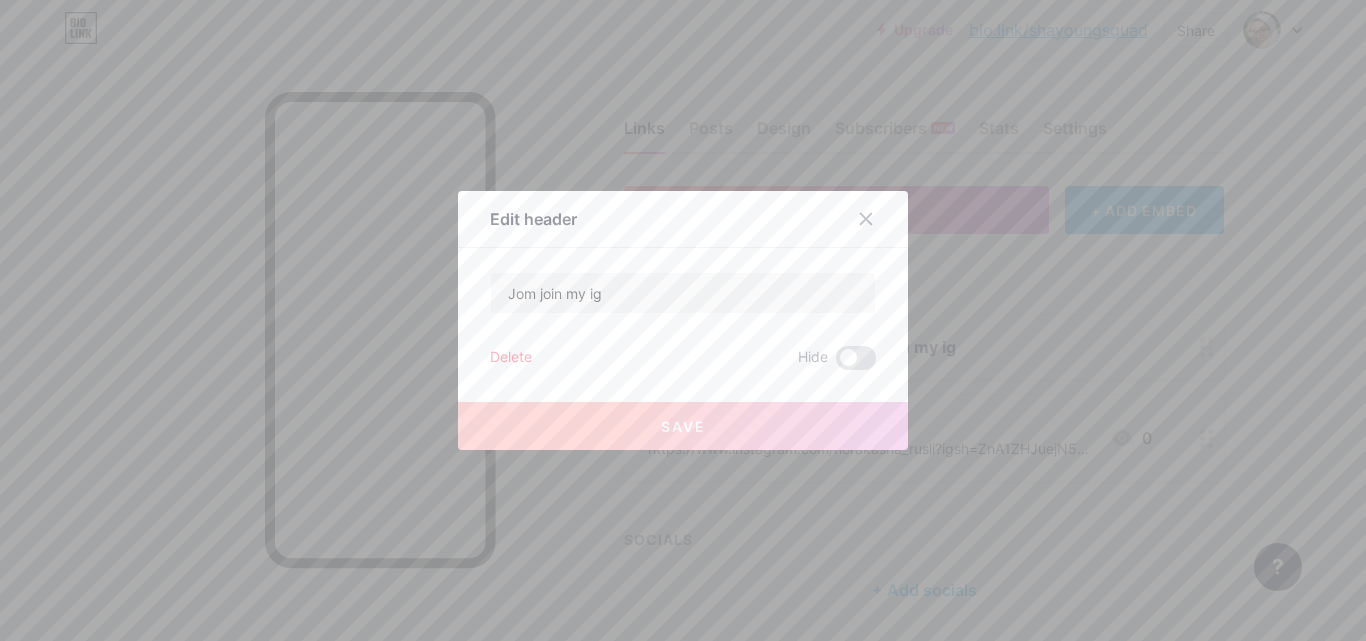 click on "Delete" at bounding box center (511, 358) 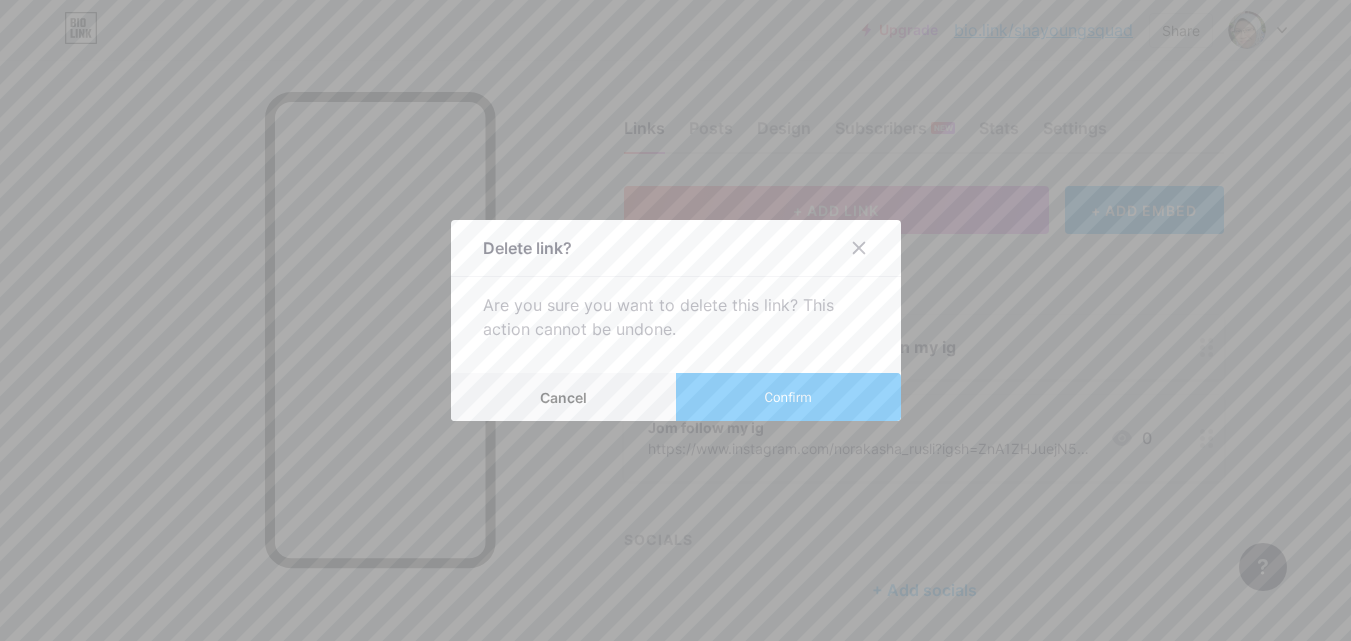 click on "Confirm" at bounding box center (788, 397) 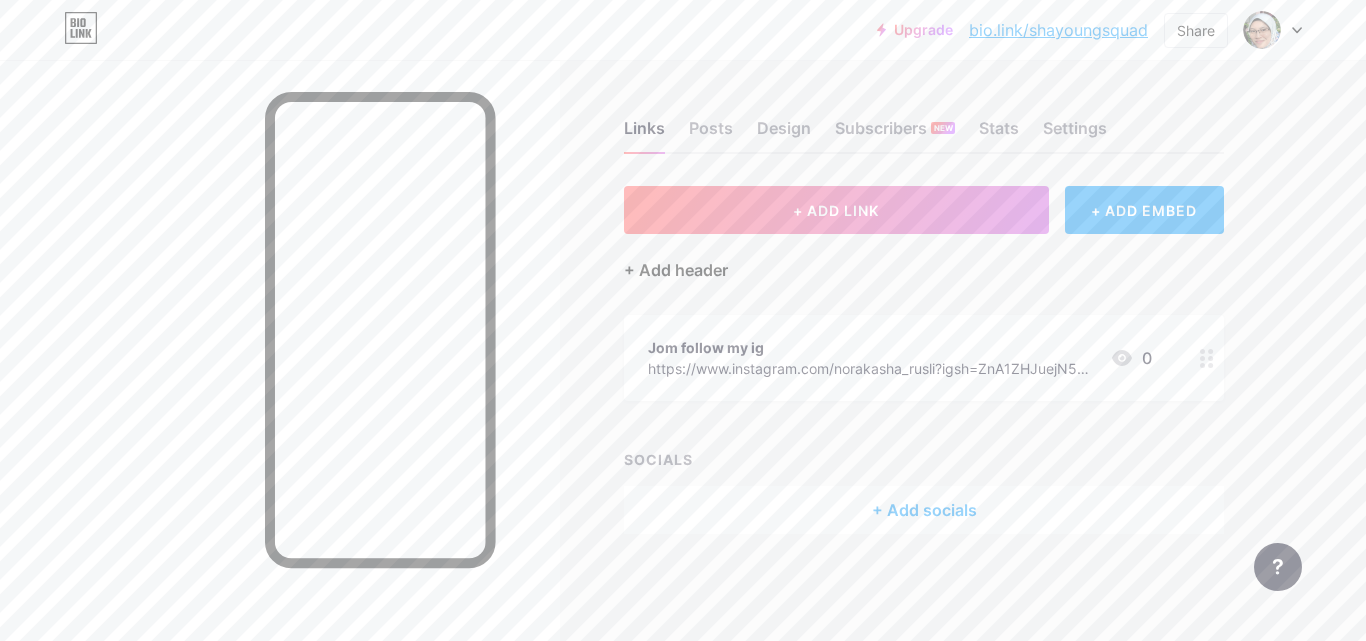 click on "+ Add header" at bounding box center (676, 270) 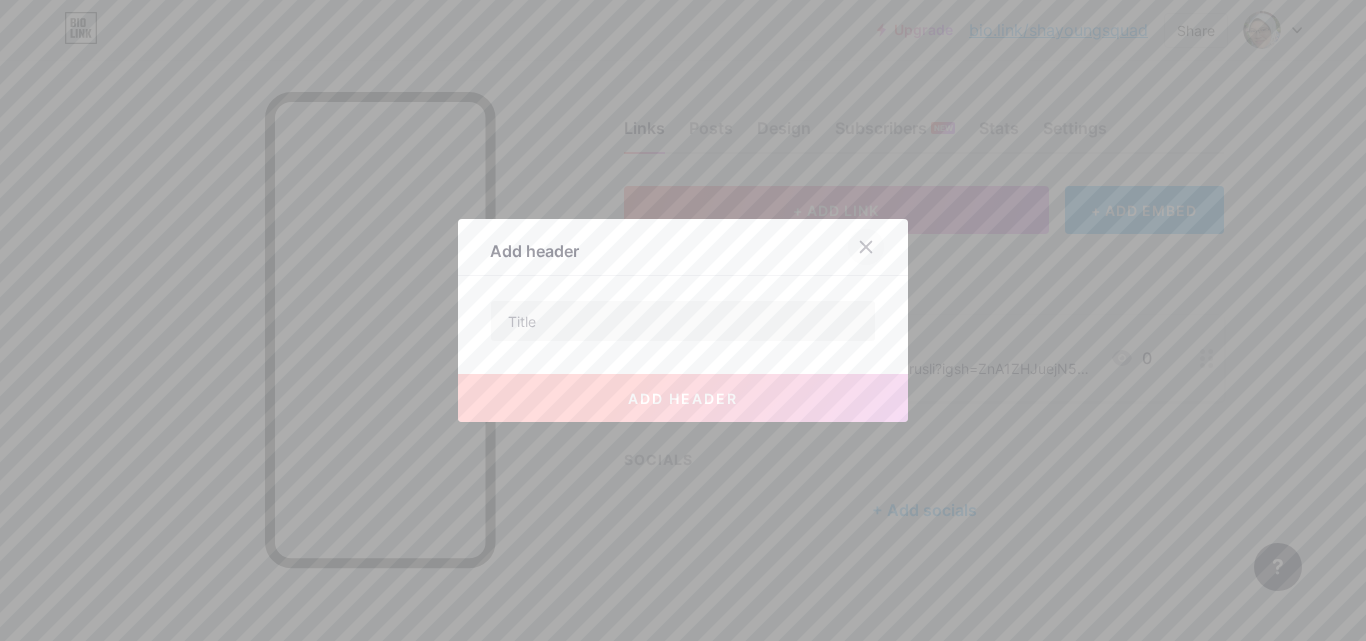 click 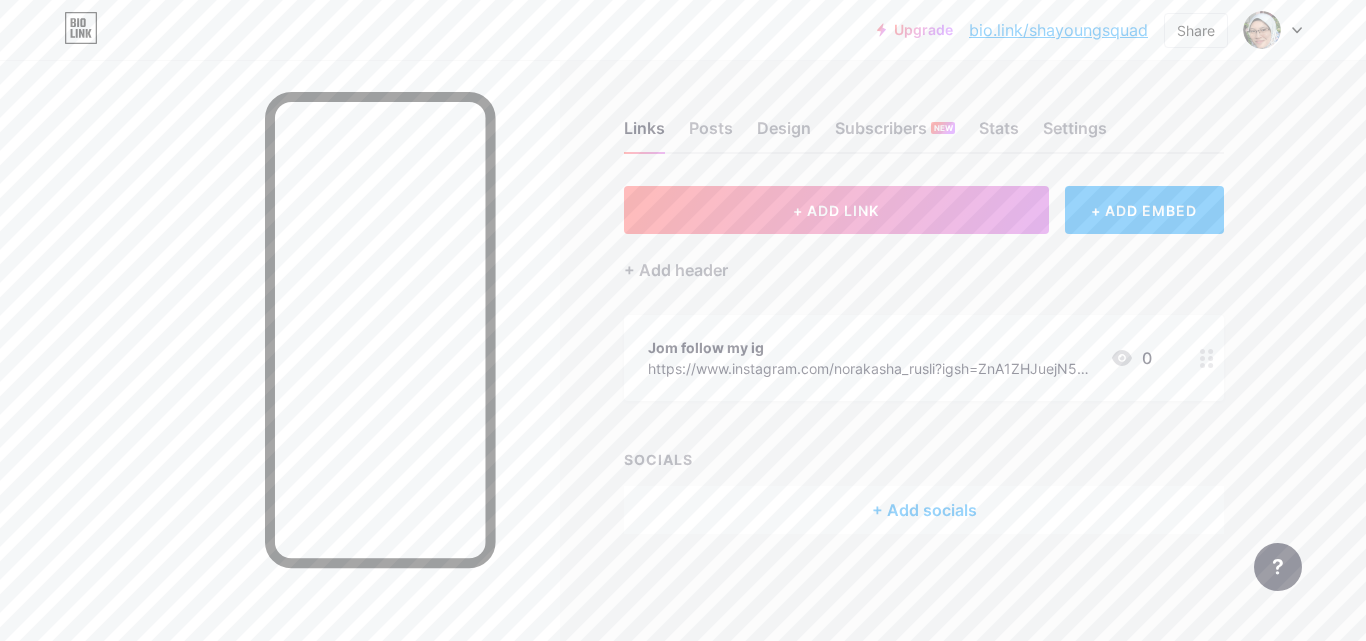 click on "+ Add header" at bounding box center (924, 258) 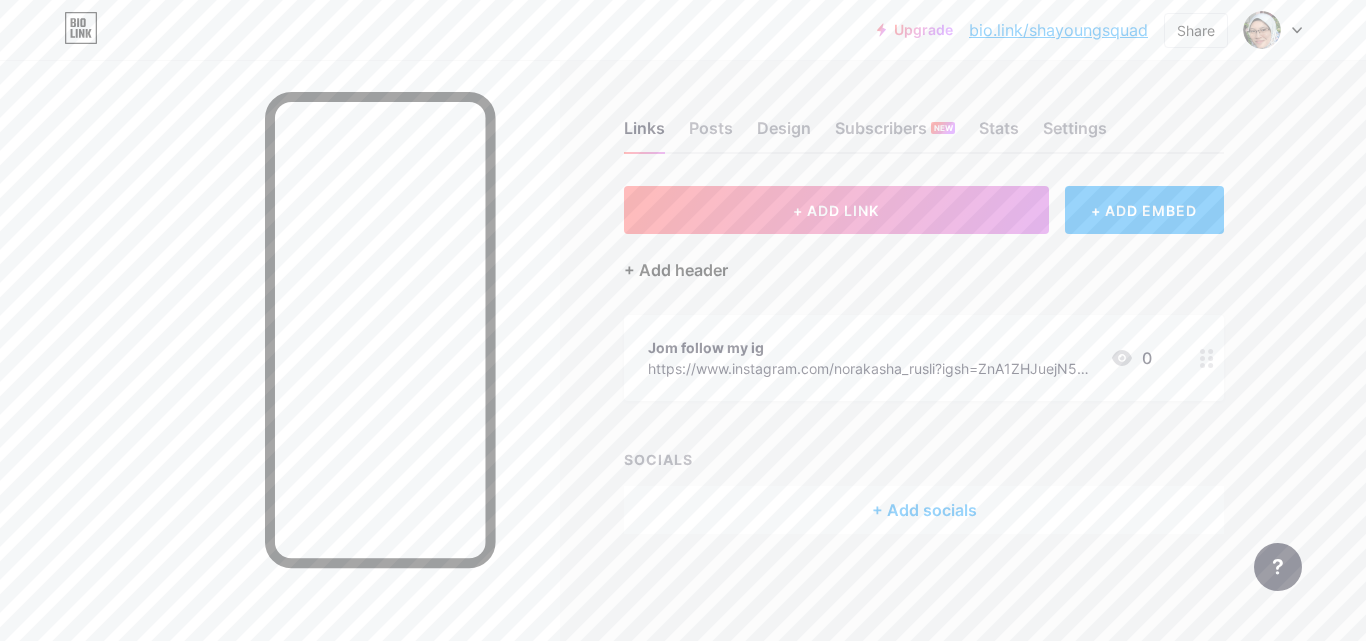 click on "+ Add header" at bounding box center [676, 270] 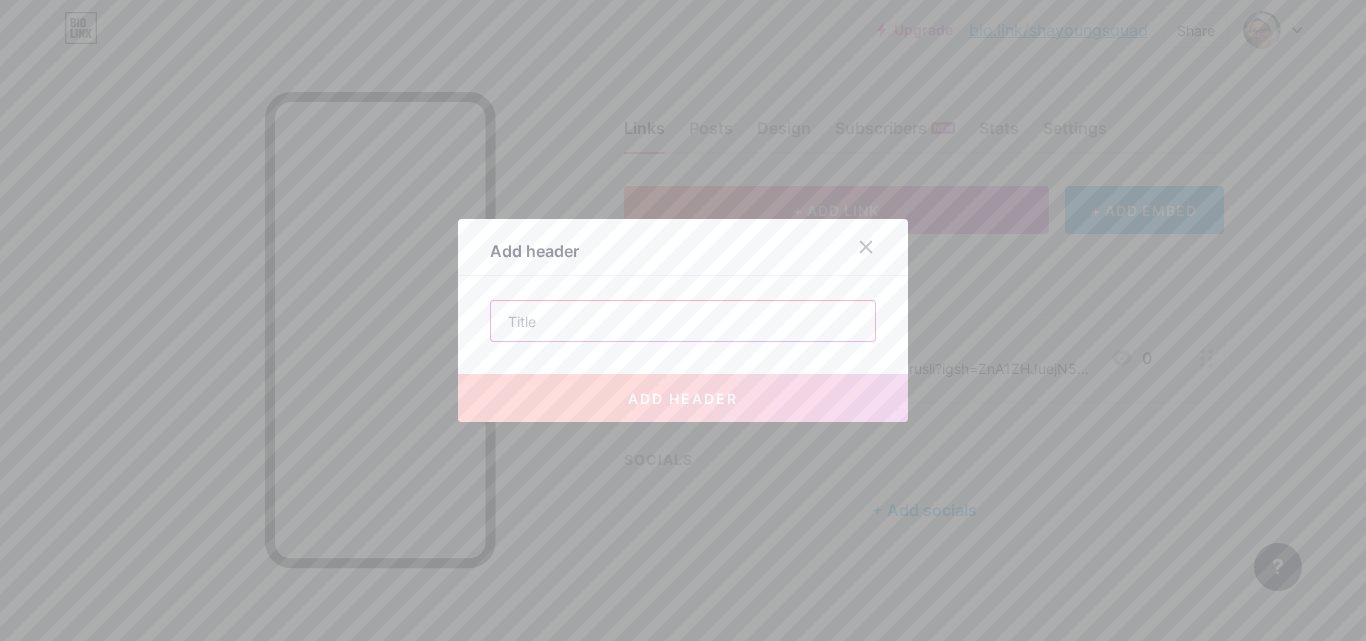click at bounding box center (683, 321) 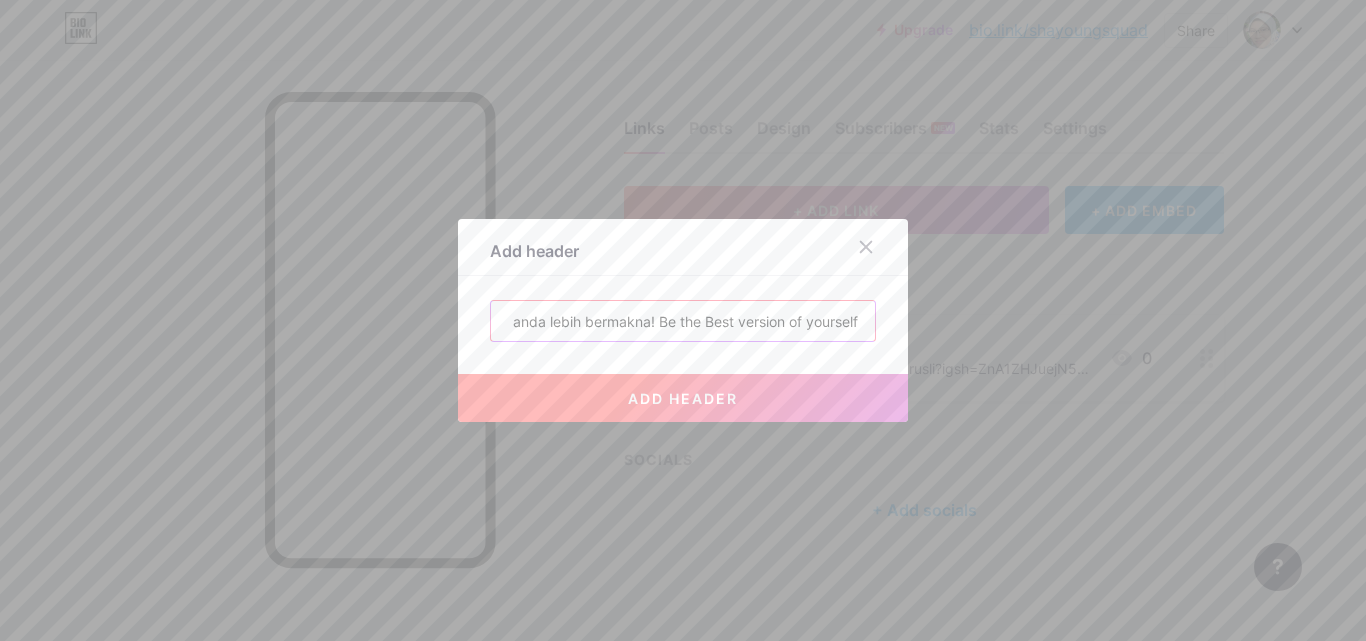 scroll, scrollTop: 0, scrollLeft: 99, axis: horizontal 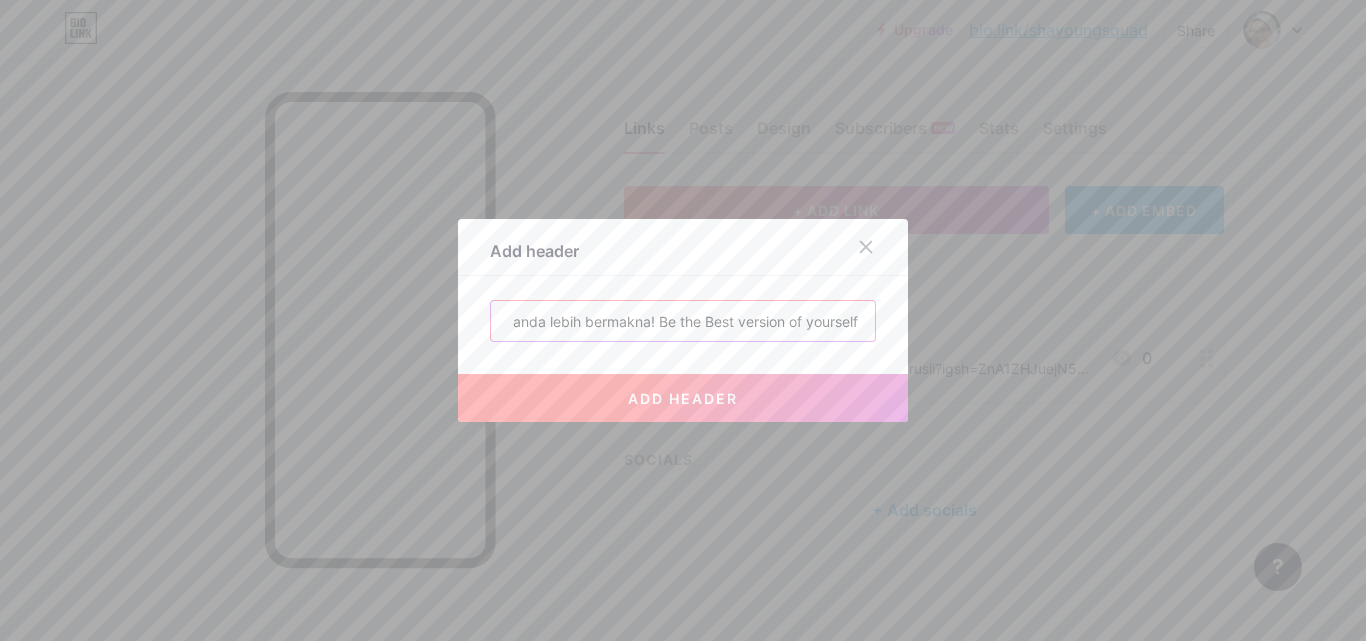 type on "Jadikan hidup anda lebih bermakna! Be the Best version of yourself" 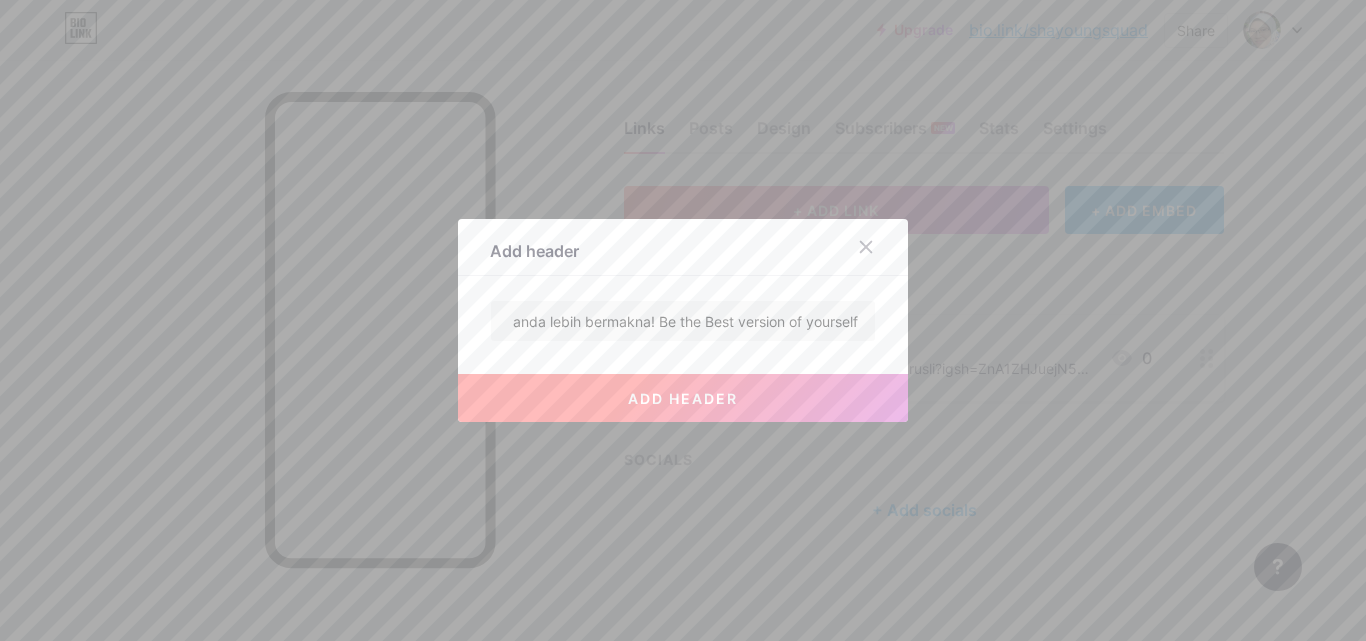 scroll, scrollTop: 0, scrollLeft: 0, axis: both 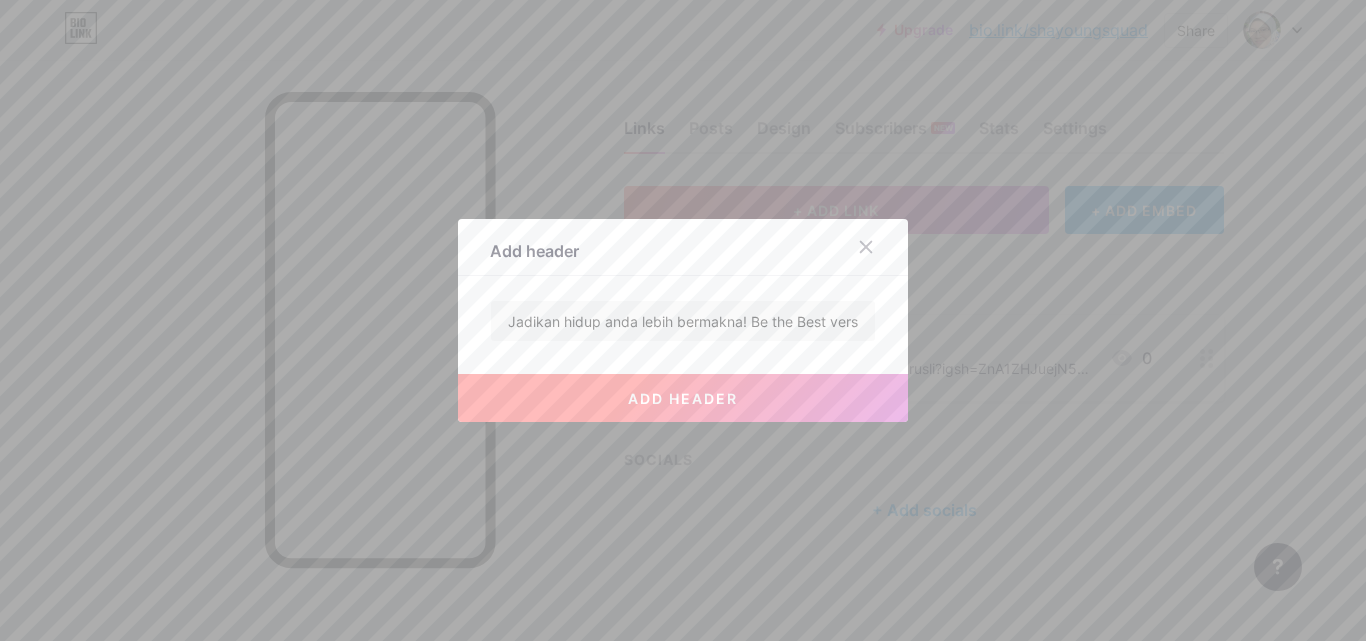 click on "add header" at bounding box center (683, 398) 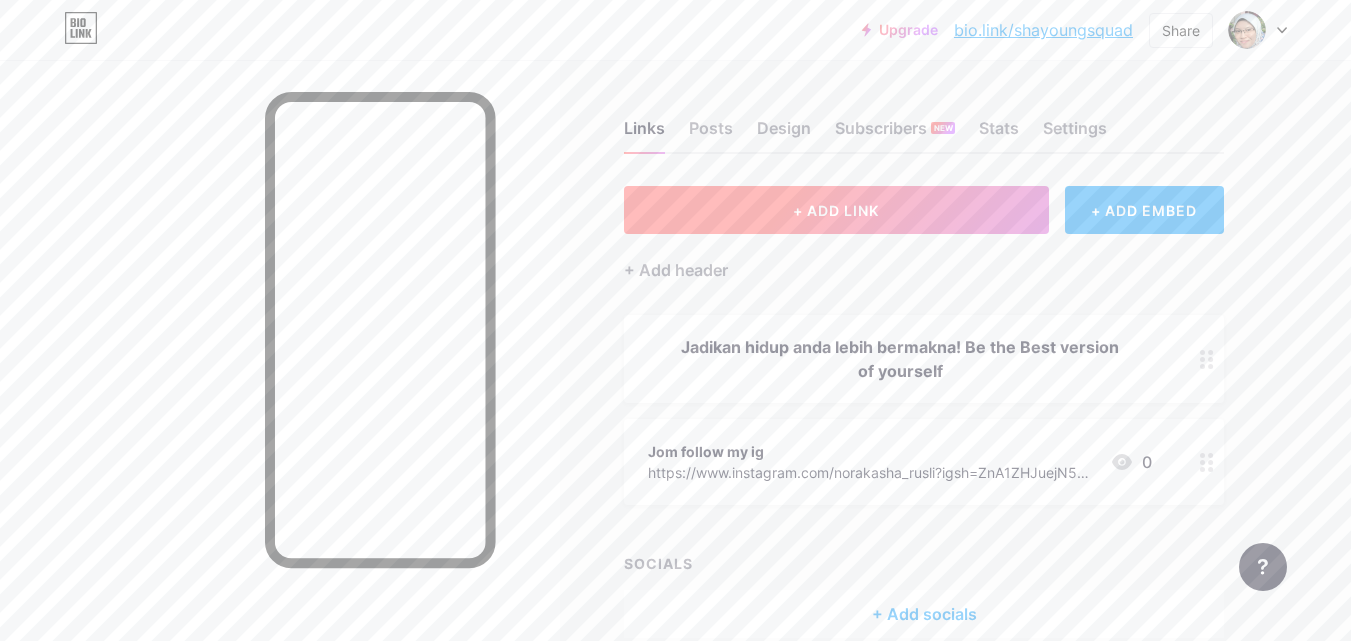 click on "+ ADD LINK" at bounding box center [836, 210] 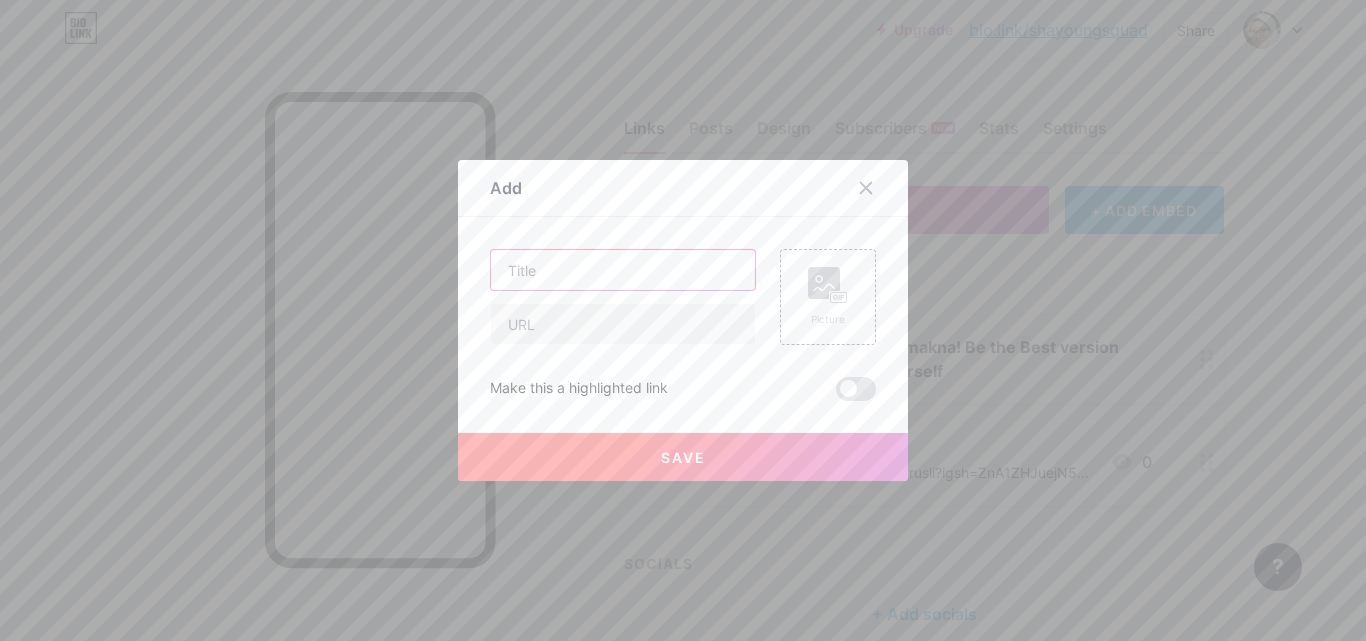 click at bounding box center [623, 270] 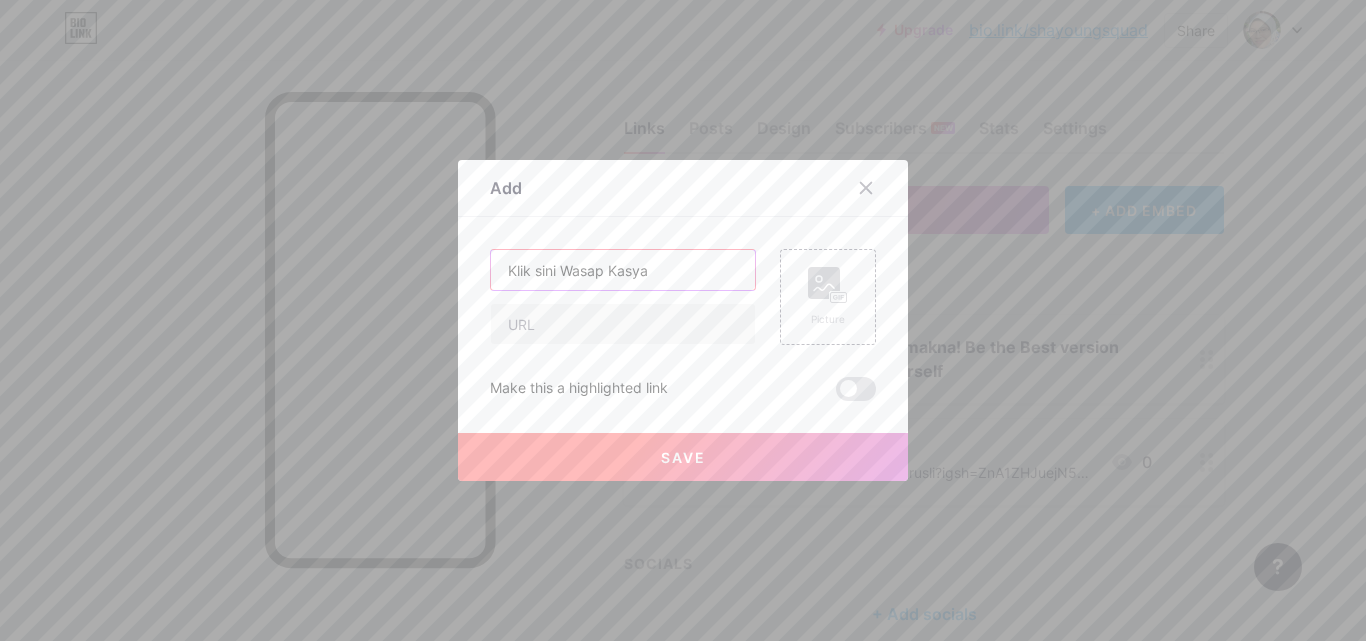 type on "Klik sini Wasap Kasya" 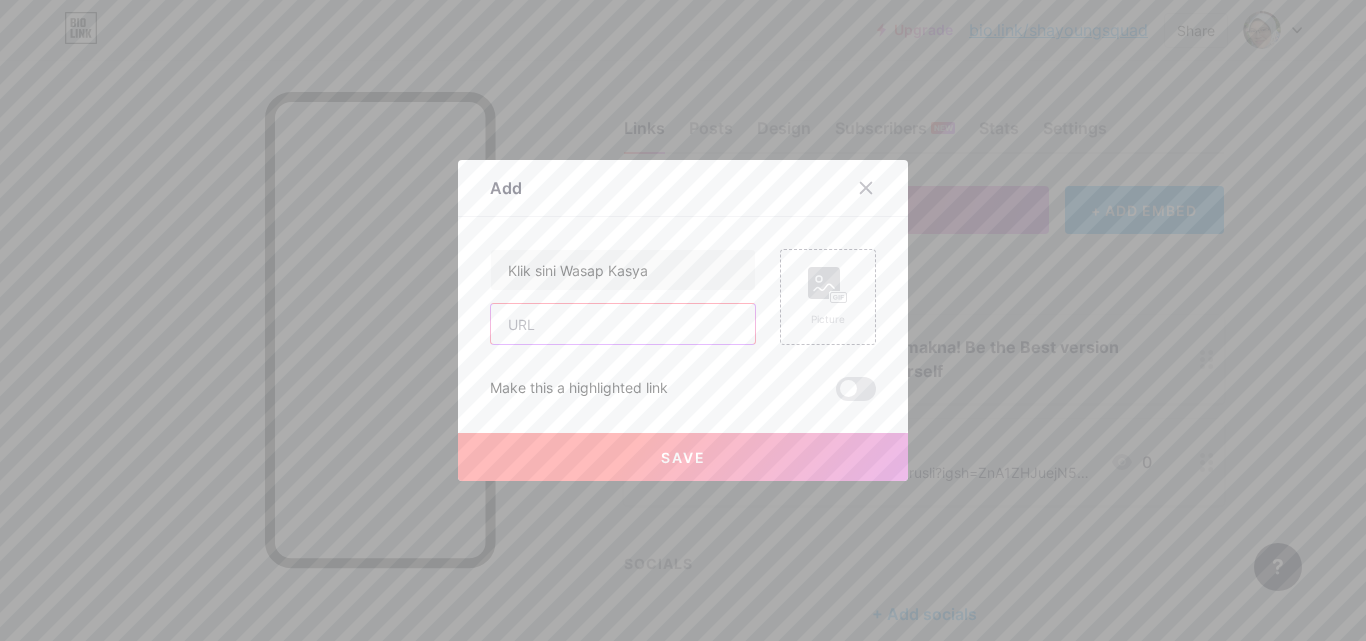 click at bounding box center [623, 324] 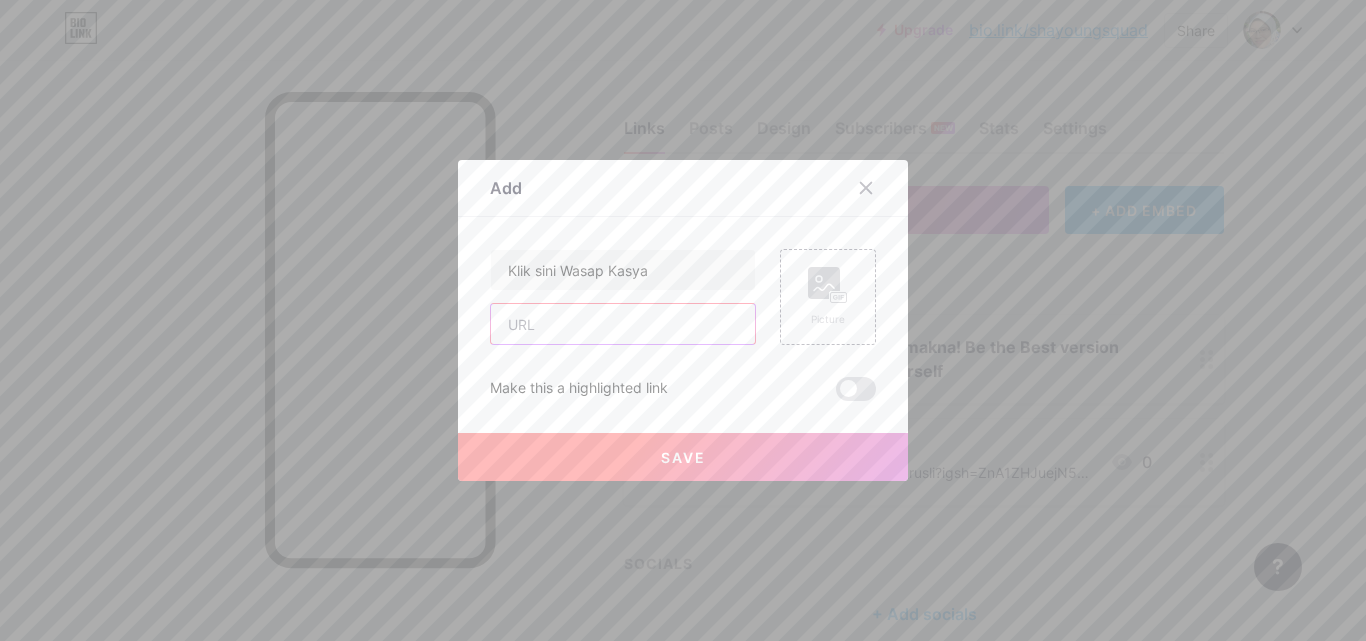 paste on "https://wa.me/qr/YGN7NUD5L2OGC1" 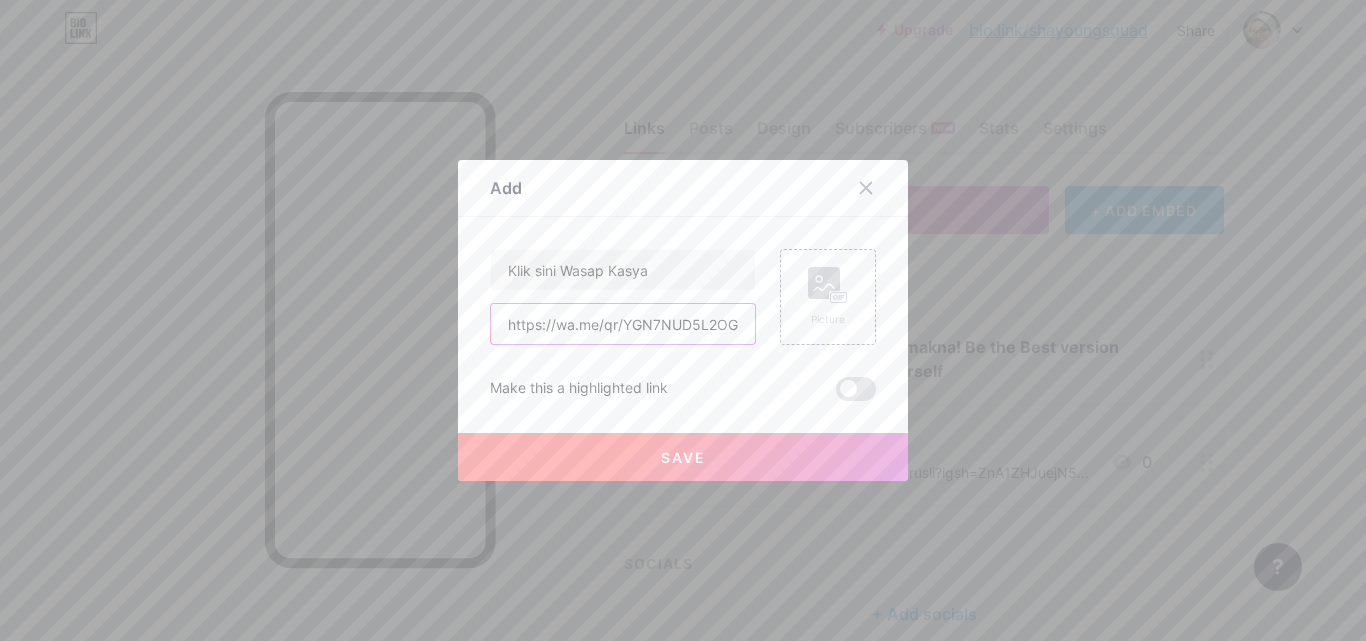 scroll, scrollTop: 0, scrollLeft: 16, axis: horizontal 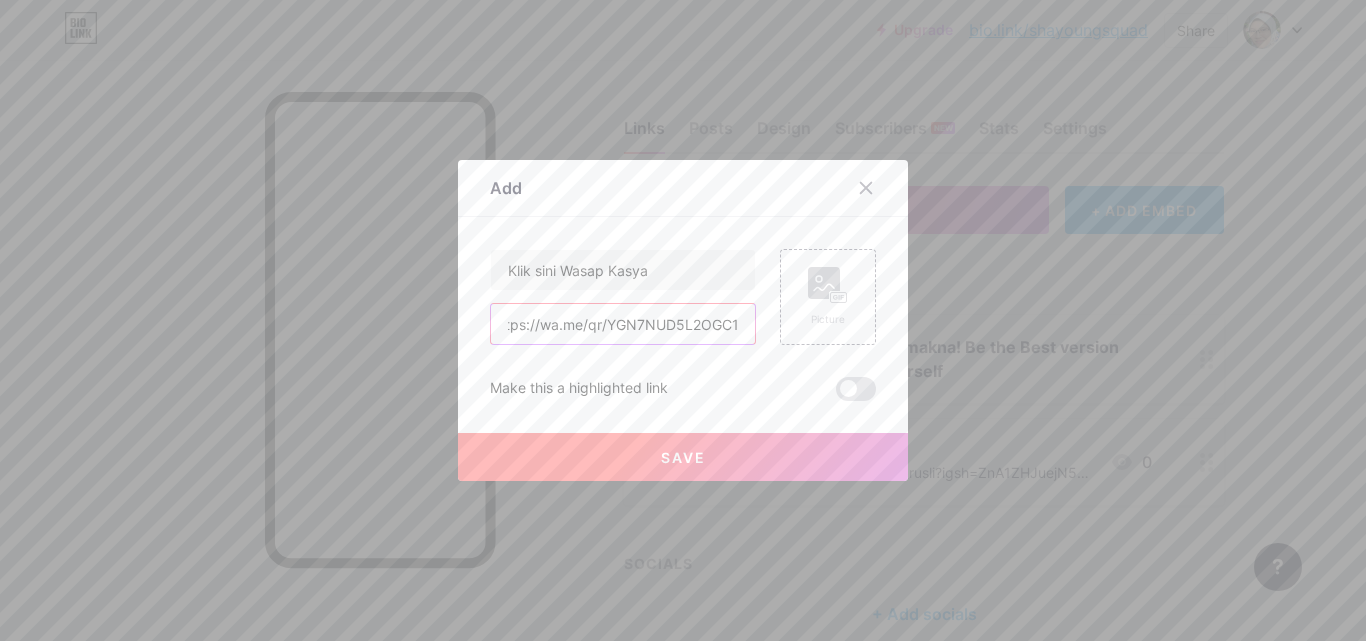type on "https://wa.me/qr/YGN7NUD5L2OGC1" 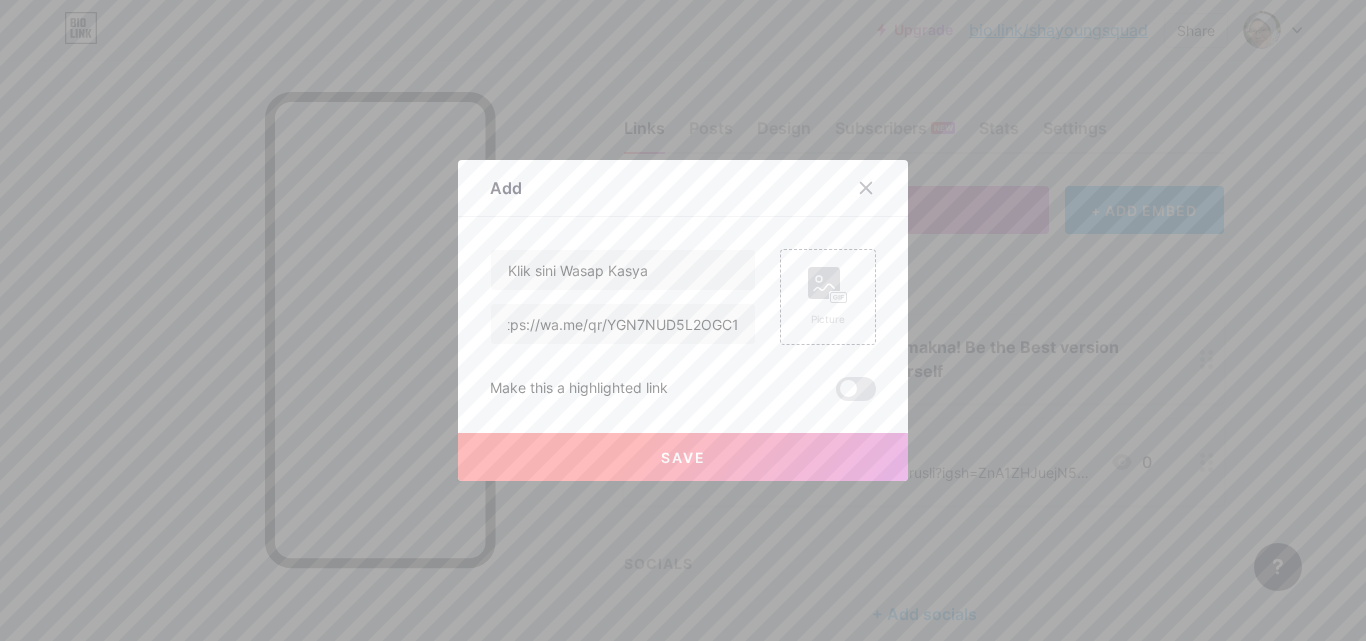 scroll, scrollTop: 0, scrollLeft: 0, axis: both 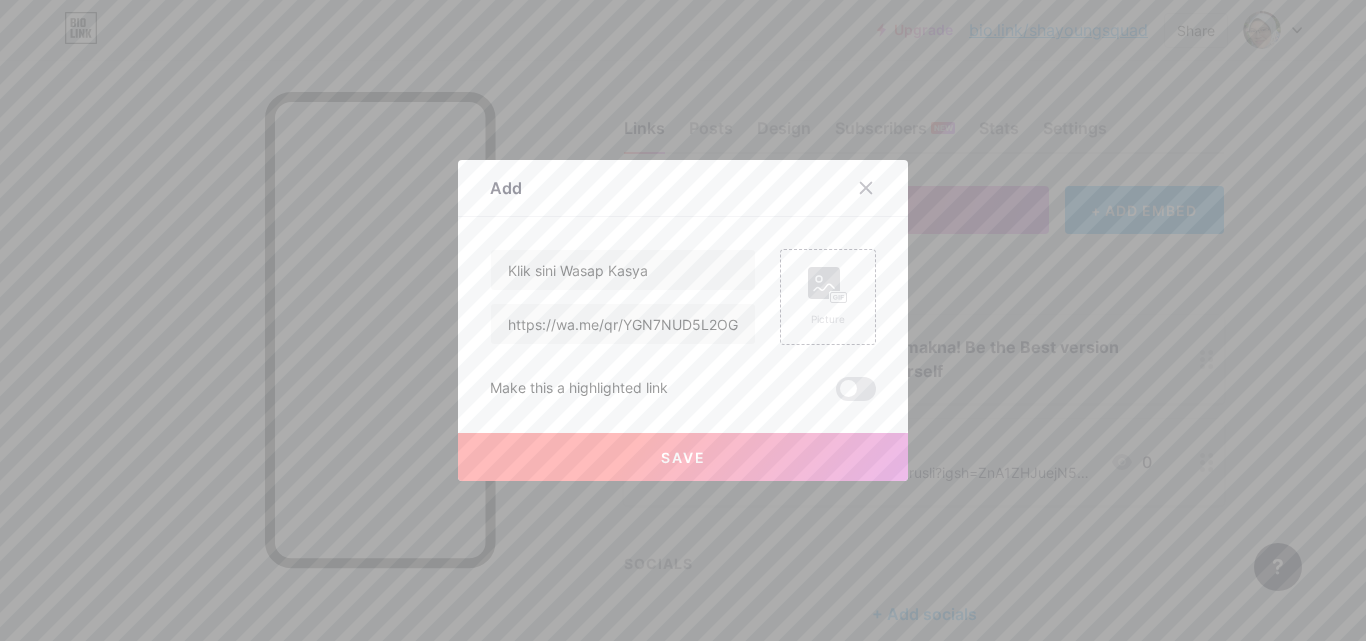 click on "Save" at bounding box center (683, 457) 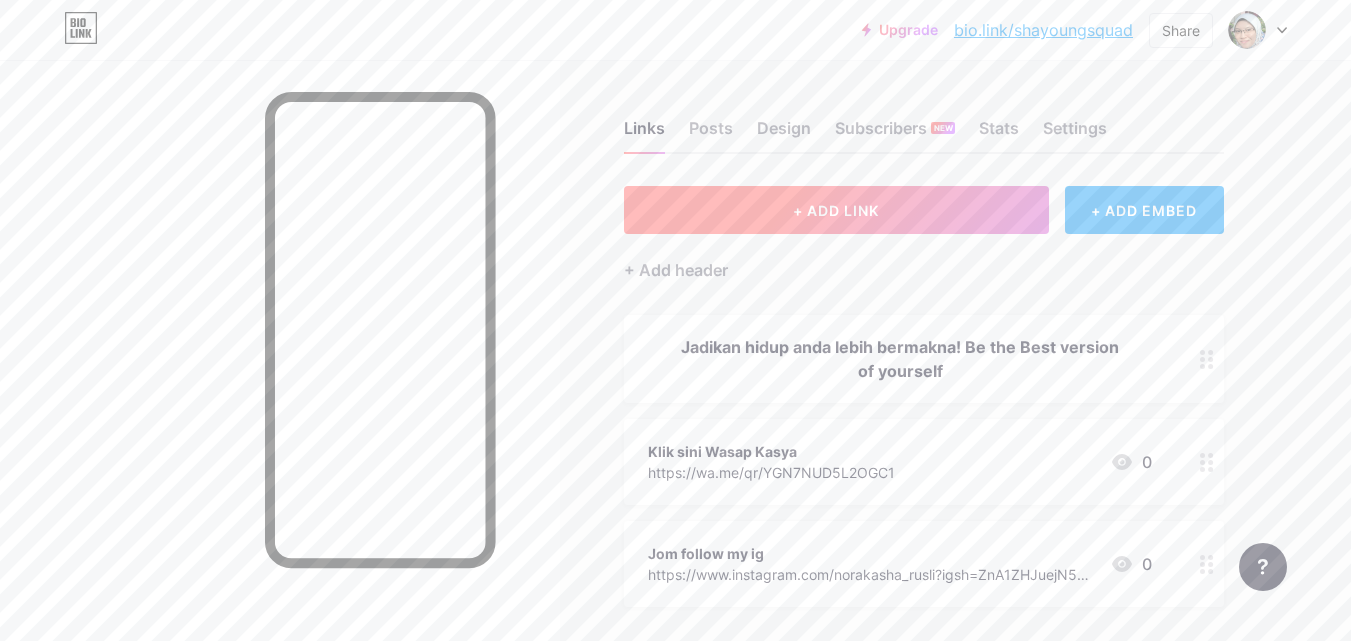 click on "+ ADD LINK" at bounding box center (836, 210) 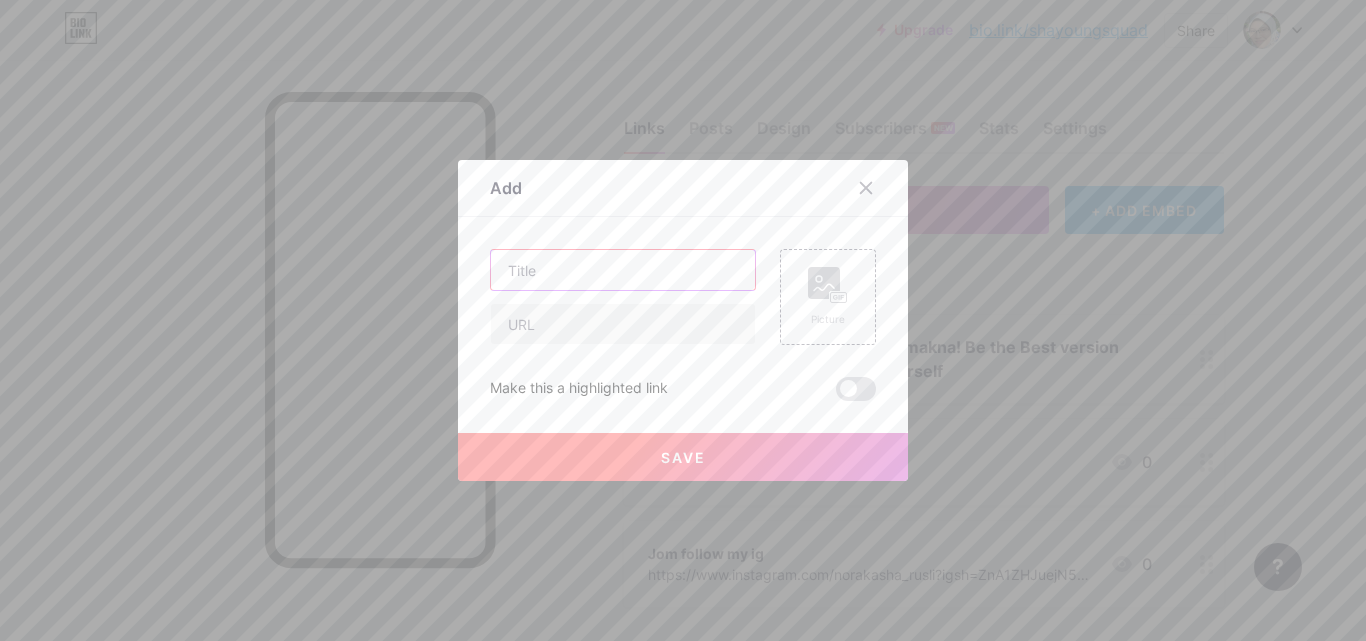 click at bounding box center [623, 270] 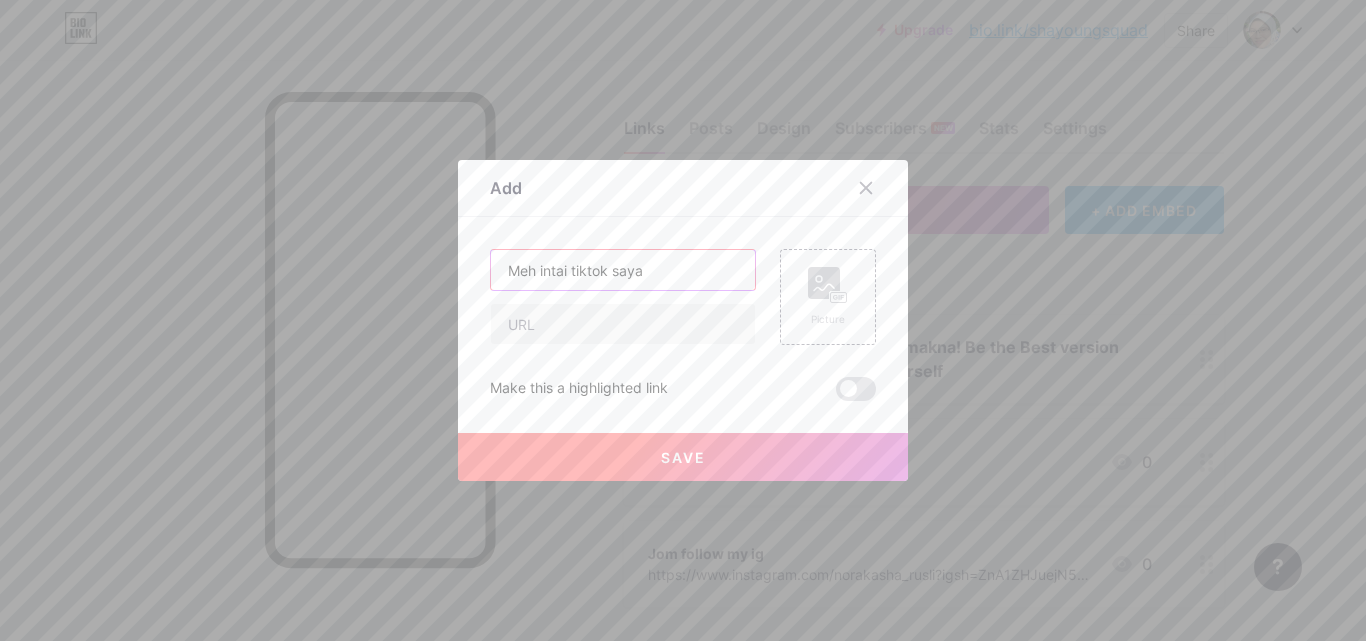 type on "Meh intai tiktok saya" 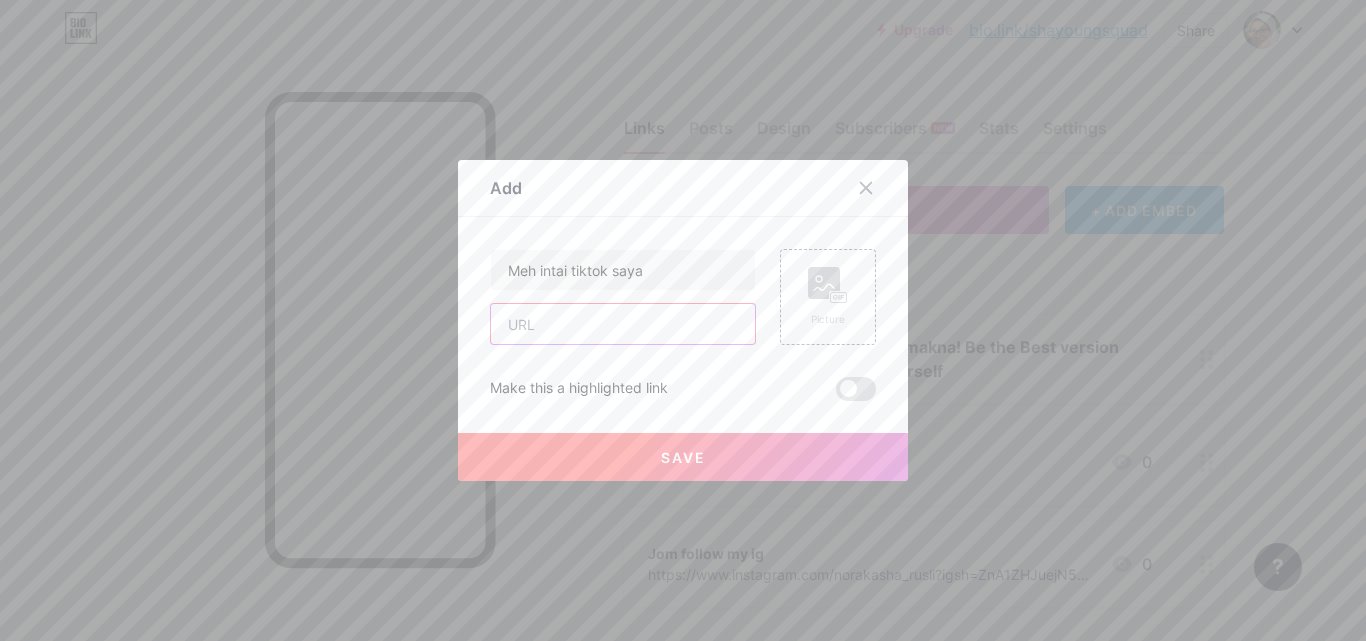 click at bounding box center (623, 324) 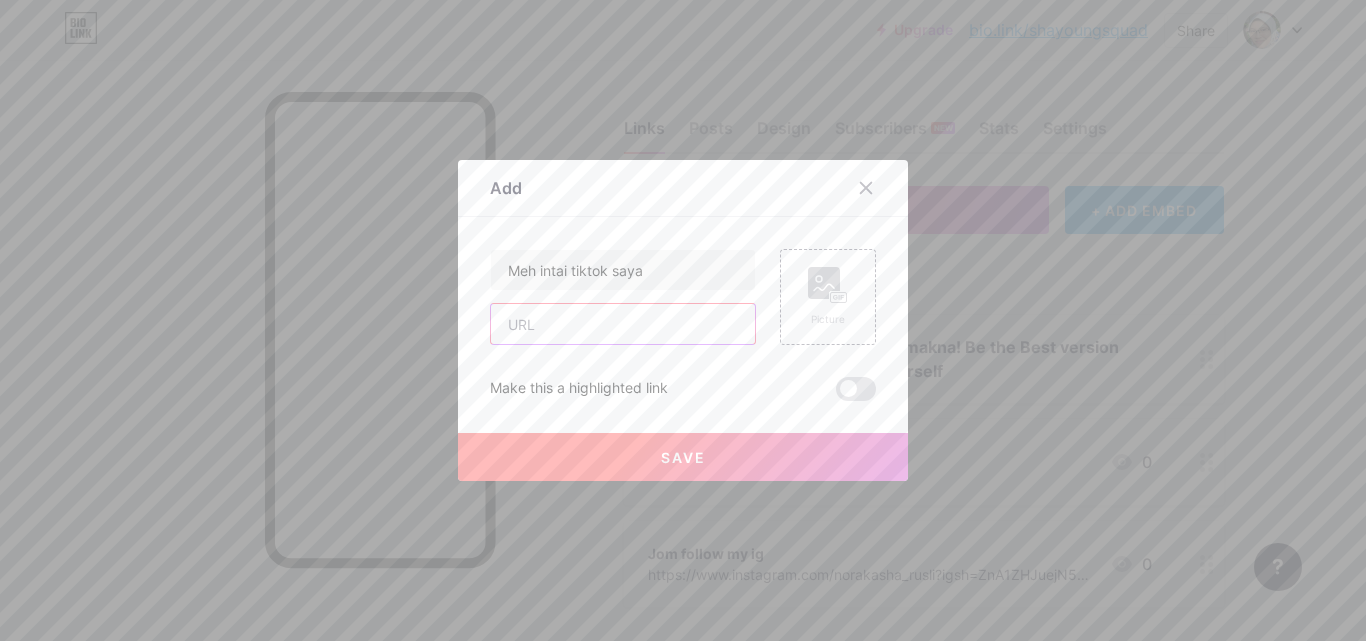 paste on "https://www.tiktok.com/@shayoungsquad?_t=ZS-8yaFvv9FN8G&_r=1" 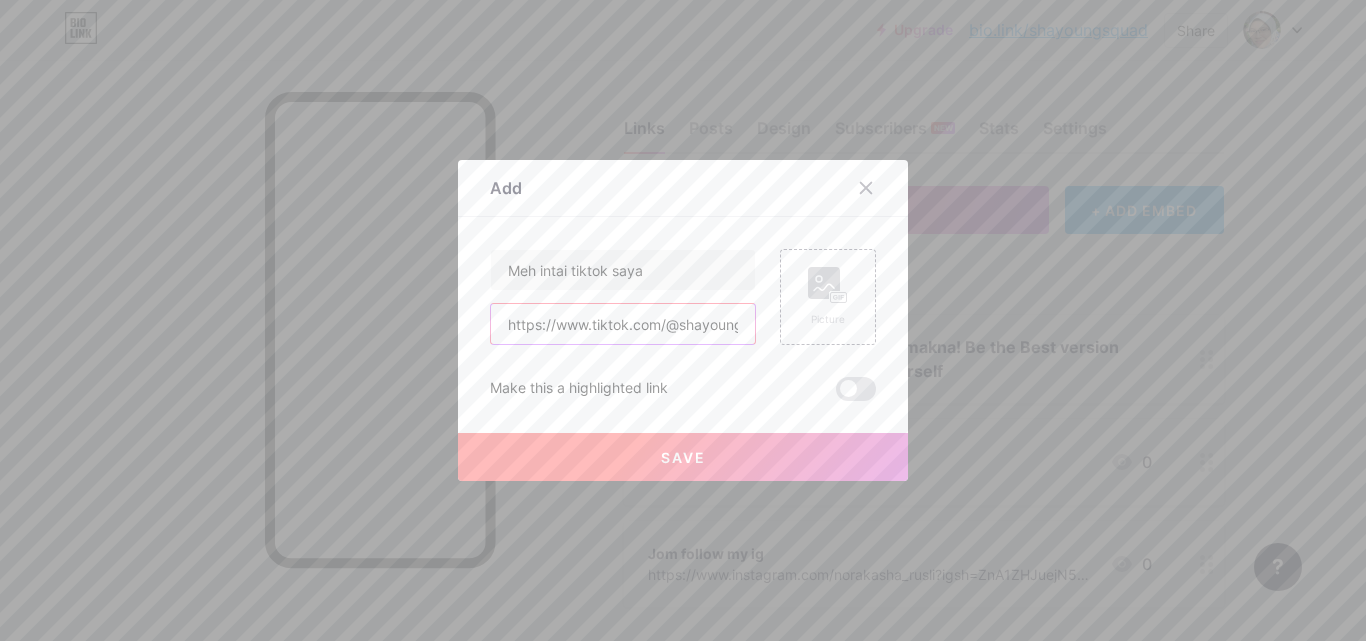 scroll, scrollTop: 0, scrollLeft: 230, axis: horizontal 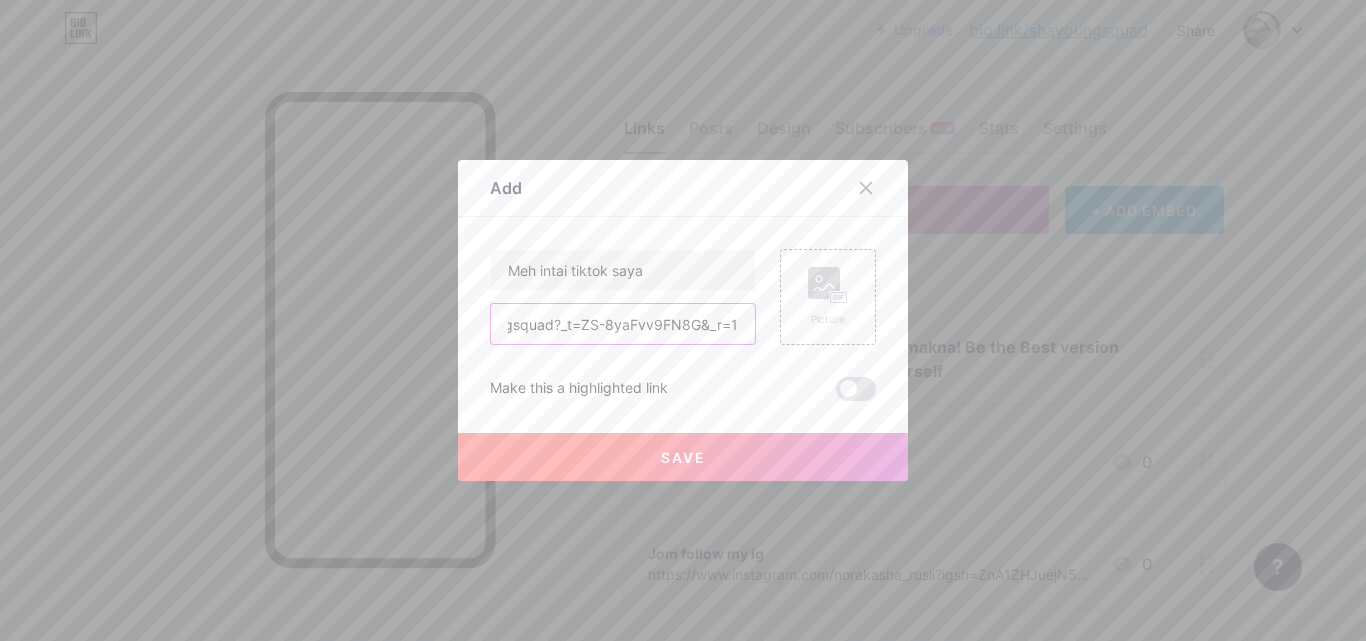 type on "https://www.tiktok.com/@shayoungsquad?_t=ZS-8yaFvv9FN8G&_r=1" 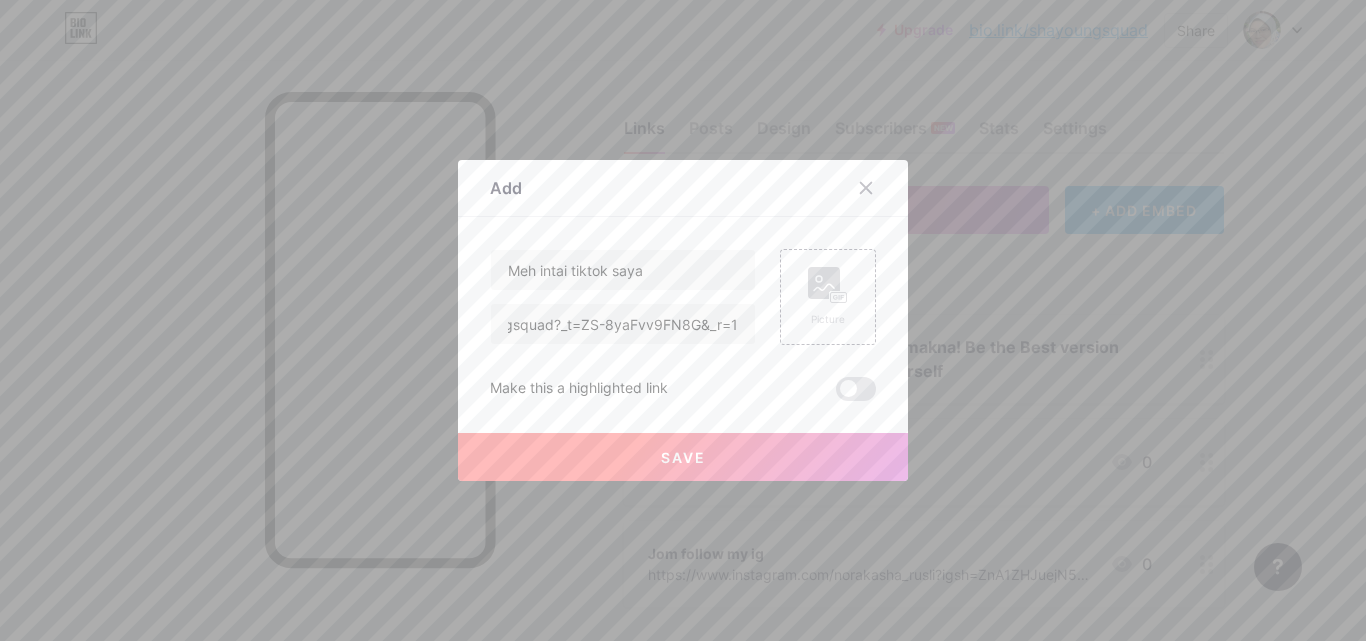 scroll, scrollTop: 0, scrollLeft: 0, axis: both 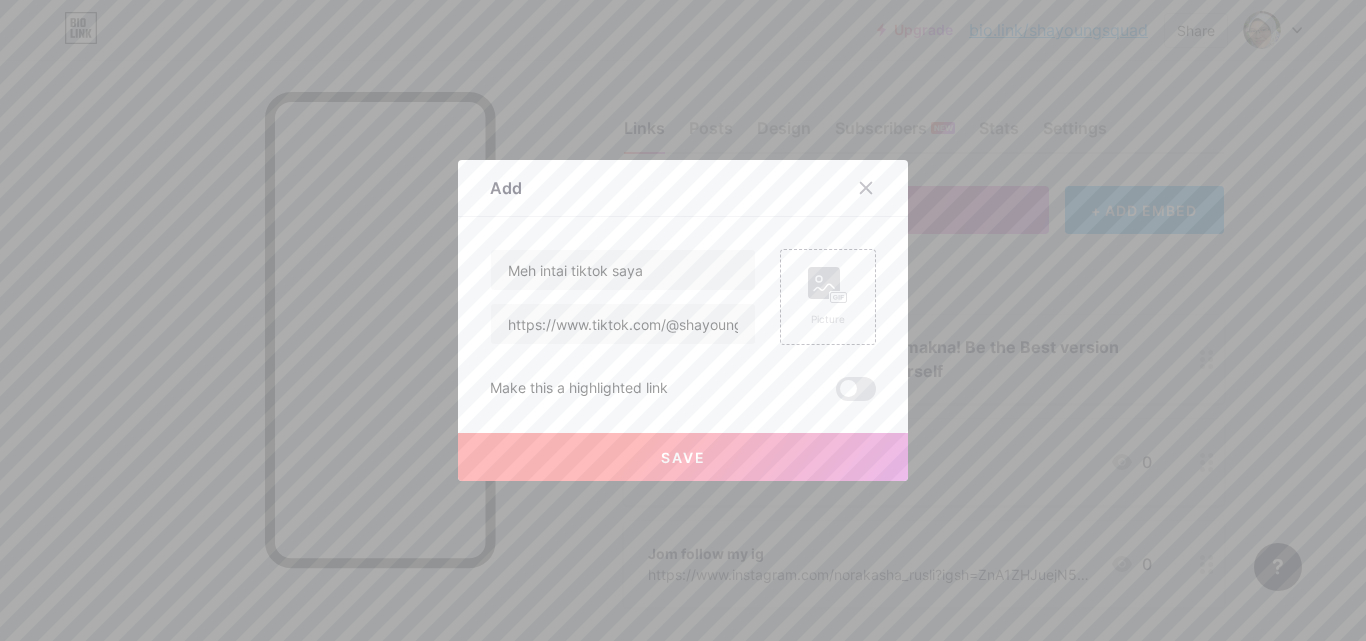 click on "Save" at bounding box center (683, 457) 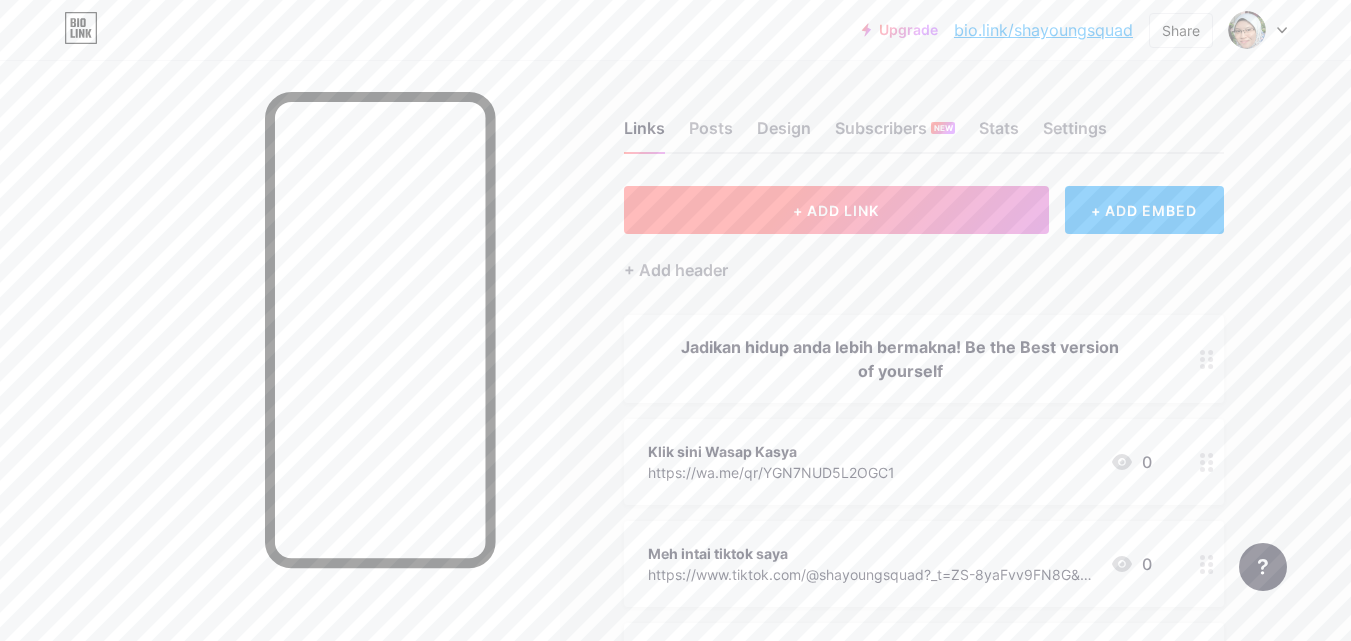 click on "+ ADD LINK" at bounding box center [836, 210] 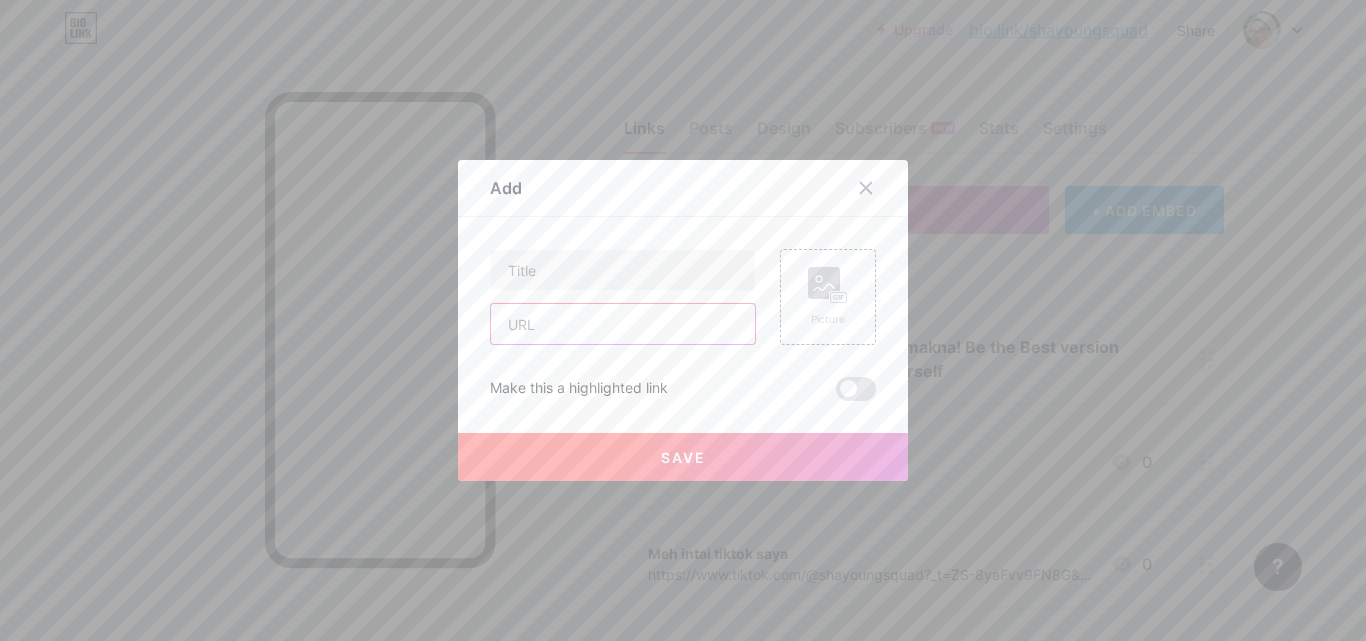 click at bounding box center (623, 324) 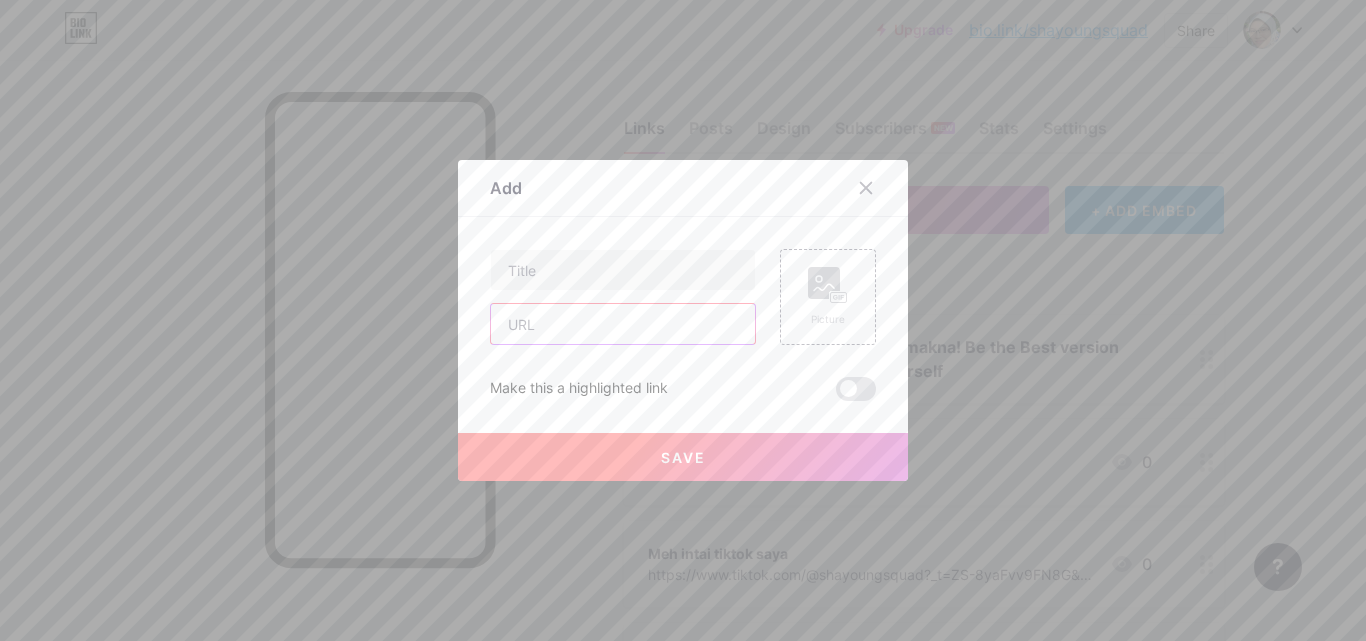 paste on "https://www.facebook.com/share/19ZCSURNdH/" 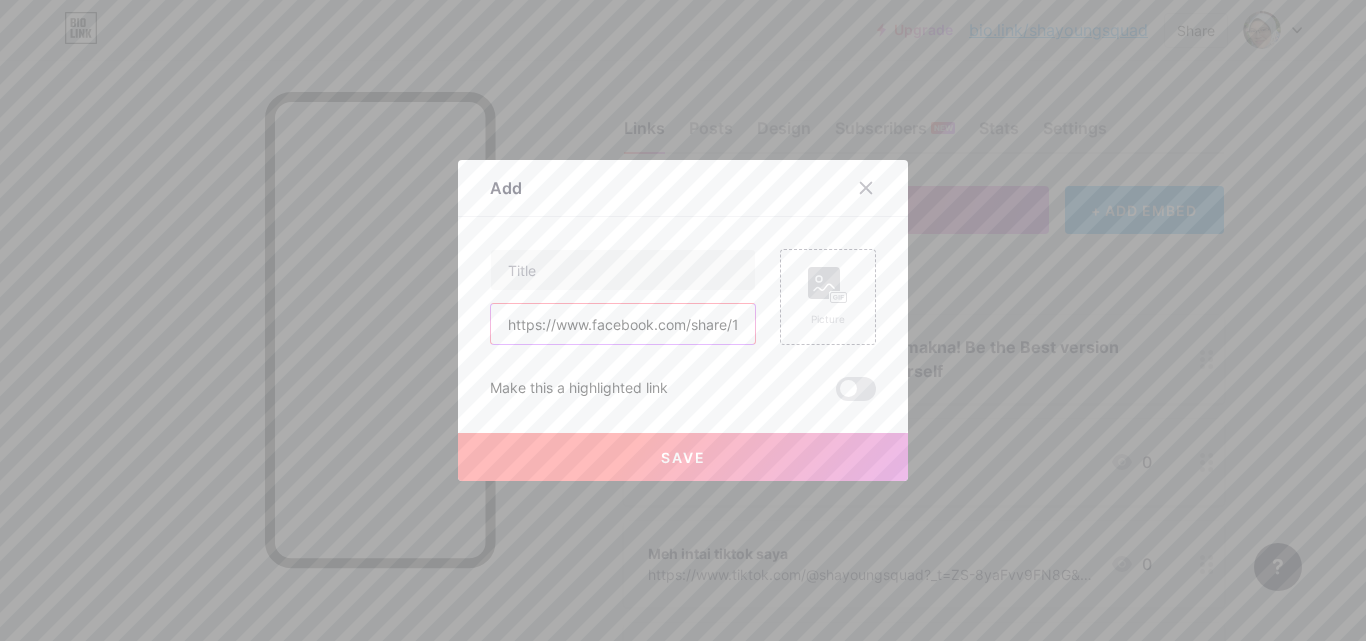 scroll, scrollTop: 0, scrollLeft: 92, axis: horizontal 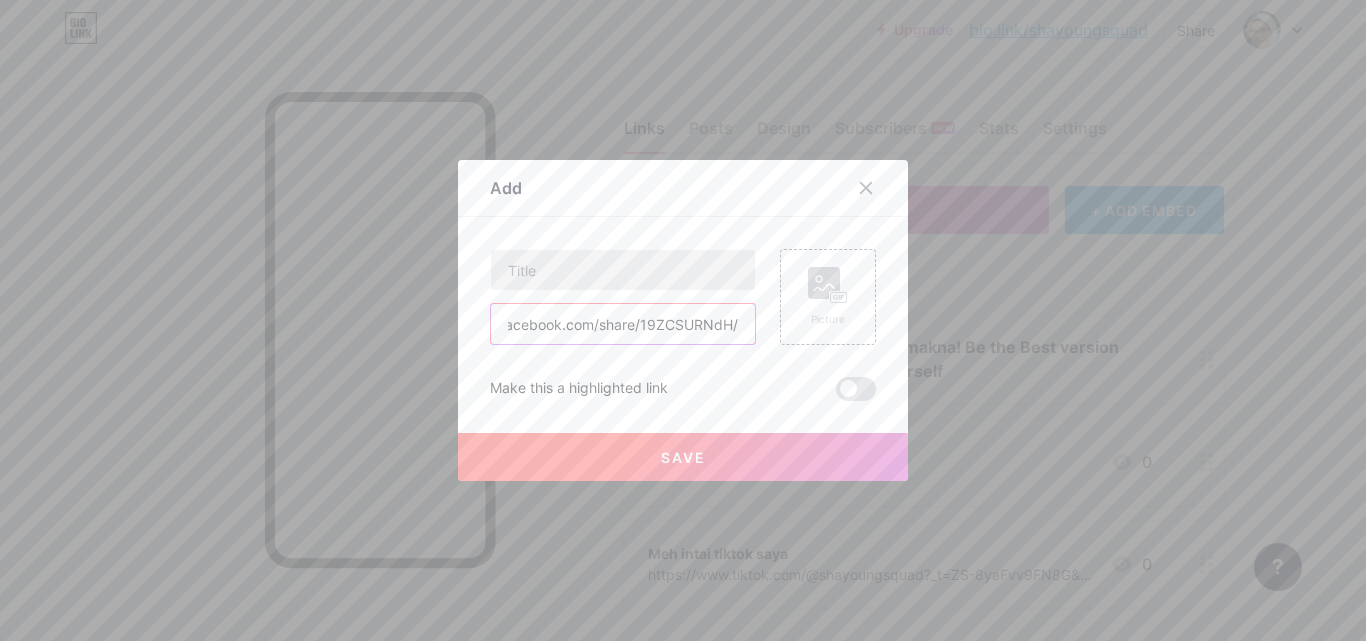 type on "https://www.facebook.com/share/19ZCSURNdH/" 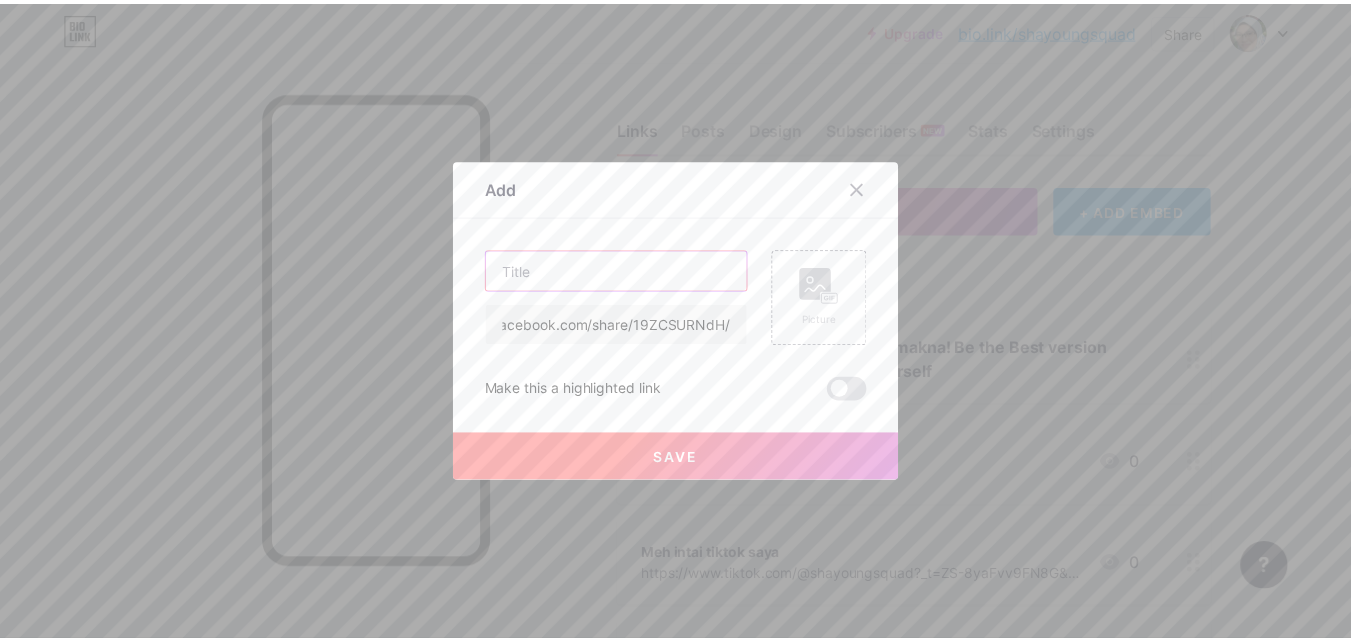 scroll, scrollTop: 0, scrollLeft: 0, axis: both 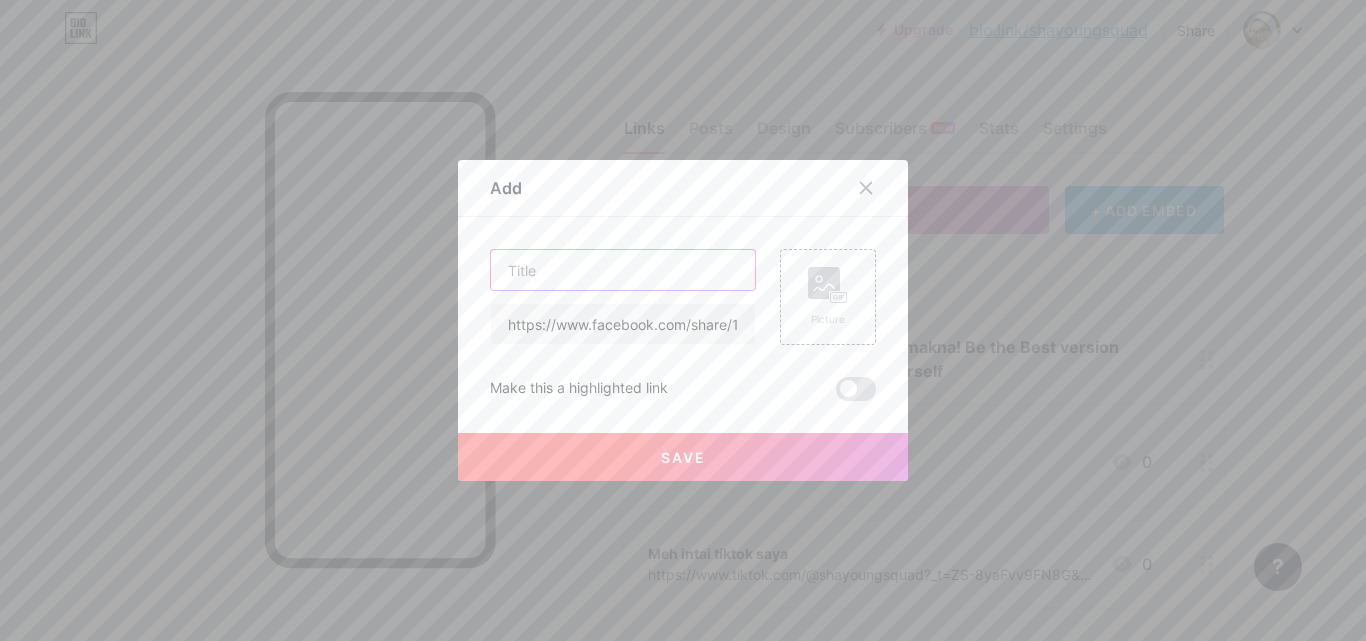 click at bounding box center (623, 270) 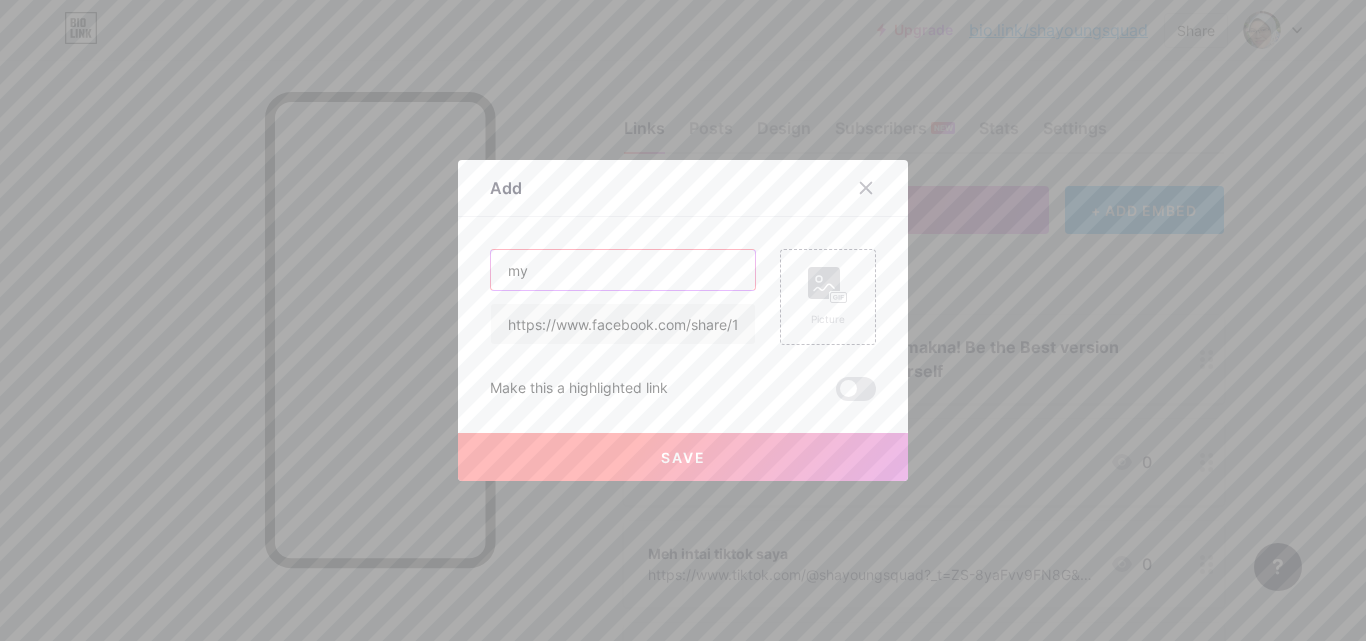 type on "m" 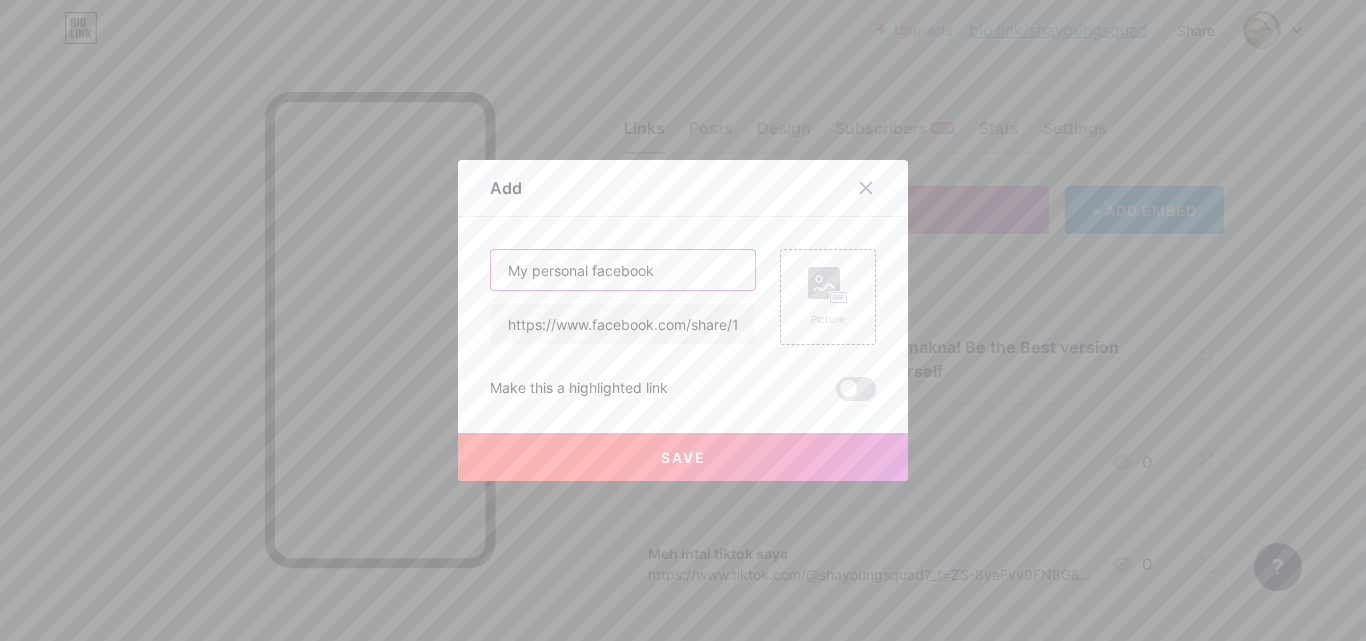type on "My personal facebook" 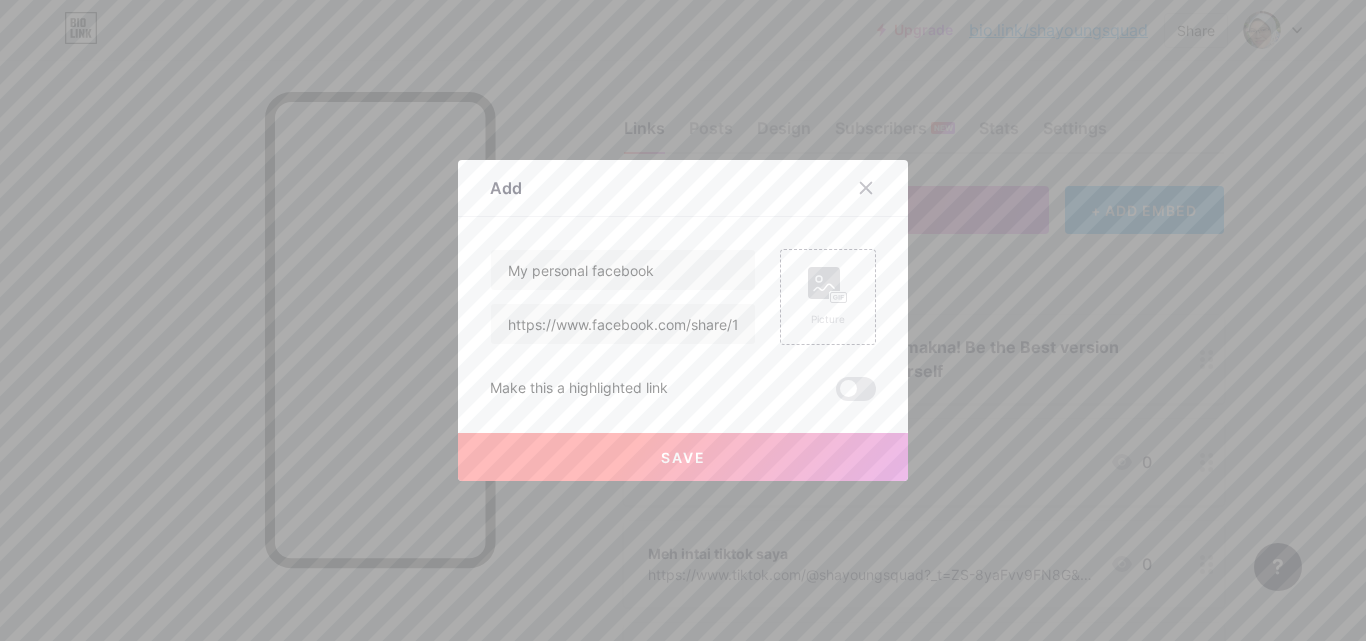 click on "Save" at bounding box center (683, 457) 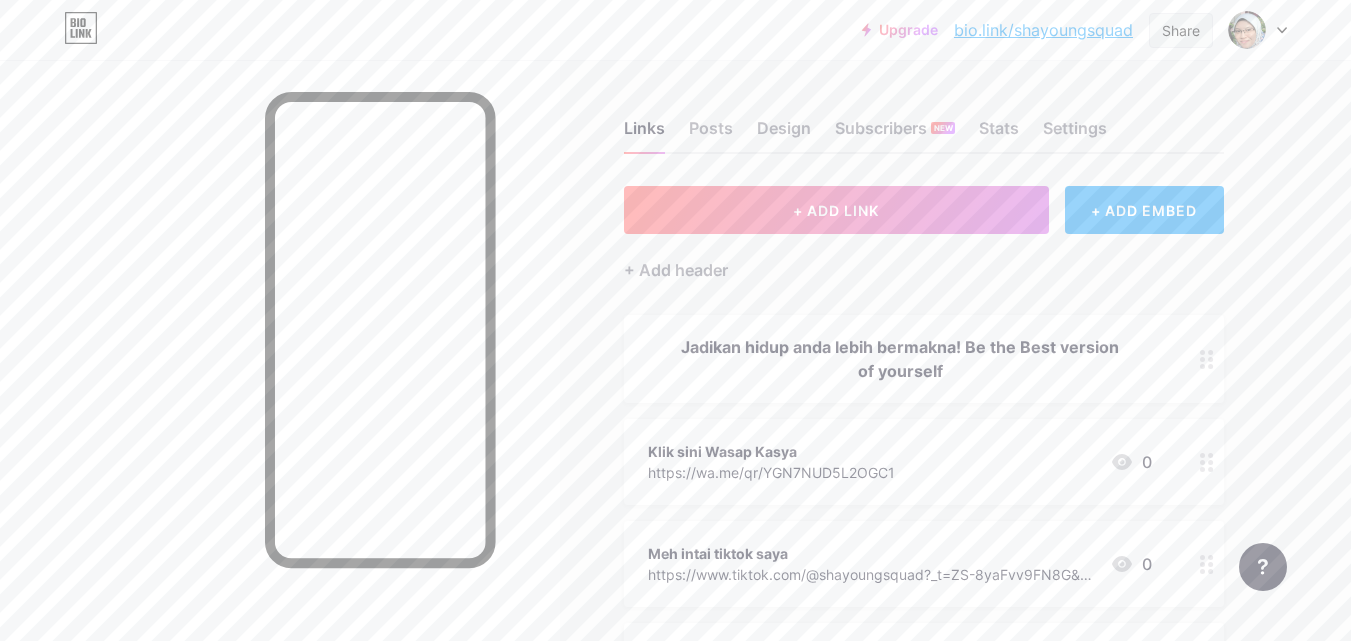 click on "Share" at bounding box center (1181, 30) 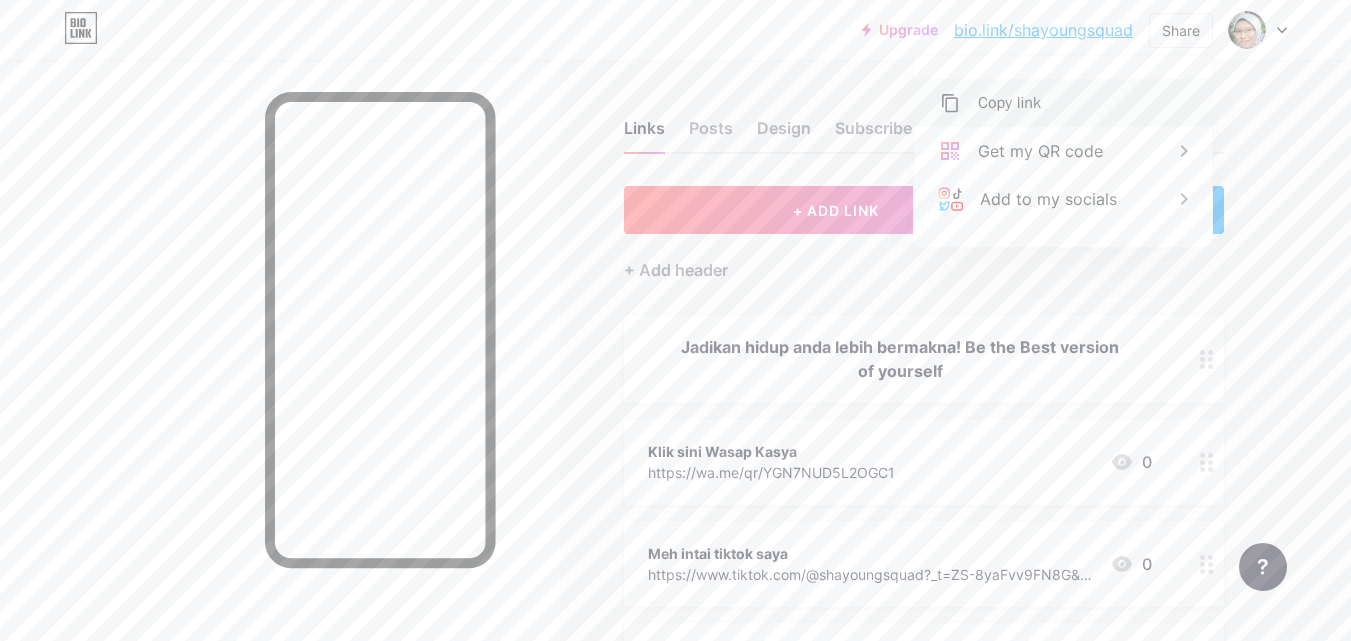 click on "Copy link" at bounding box center (1063, 103) 